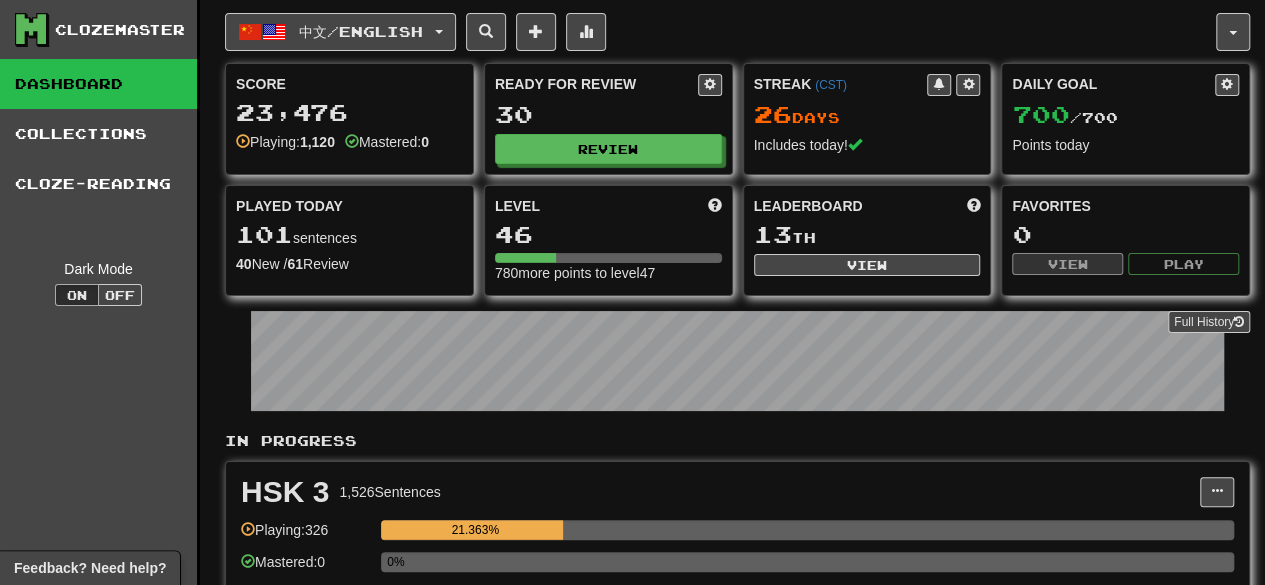 scroll, scrollTop: 0, scrollLeft: 0, axis: both 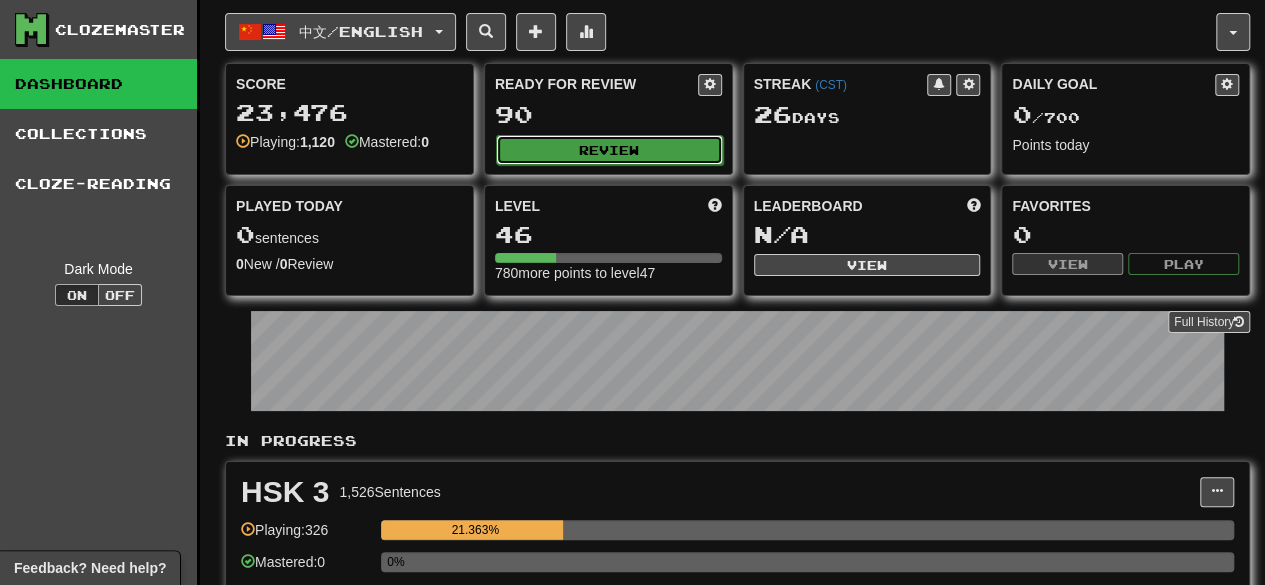 click on "Review" at bounding box center (609, 150) 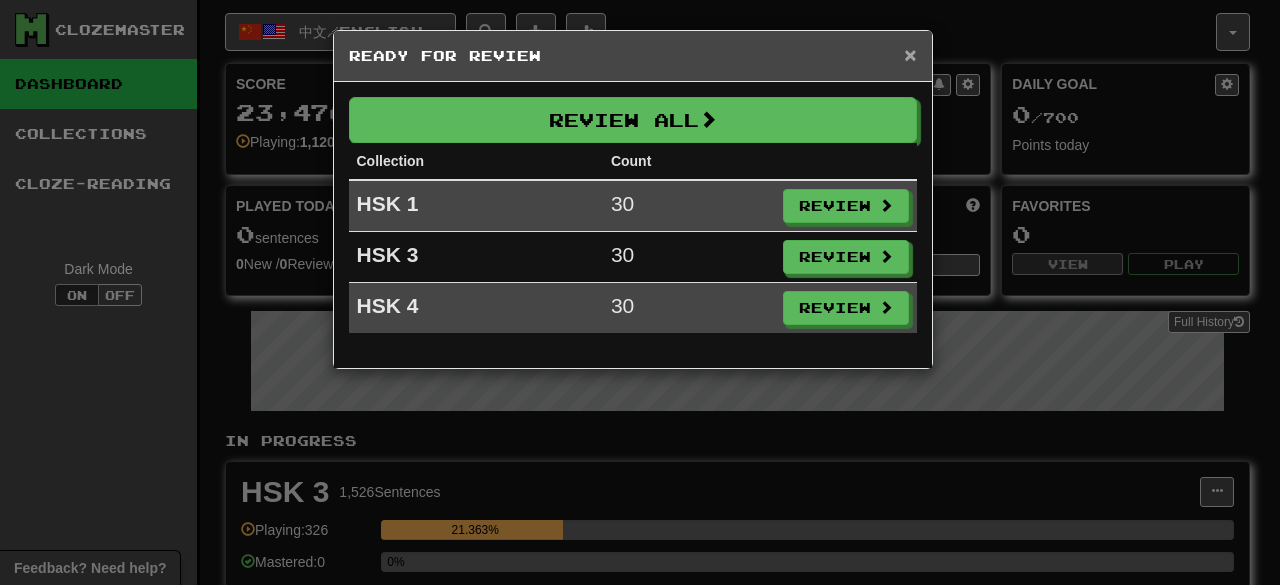 click on "×" at bounding box center [910, 54] 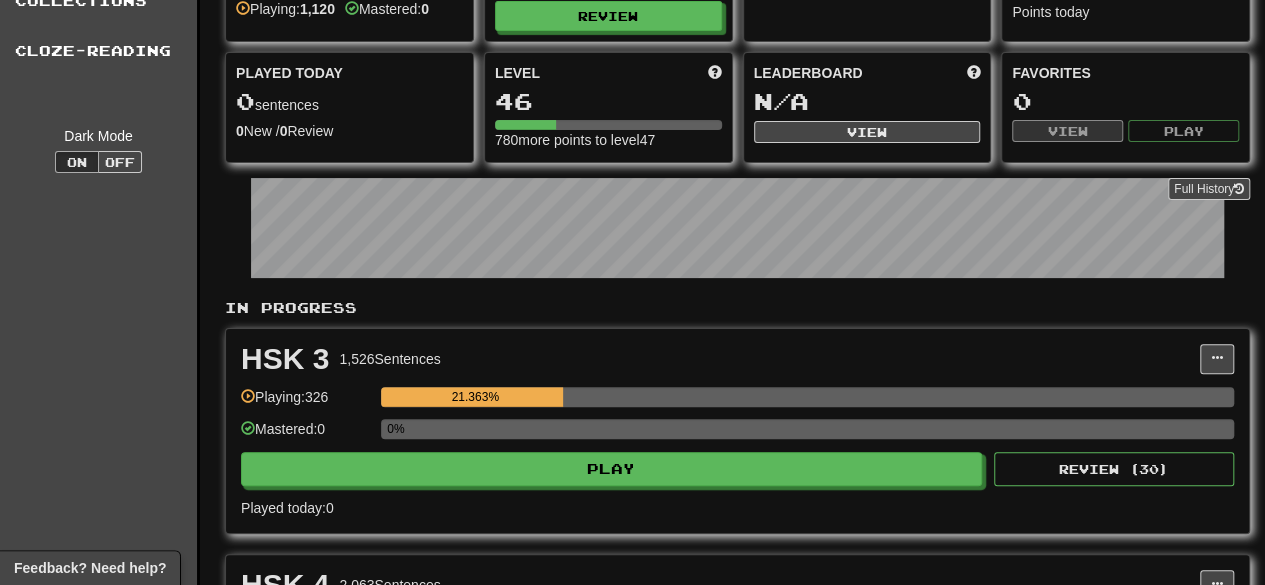 scroll, scrollTop: 0, scrollLeft: 0, axis: both 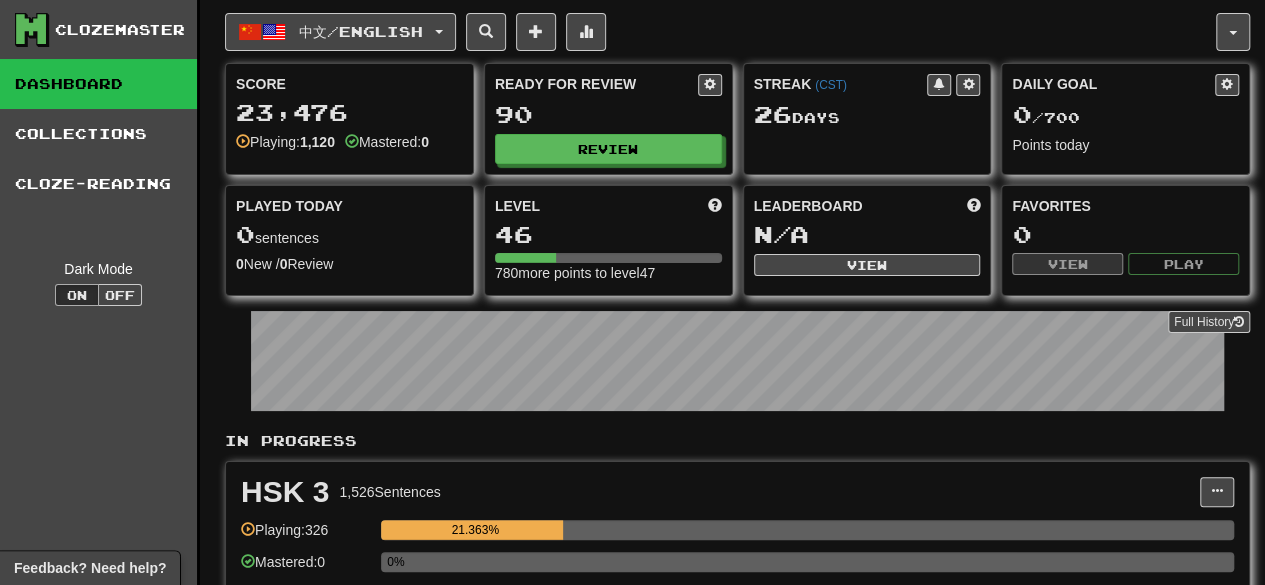 click on "Clozemaster Dashboard Collections Cloze-Reading Dark Mode On Off" at bounding box center (100, 504) 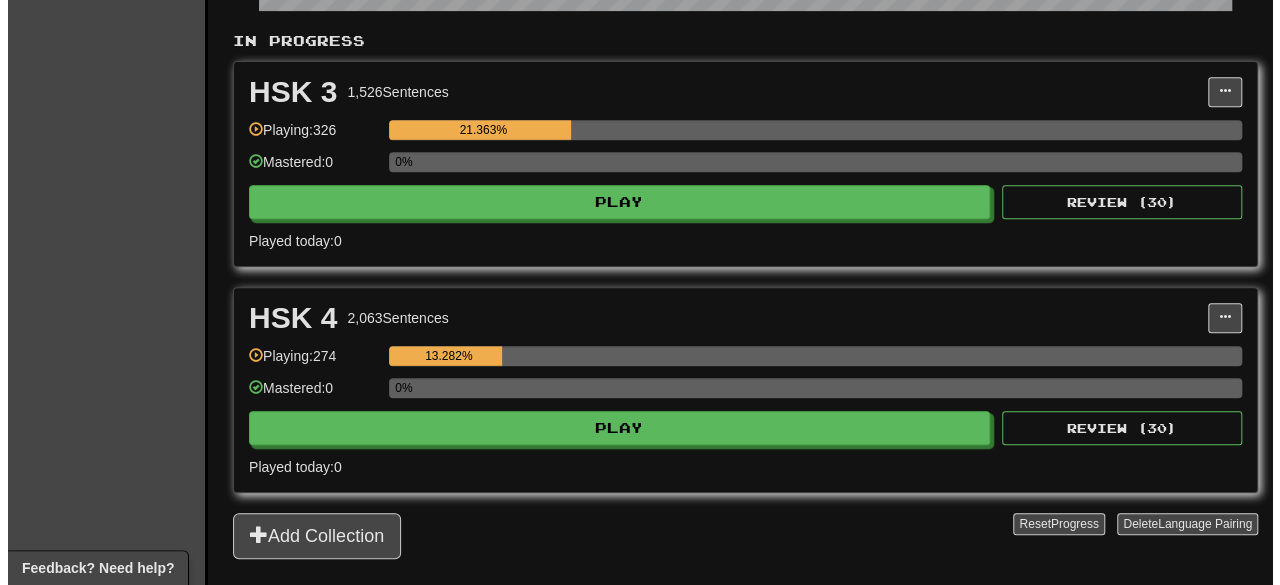scroll, scrollTop: 0, scrollLeft: 0, axis: both 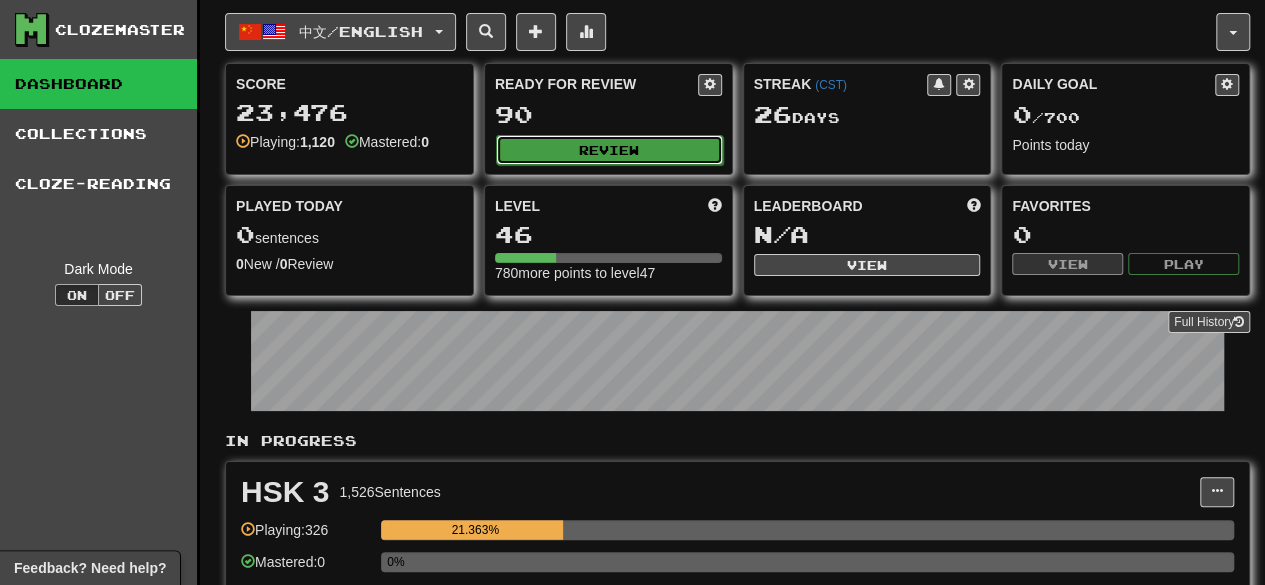 click on "Review" at bounding box center [609, 150] 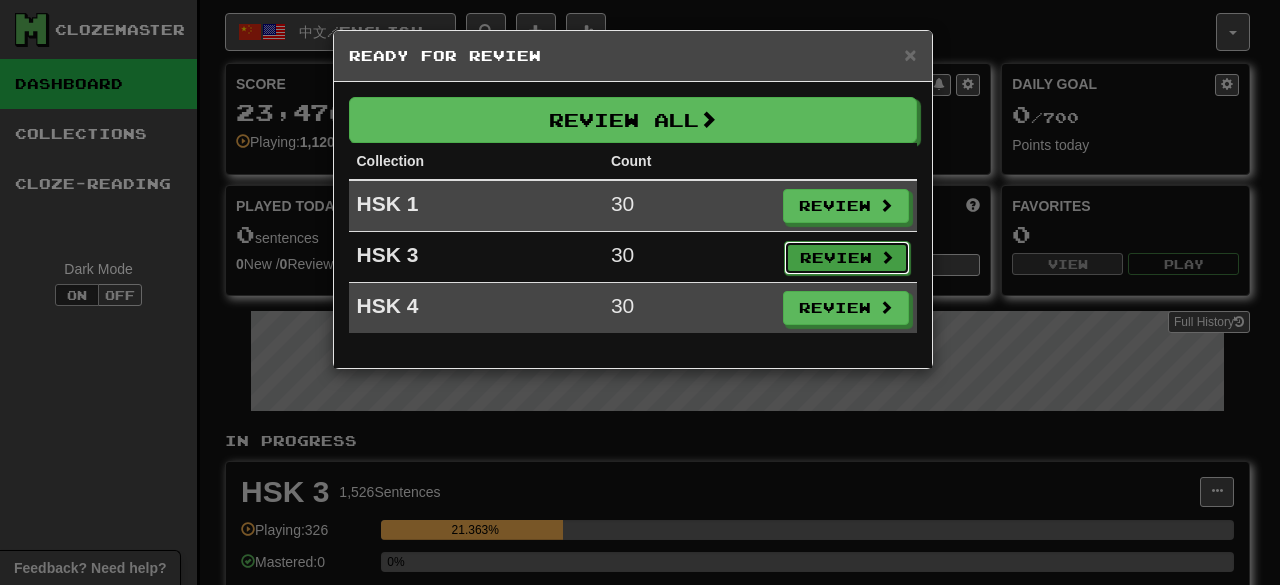 click on "Review" at bounding box center [847, 258] 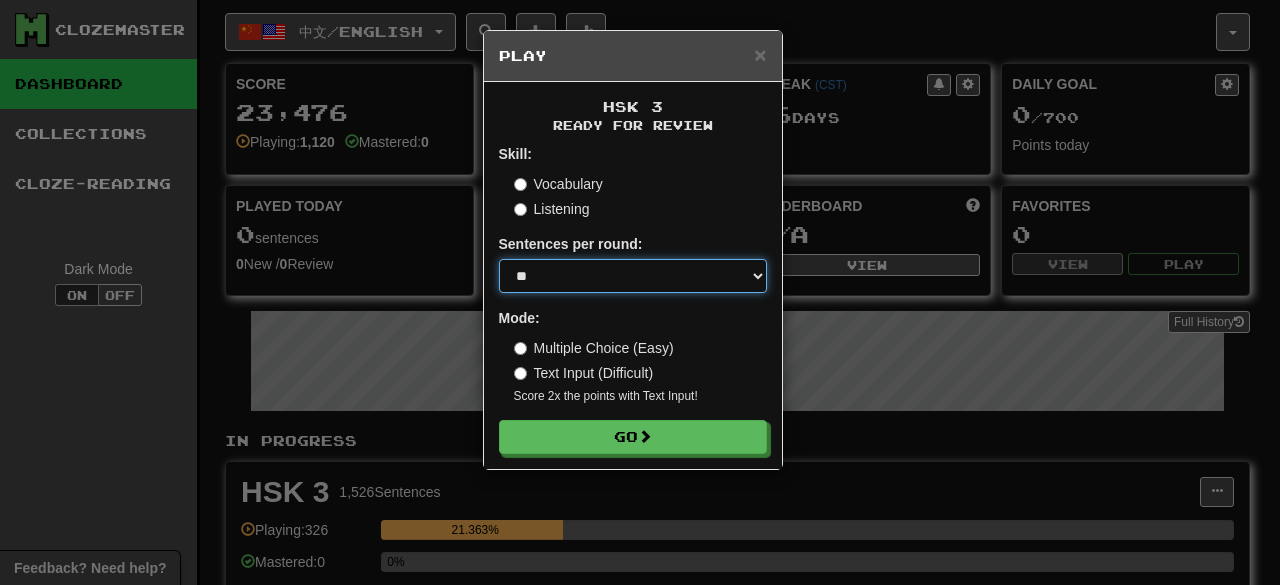 click on "* ** ** ** ** ** *** ********" at bounding box center (633, 276) 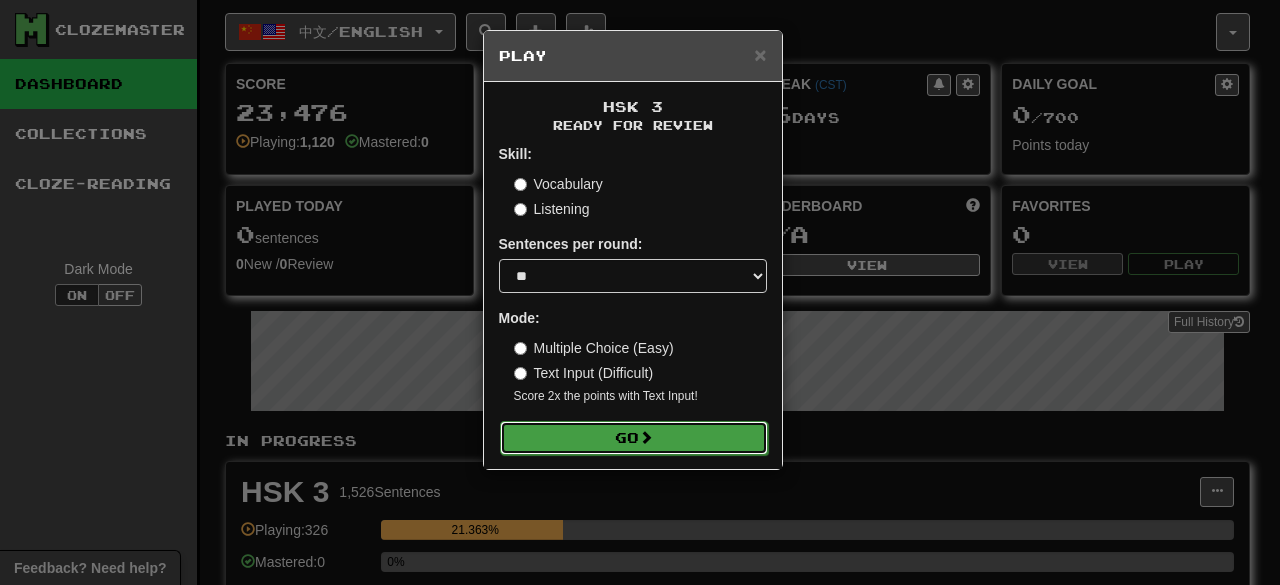 click on "Go" at bounding box center (634, 438) 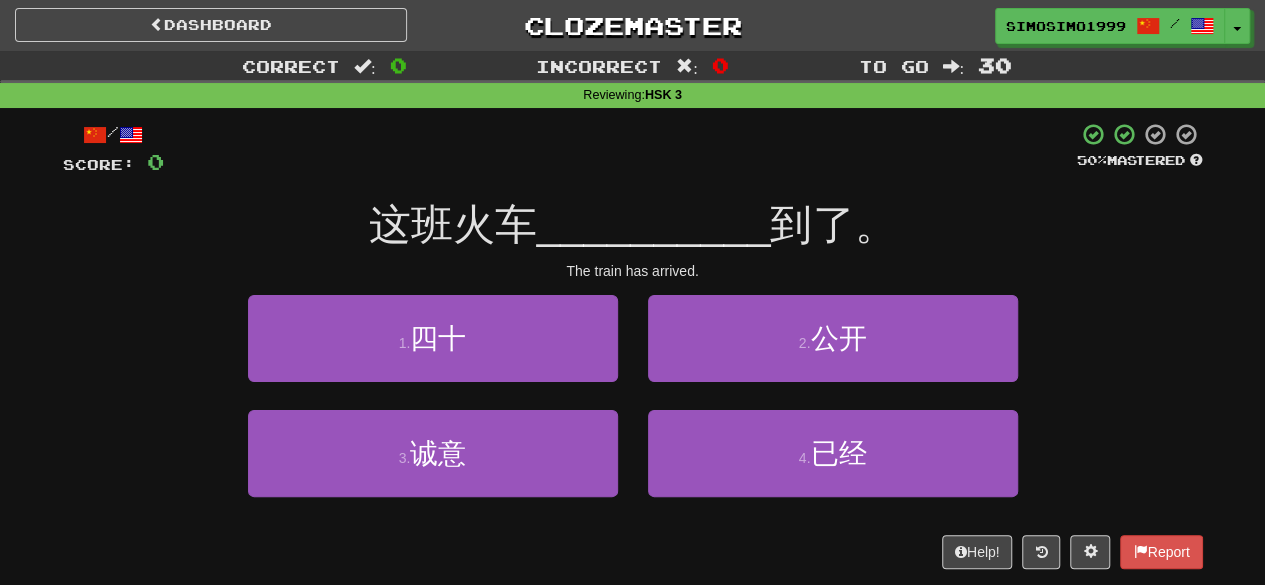 scroll, scrollTop: 0, scrollLeft: 0, axis: both 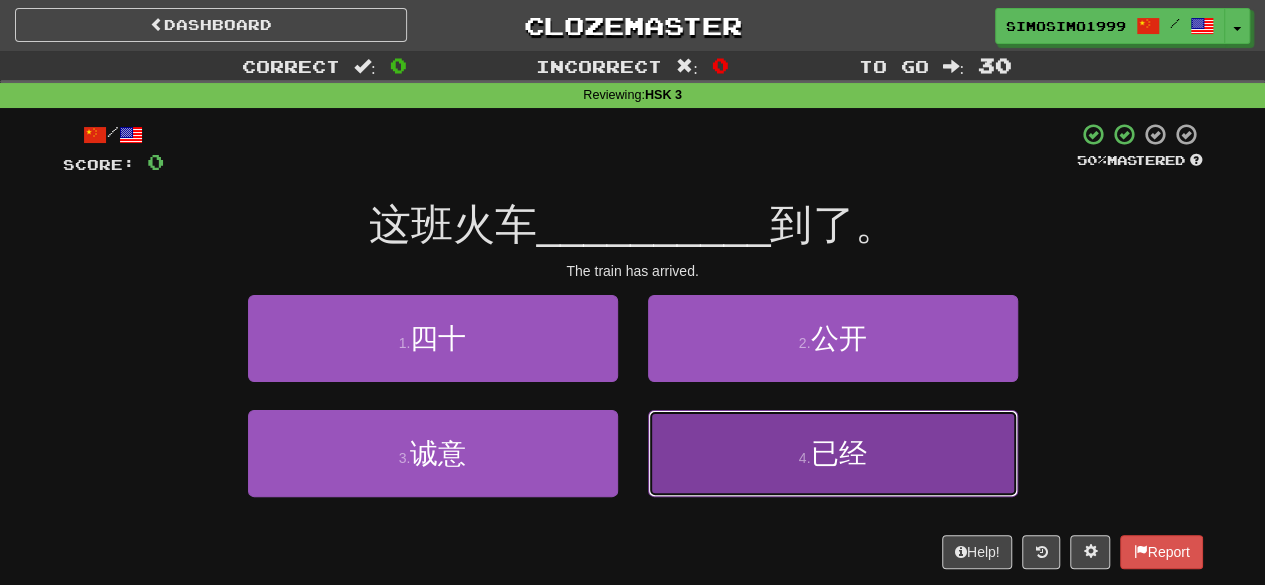 click on "已经" at bounding box center (838, 453) 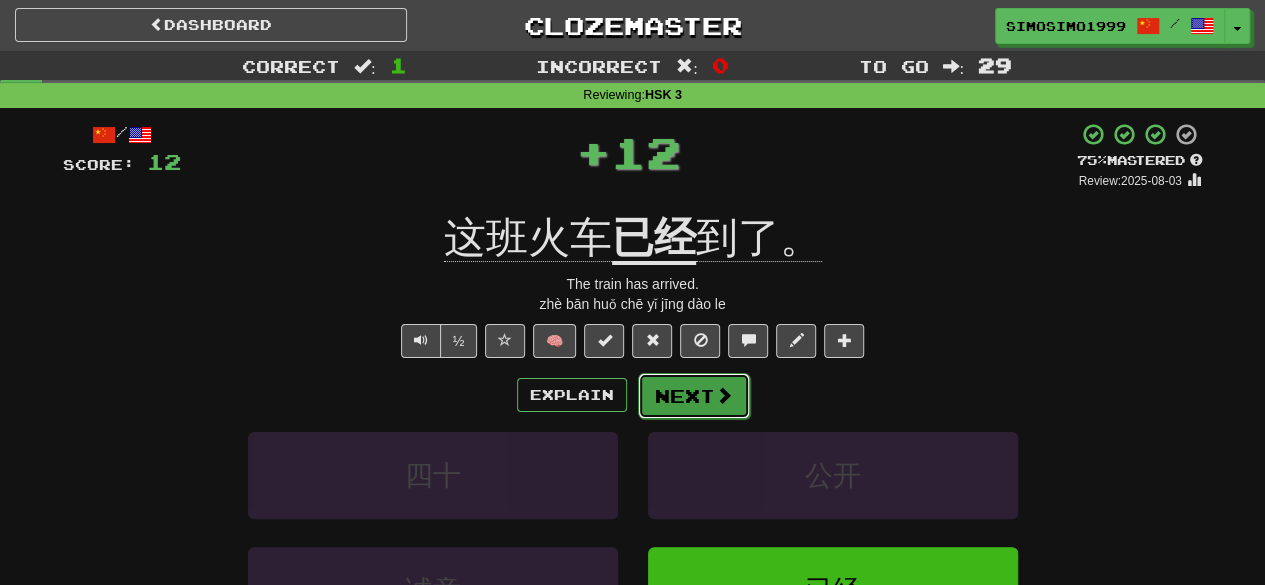 click at bounding box center (724, 395) 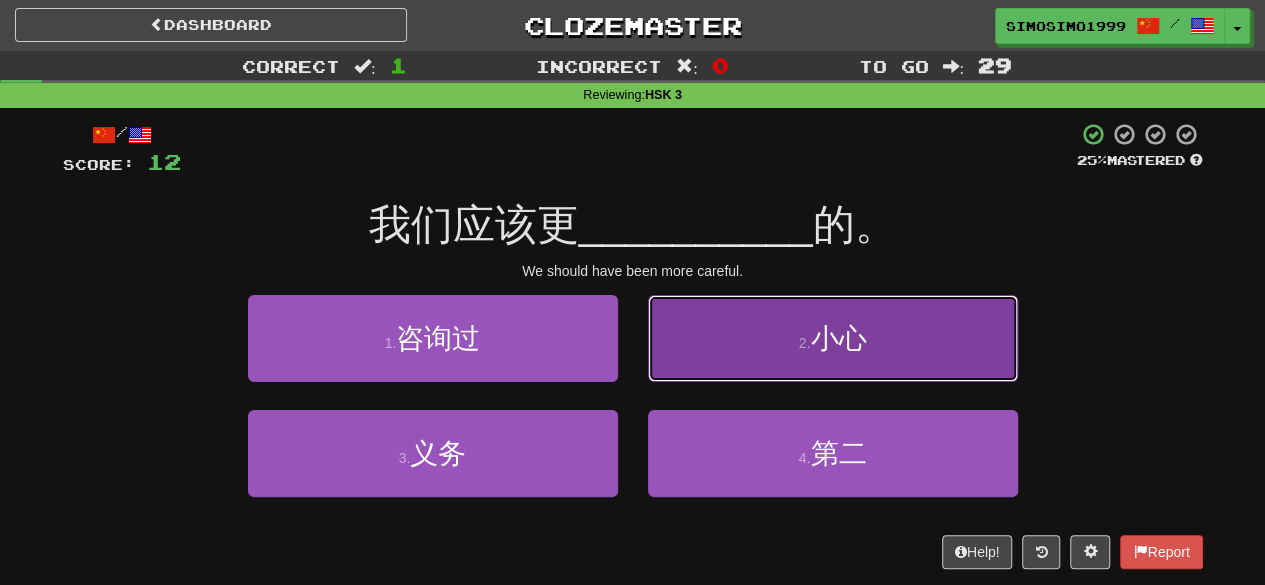 click on "2 .  小心" at bounding box center [833, 338] 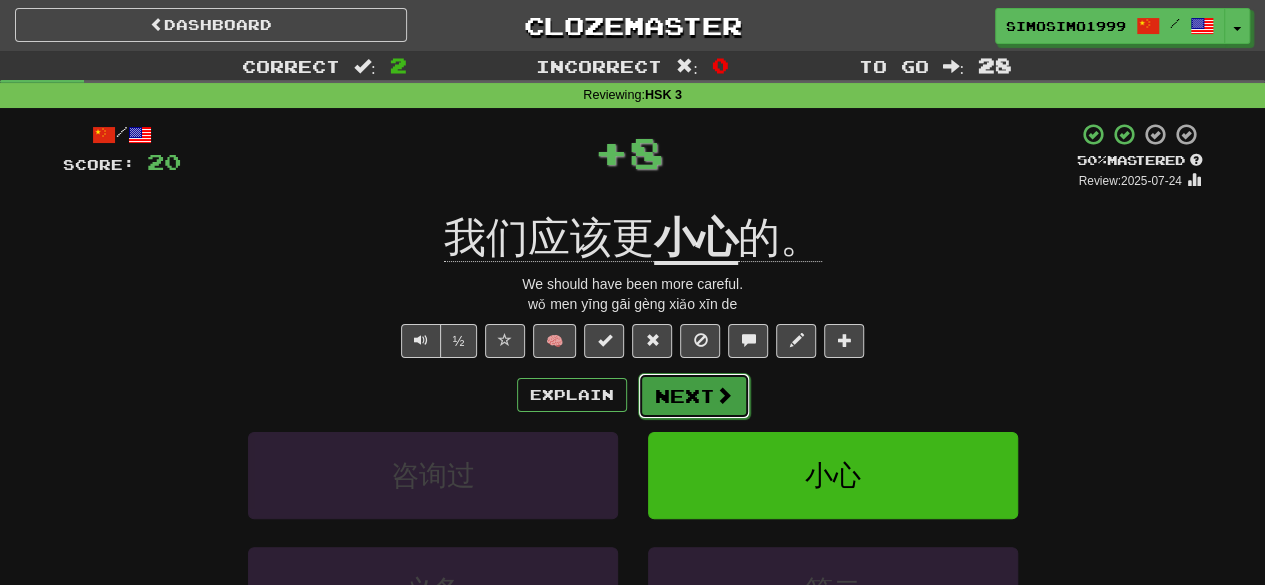 click on "Next" at bounding box center (694, 396) 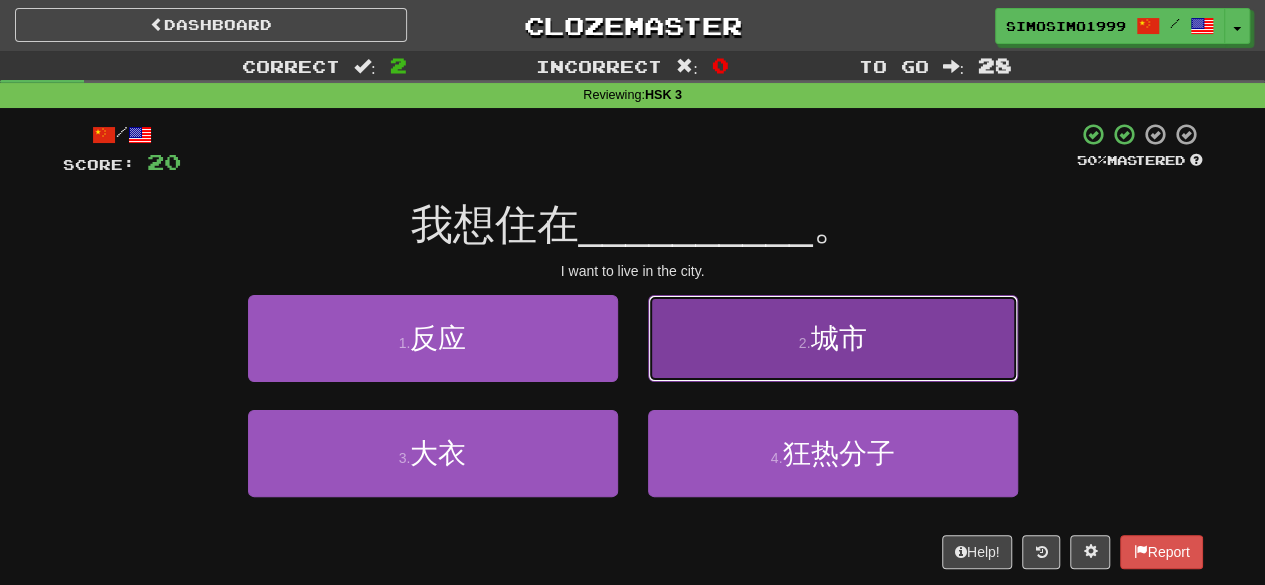 click on "城市" at bounding box center (838, 338) 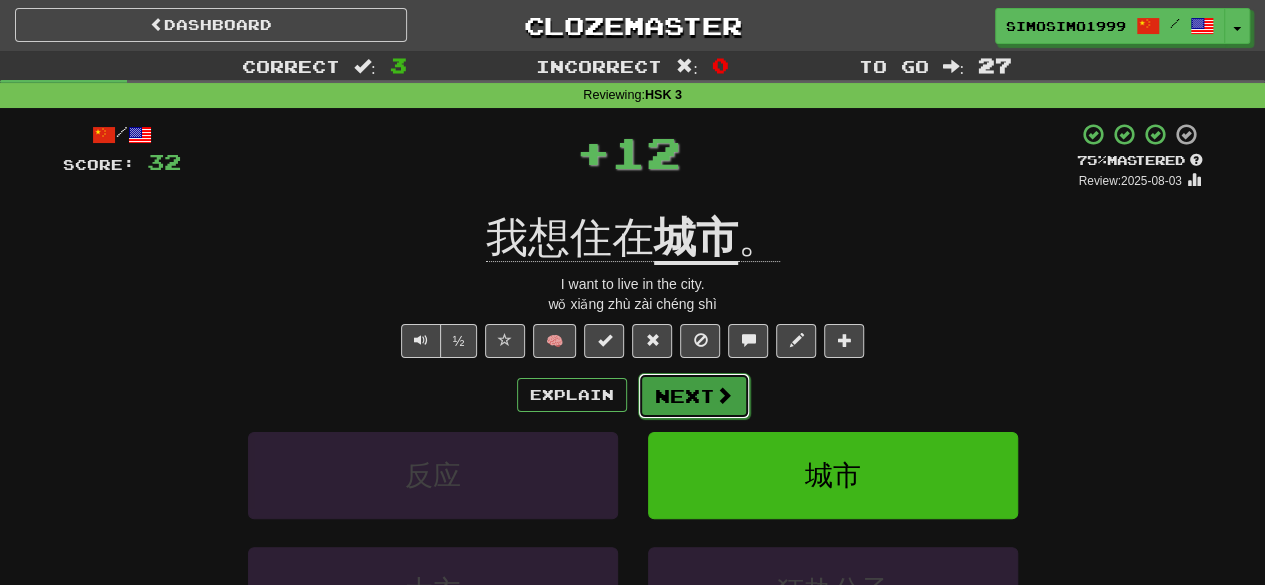 click on "Next" at bounding box center [694, 396] 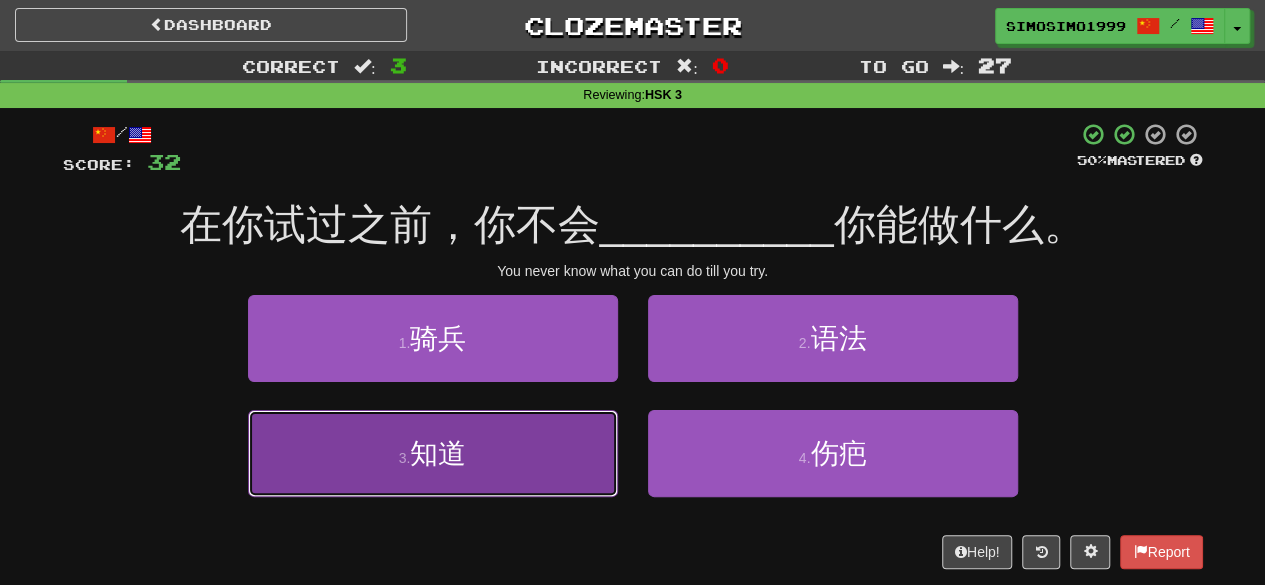 click on "3 .  知道" at bounding box center [433, 453] 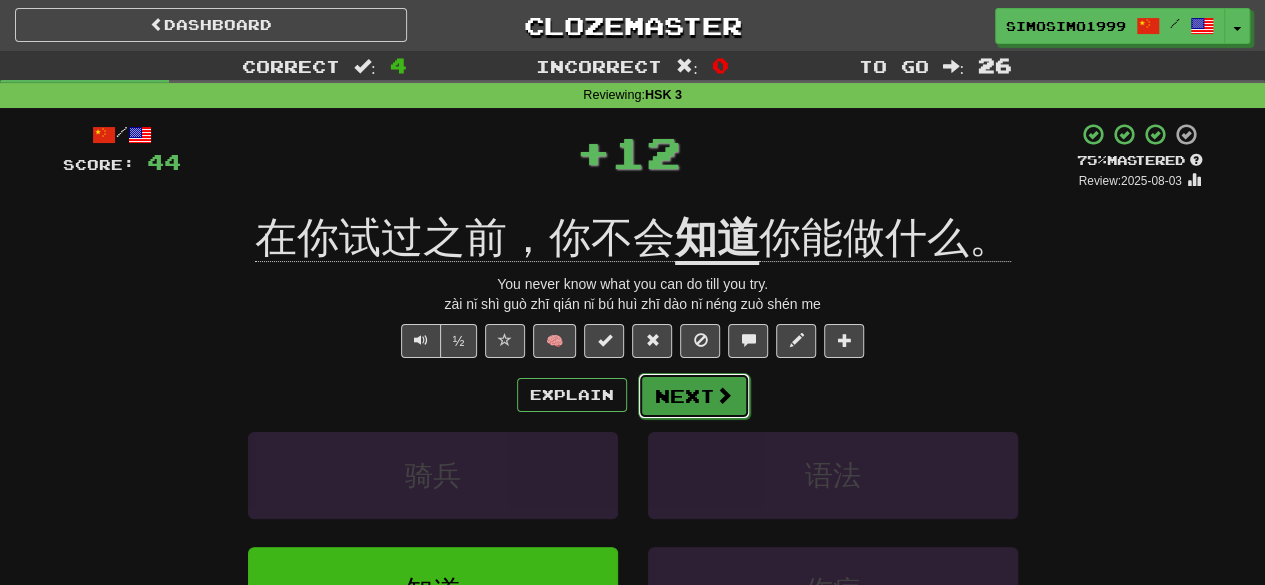 click on "Next" at bounding box center [694, 396] 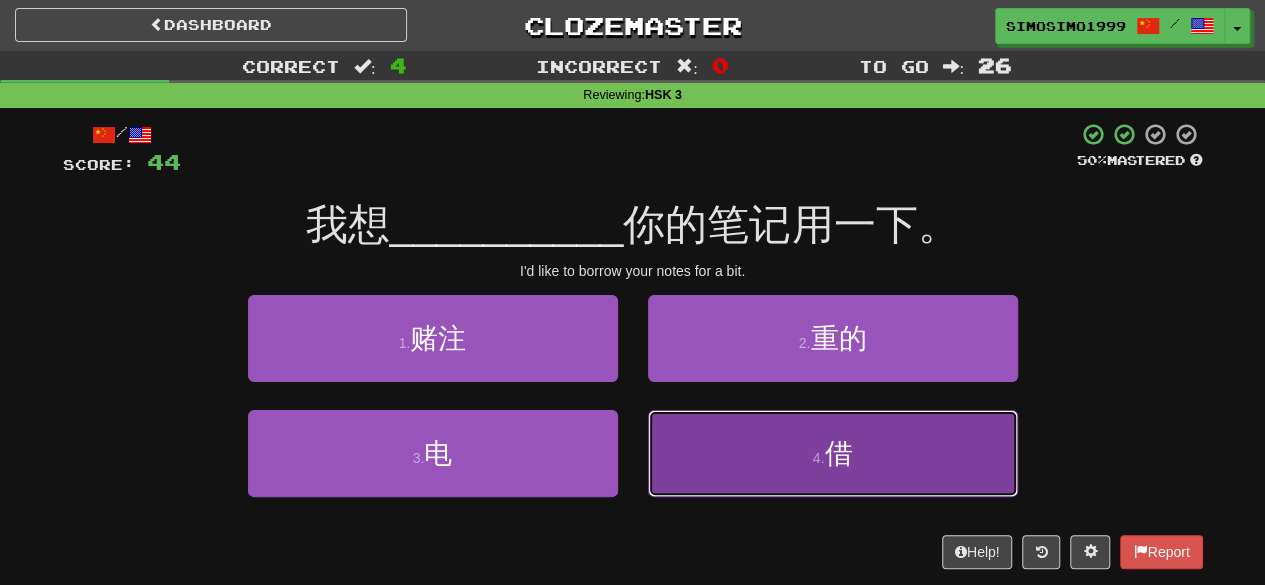 click on "借" at bounding box center (838, 453) 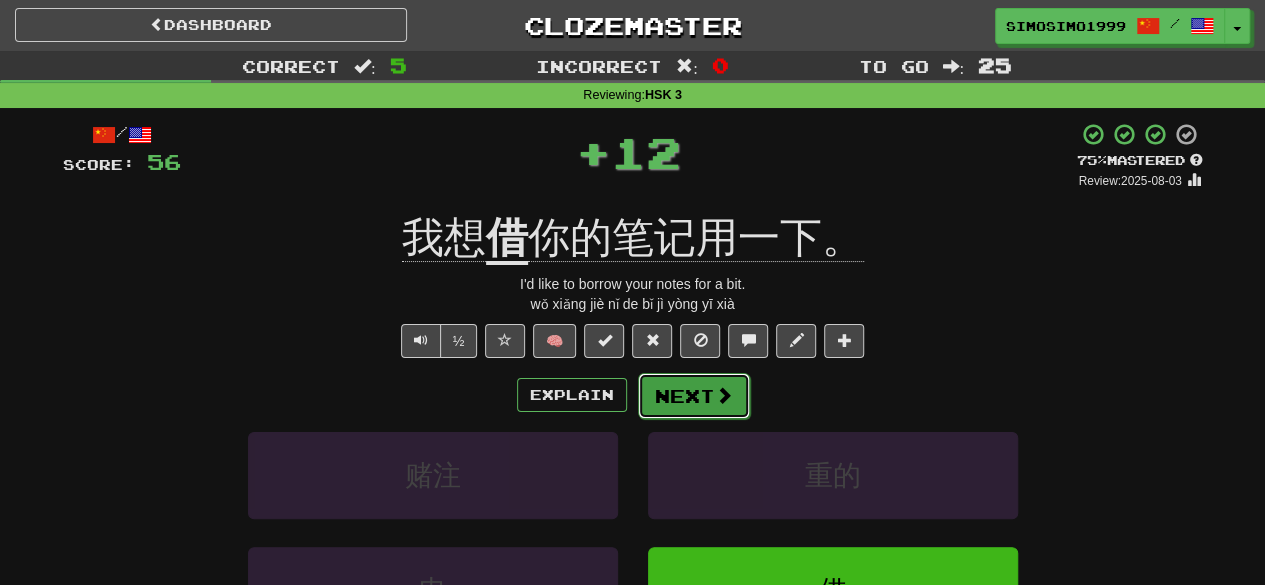 click on "Next" at bounding box center (694, 396) 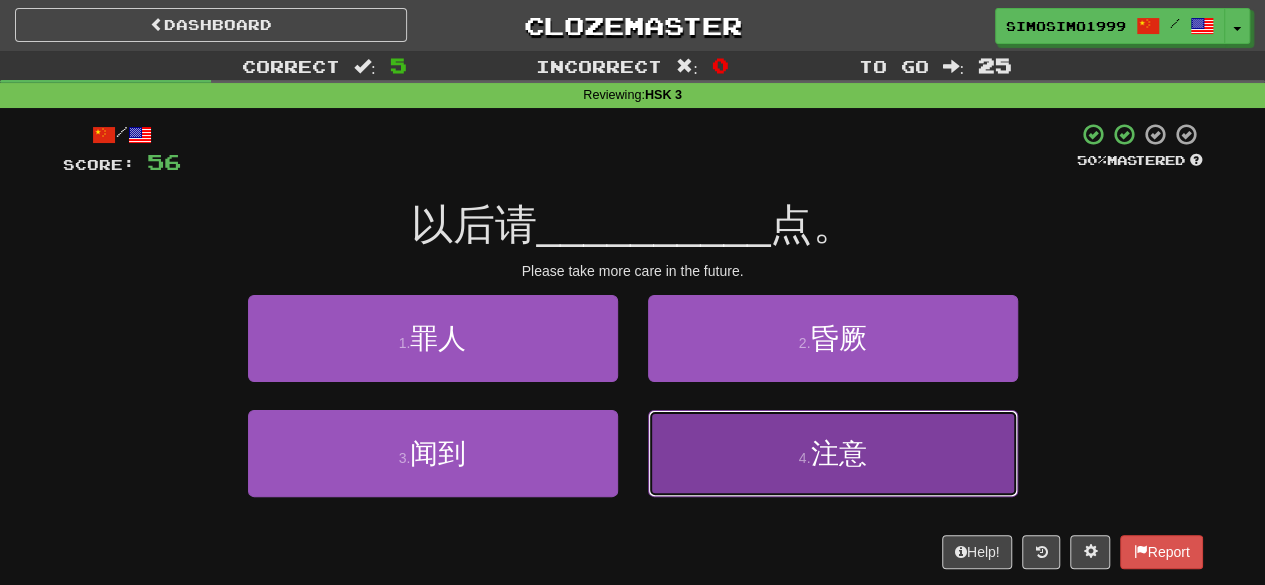 click on "注意" at bounding box center [838, 453] 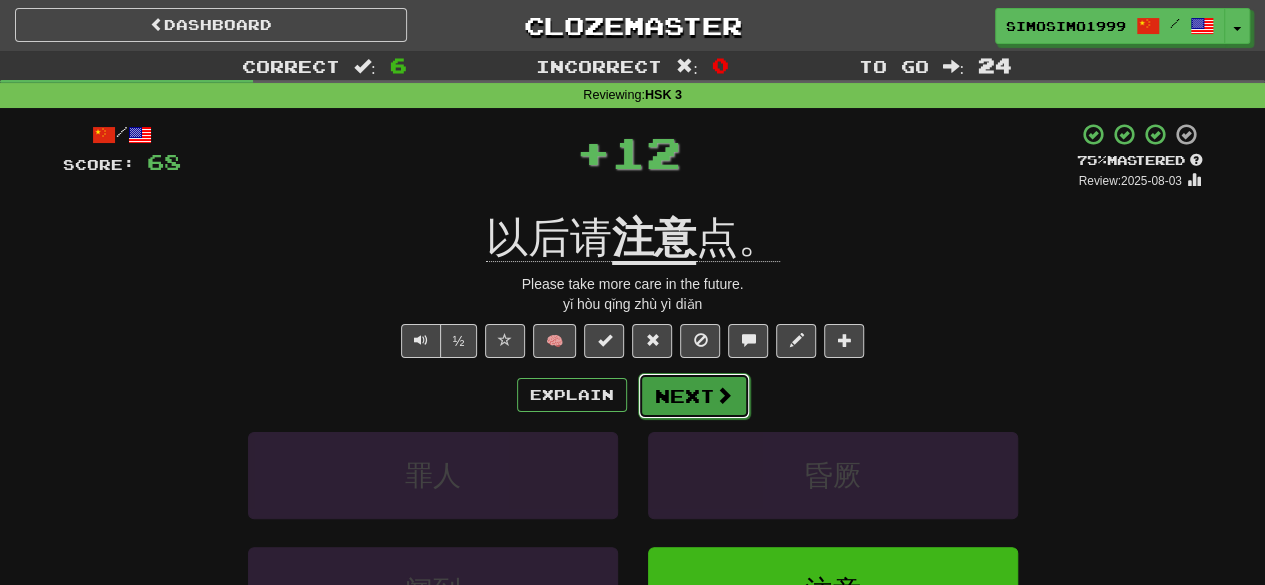 click on "Next" at bounding box center (694, 396) 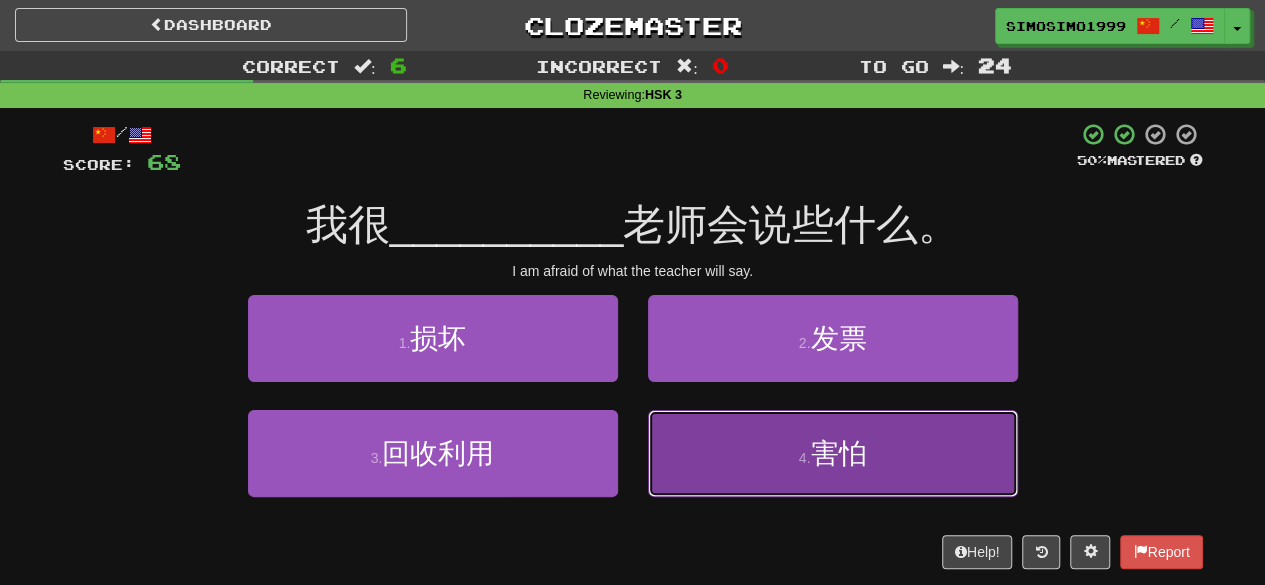 click on "害怕" at bounding box center (838, 453) 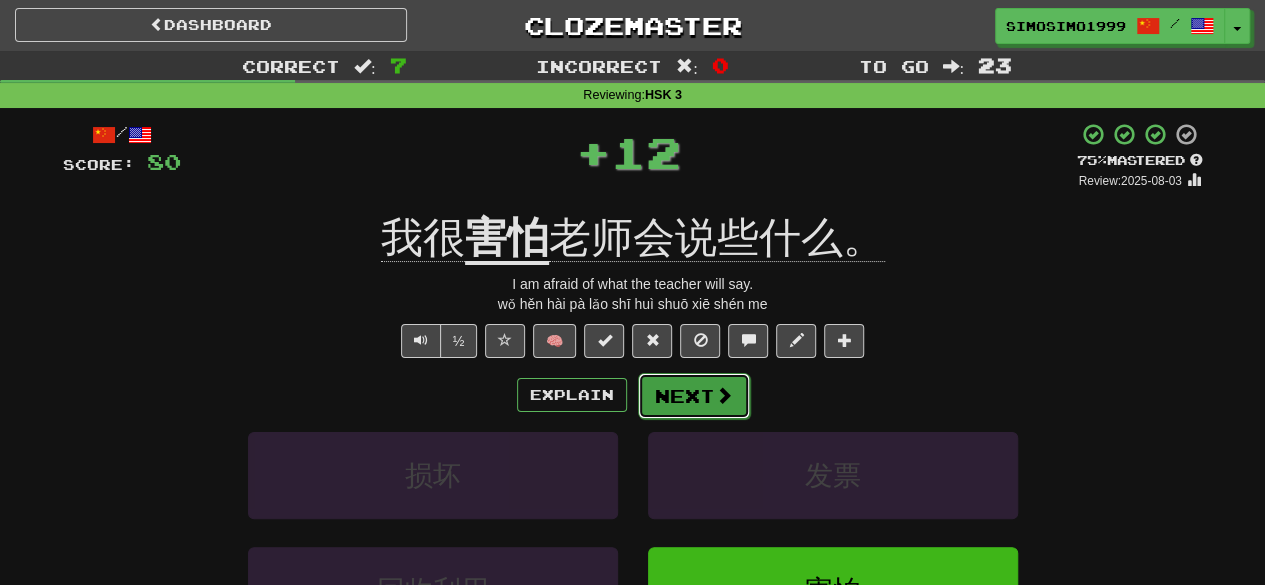 click on "Next" at bounding box center [694, 396] 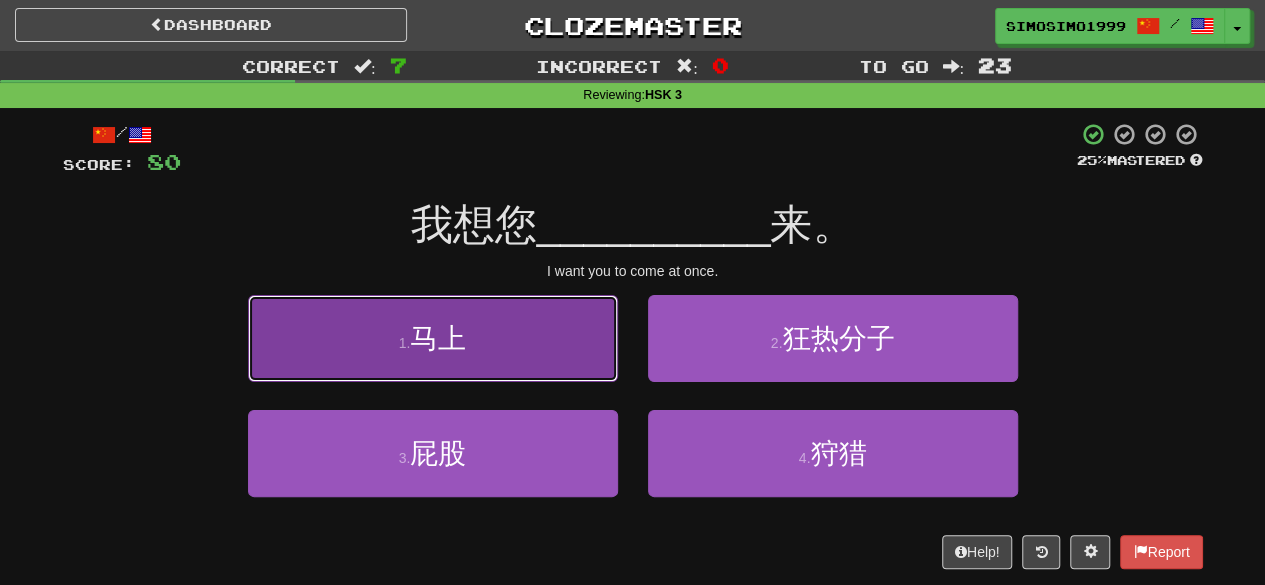 click on "1 .  马上" at bounding box center [433, 338] 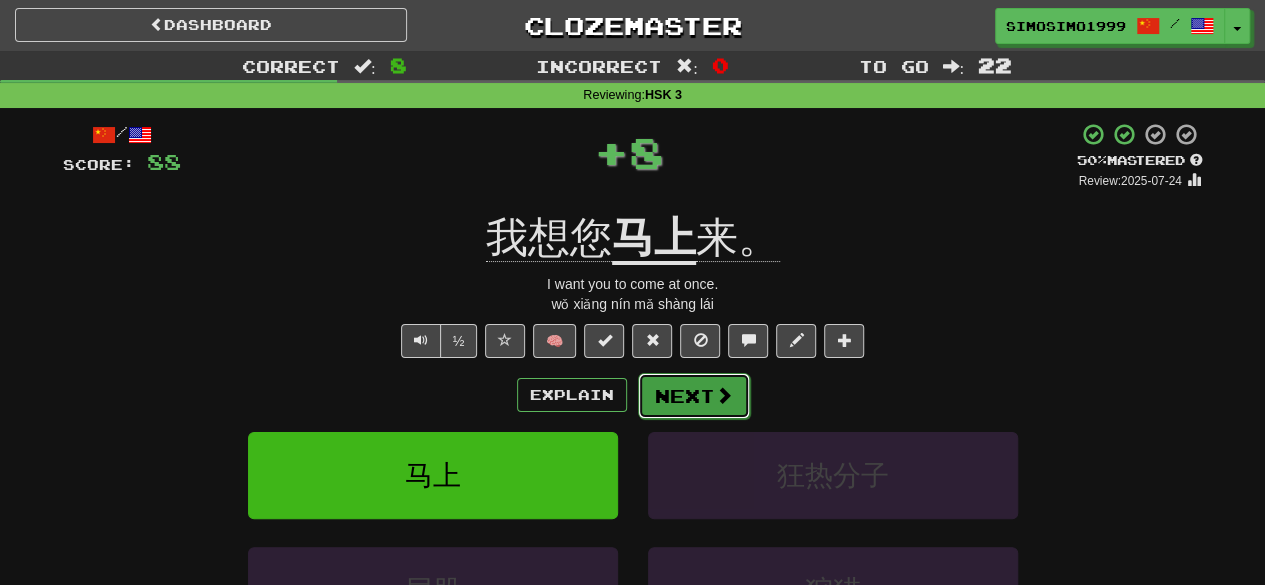 click on "Next" at bounding box center (694, 396) 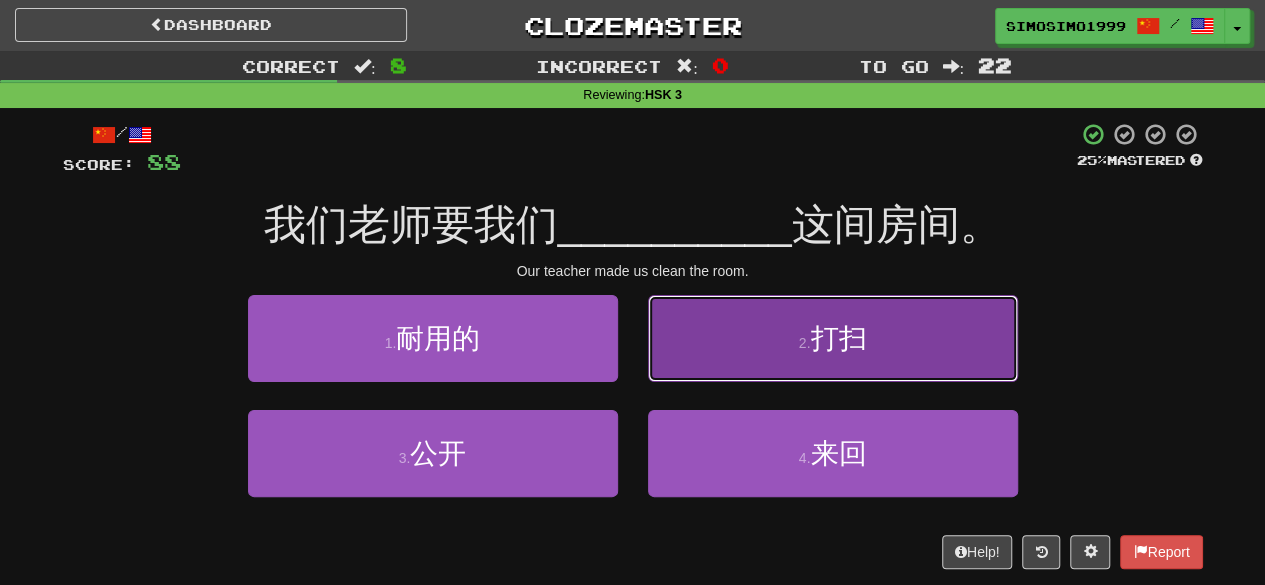 click on "打扫" at bounding box center (838, 338) 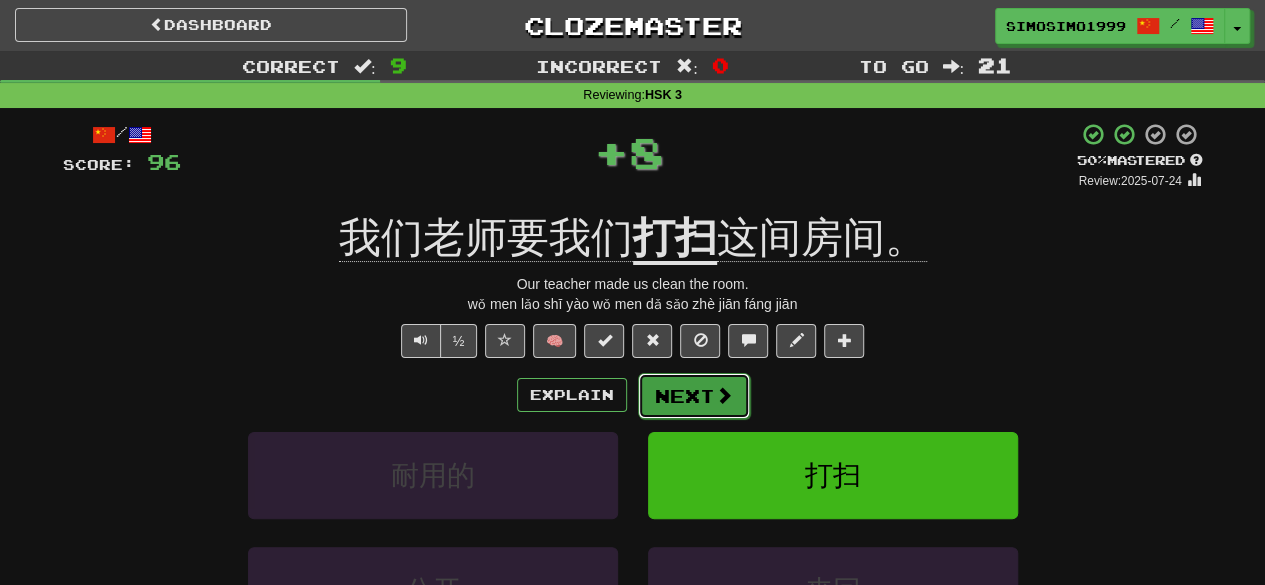 click on "Next" at bounding box center [694, 396] 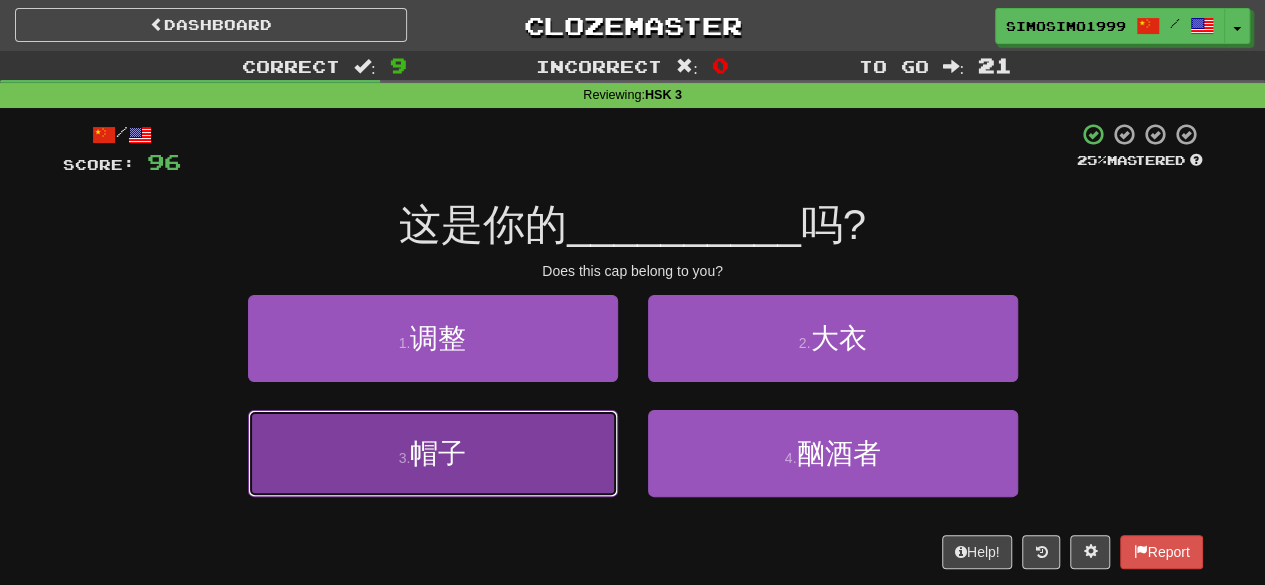 click on "3 .  帽子" at bounding box center (433, 453) 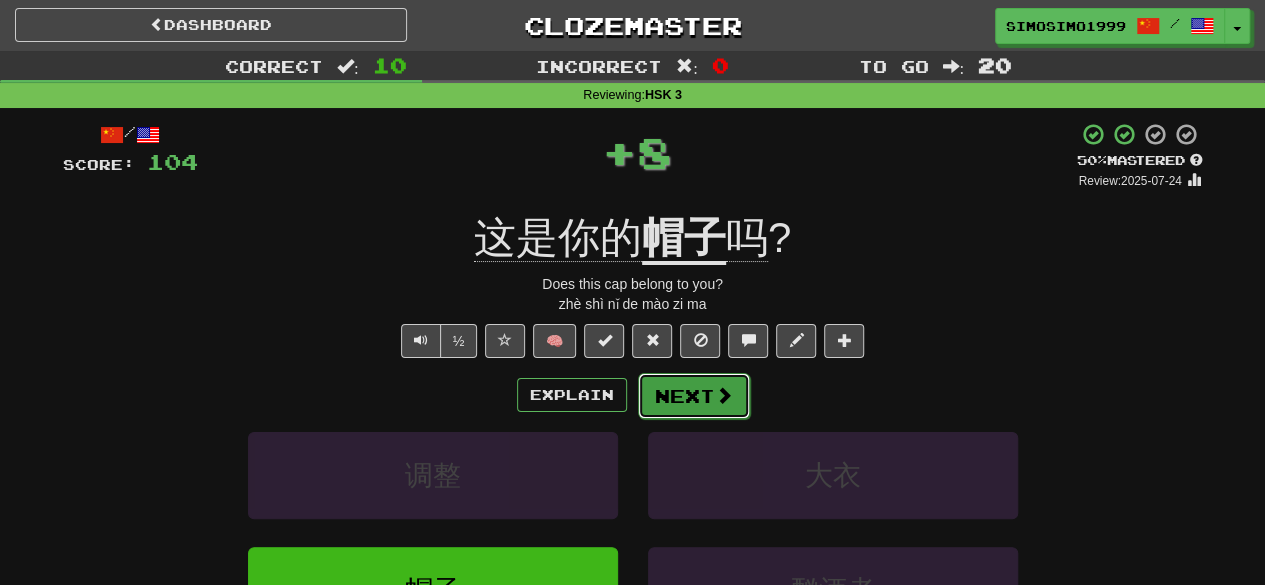 click on "Next" at bounding box center (694, 396) 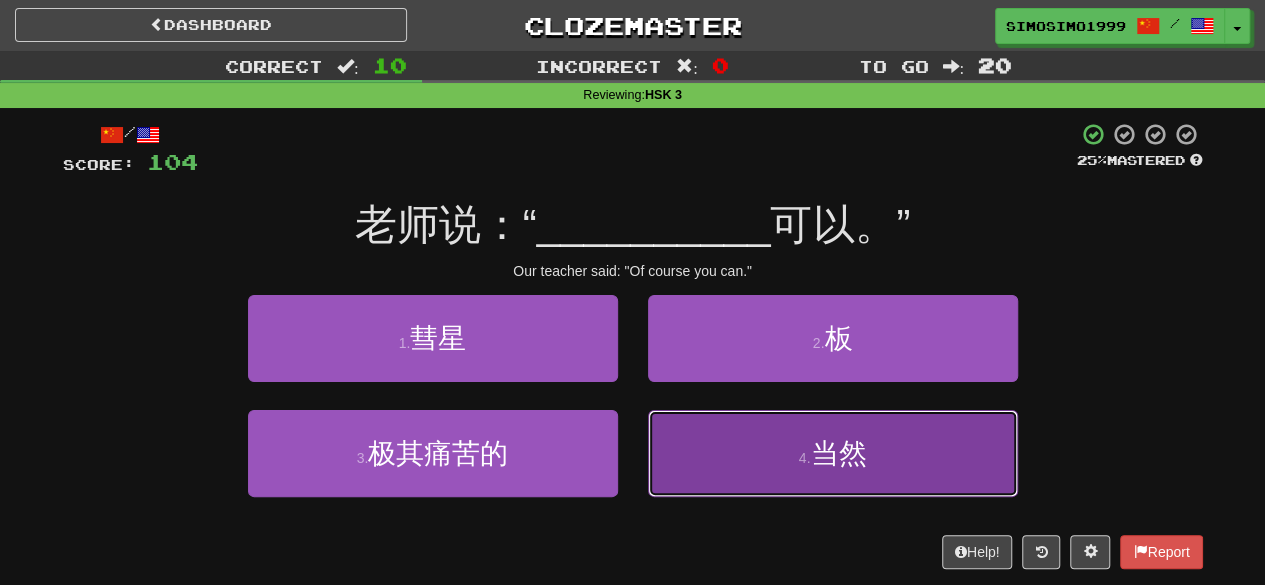 click on "4 .  当然" at bounding box center (833, 453) 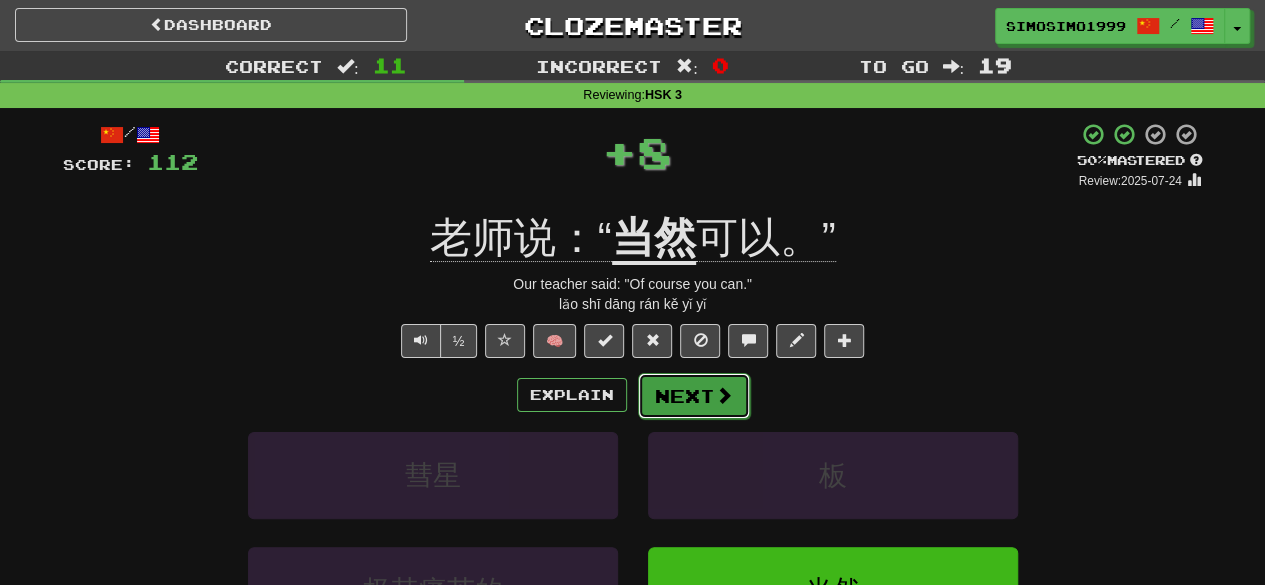click on "Next" at bounding box center [694, 396] 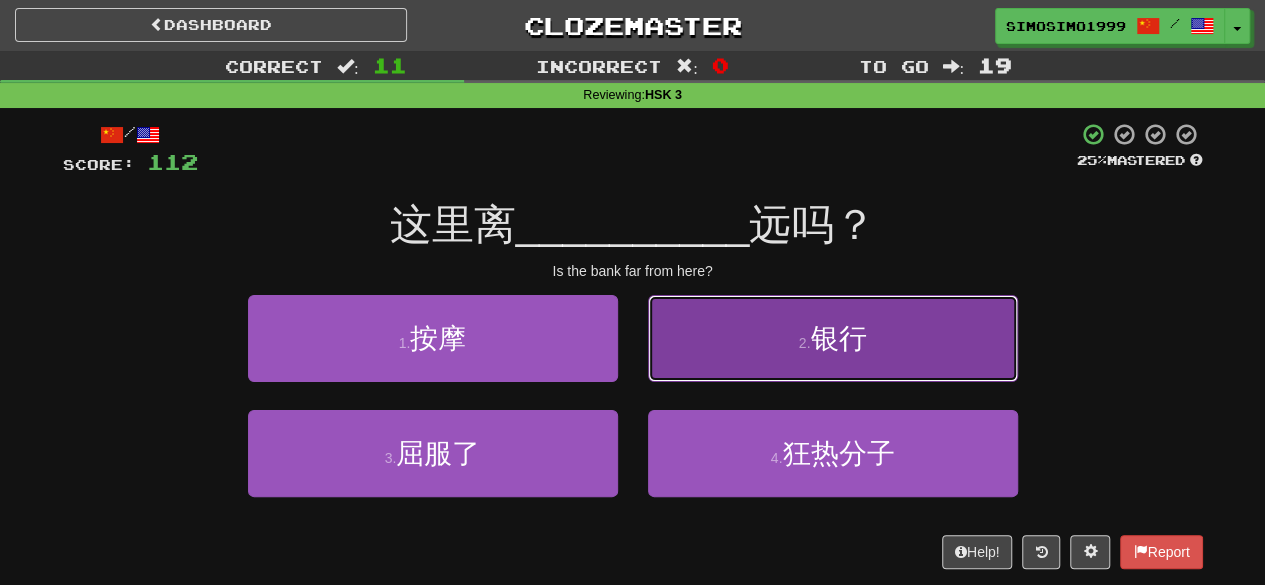 click on "2 ." at bounding box center [805, 343] 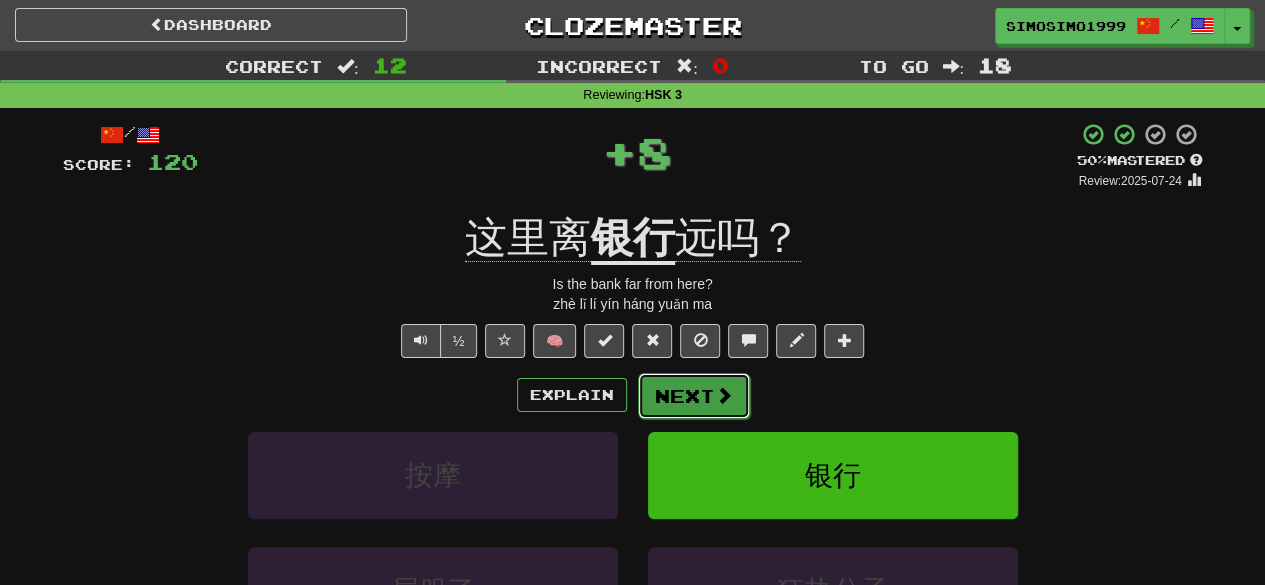 click on "Next" at bounding box center [694, 396] 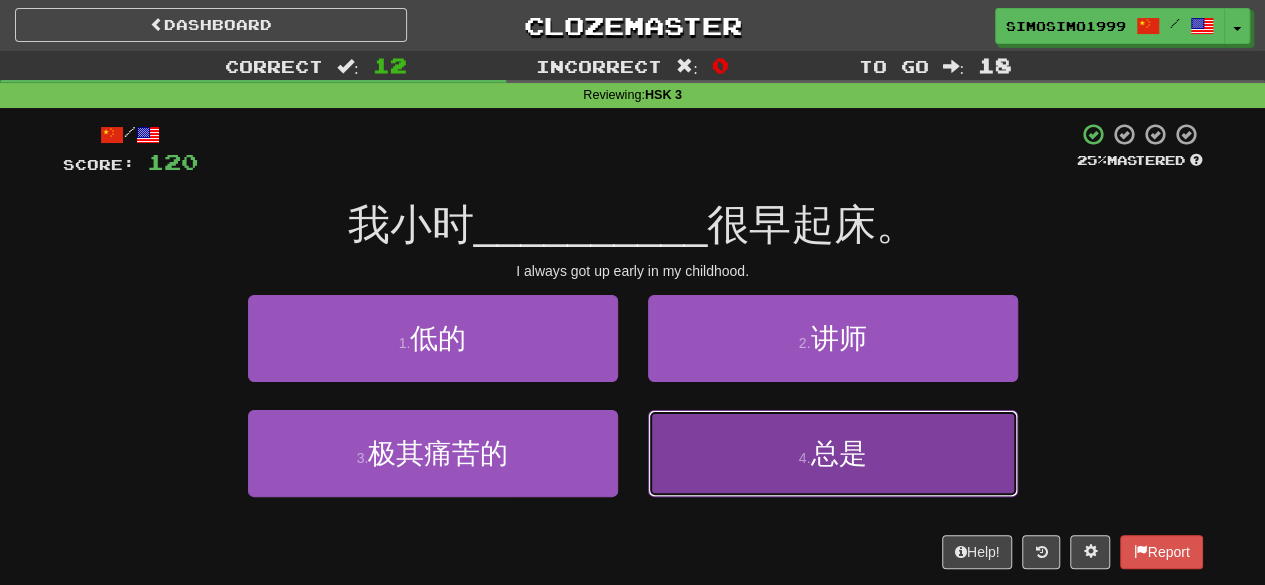 click on "总是" at bounding box center [838, 453] 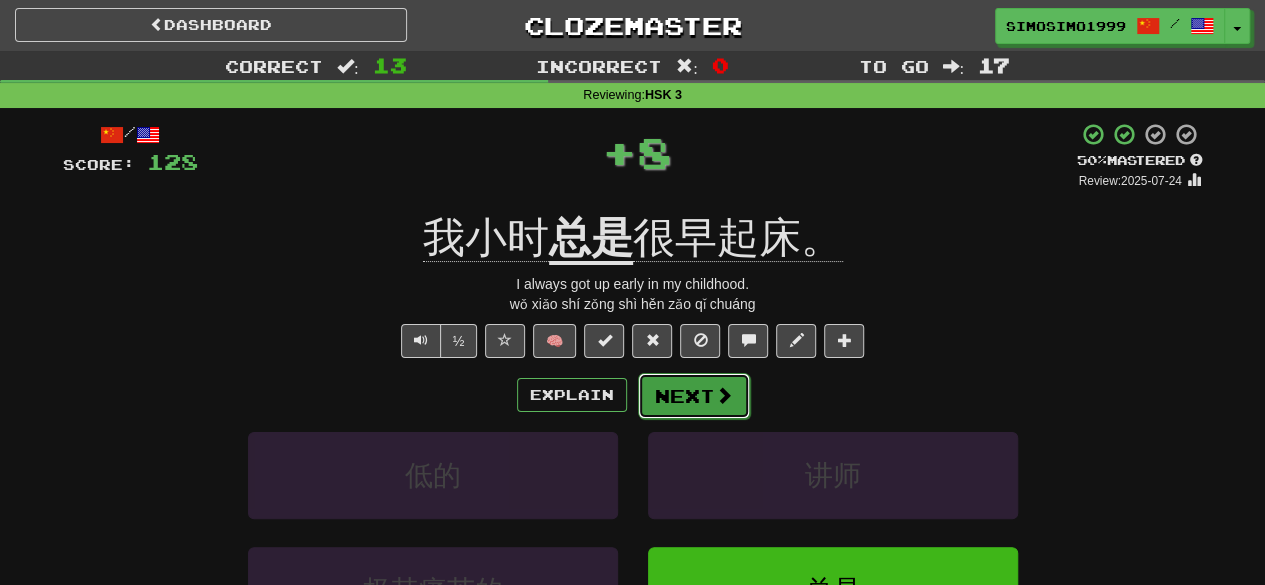 click on "Next" at bounding box center [694, 396] 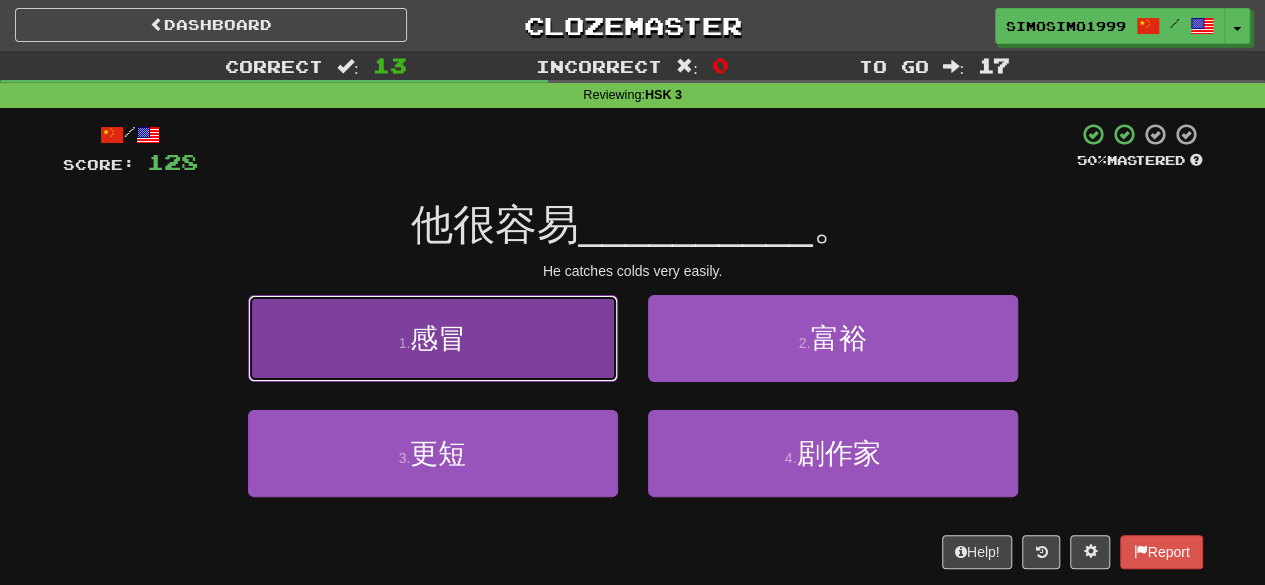 click on "1 .  感冒" at bounding box center (433, 338) 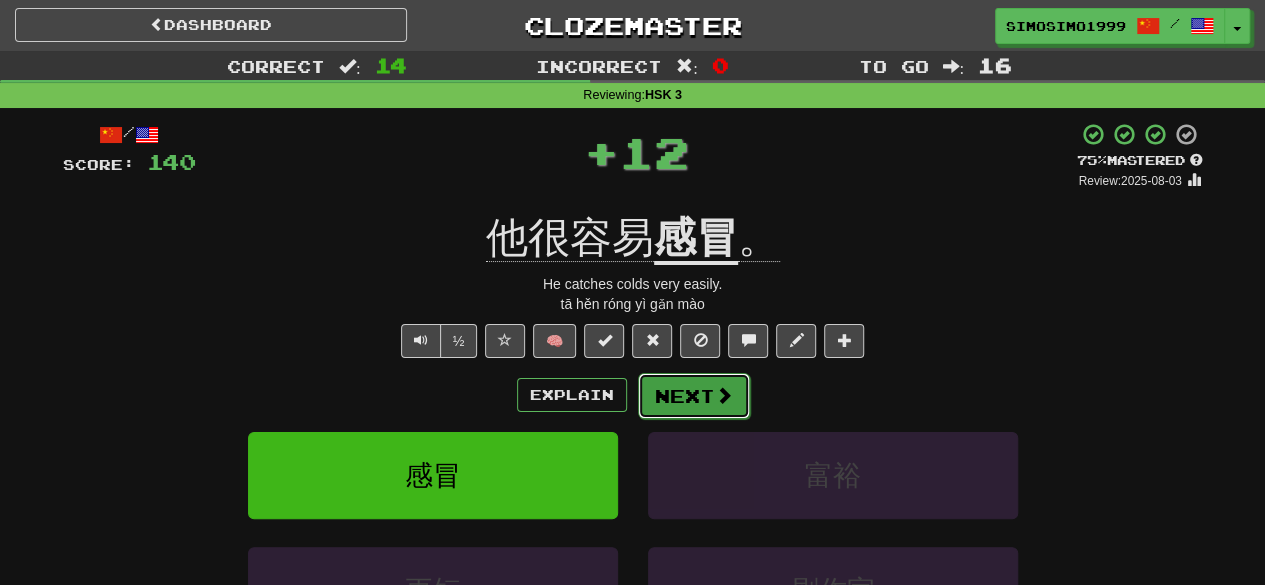 click on "Next" at bounding box center (694, 396) 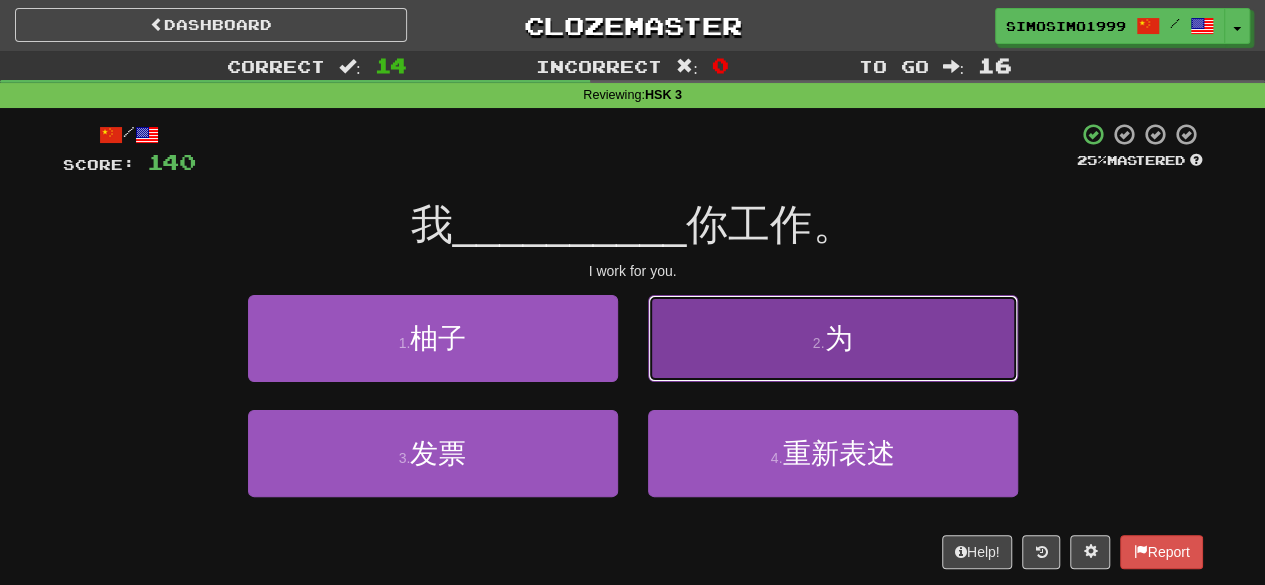 click on "2 .  为" at bounding box center (833, 338) 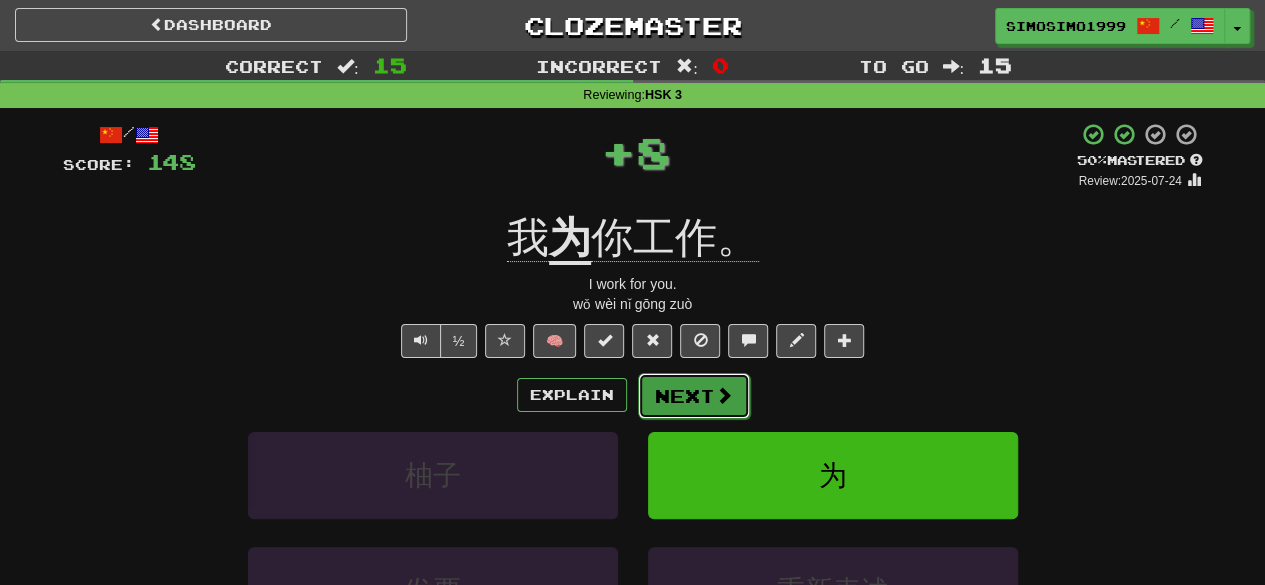 click at bounding box center [724, 395] 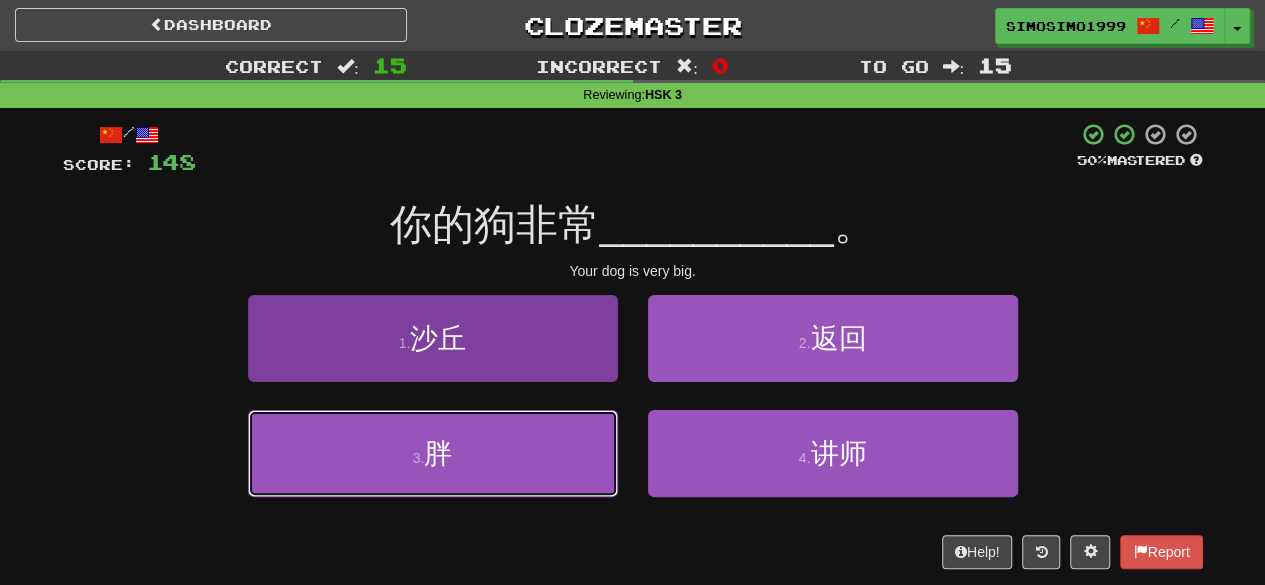 click on "3 .  胖" at bounding box center [433, 453] 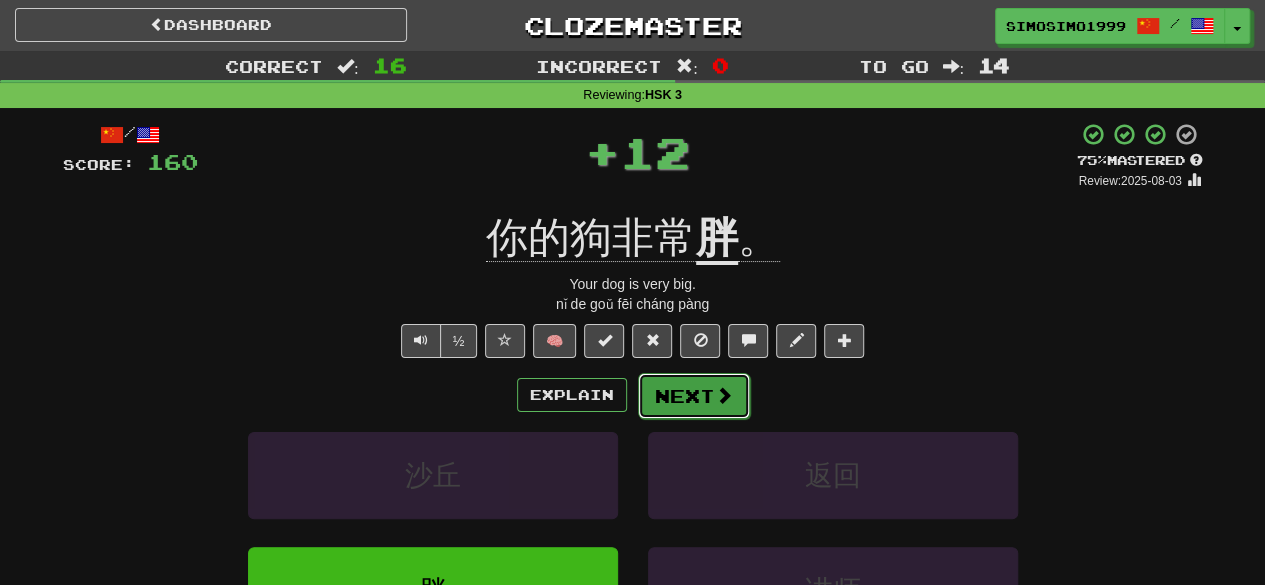 click on "Next" at bounding box center [694, 396] 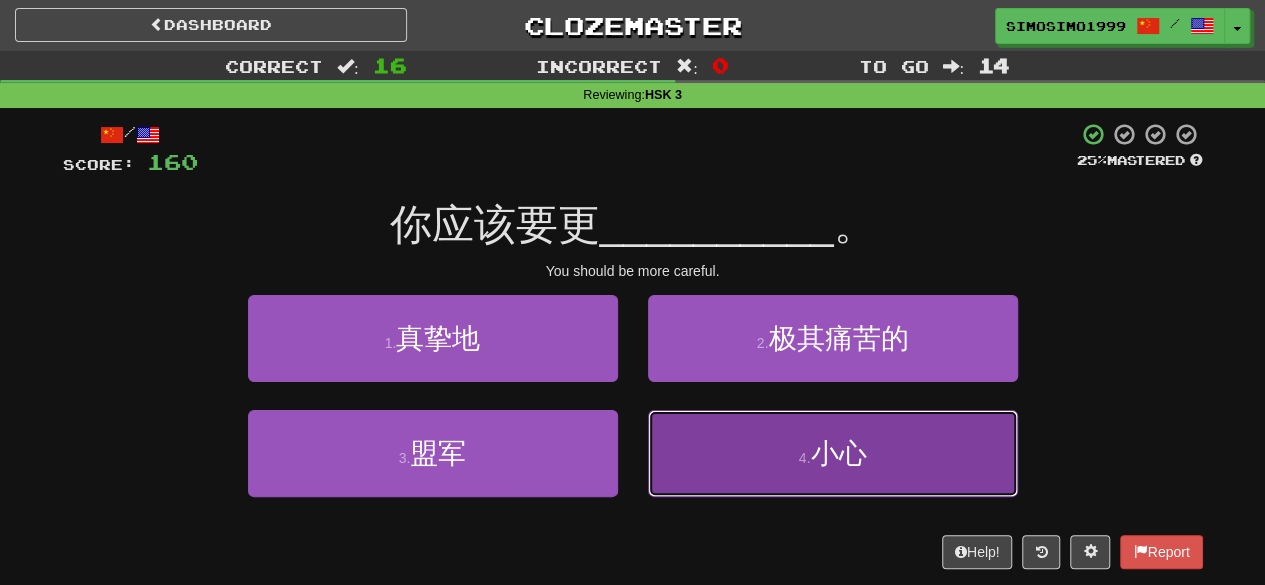 click on "4 ." at bounding box center (805, 458) 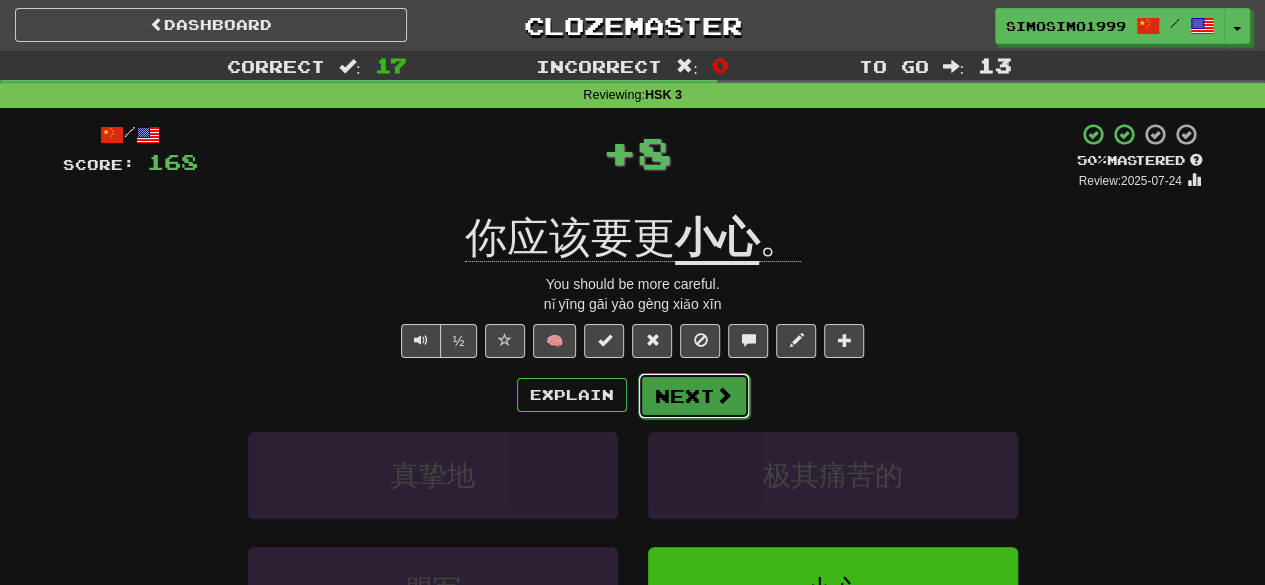 click on "Next" at bounding box center (694, 396) 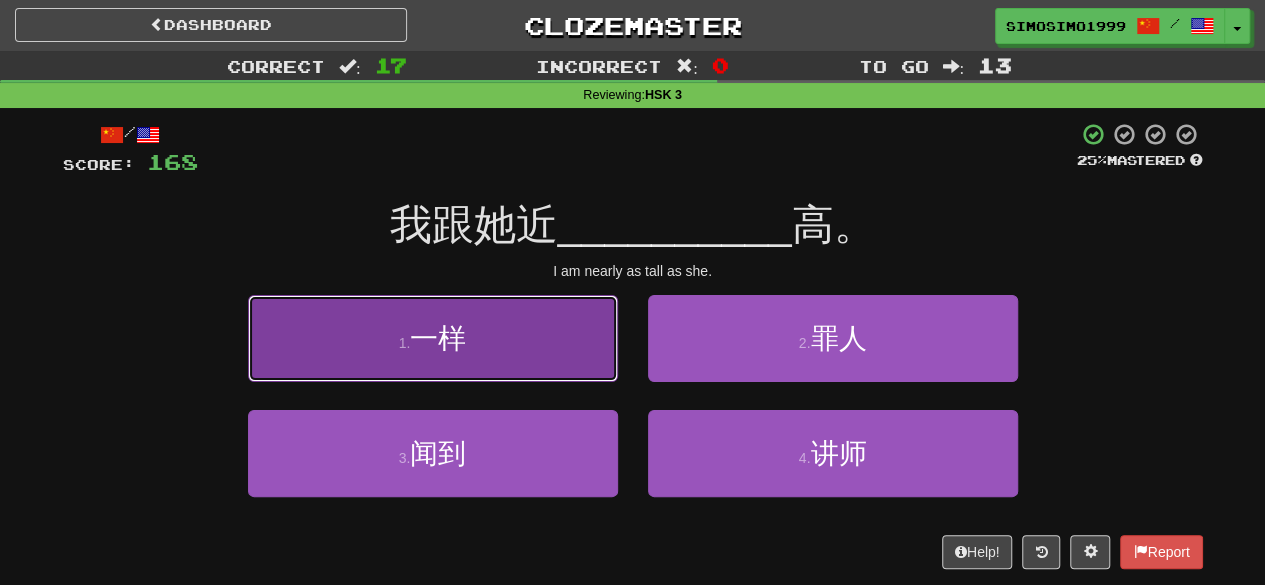 click on "1 .  一样" at bounding box center (433, 338) 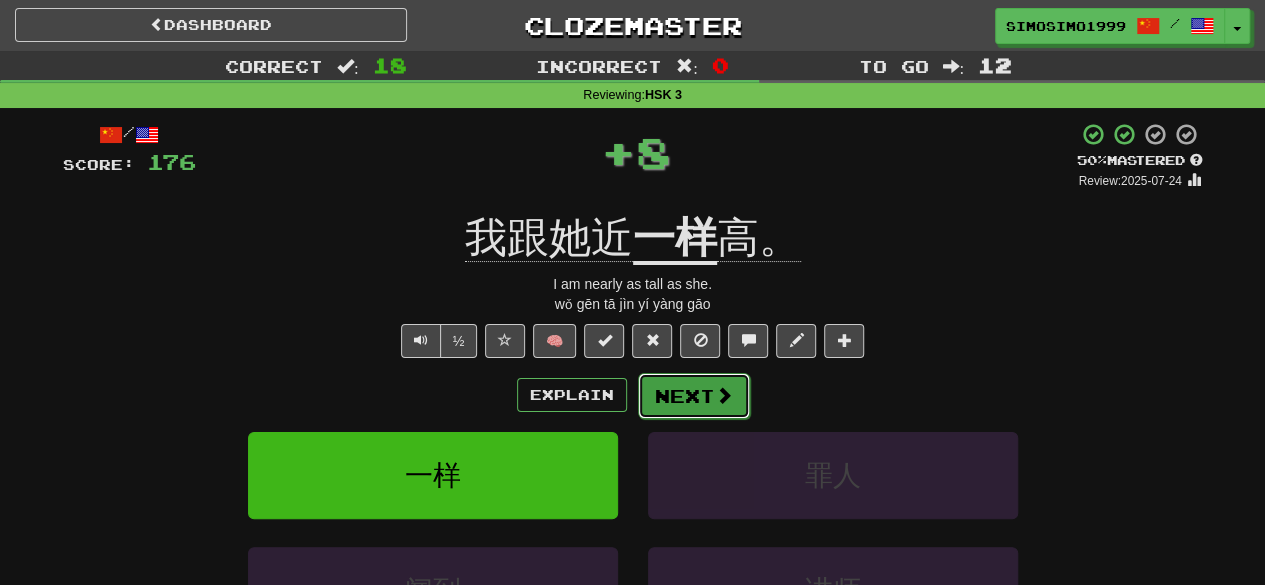 click on "Next" at bounding box center [694, 396] 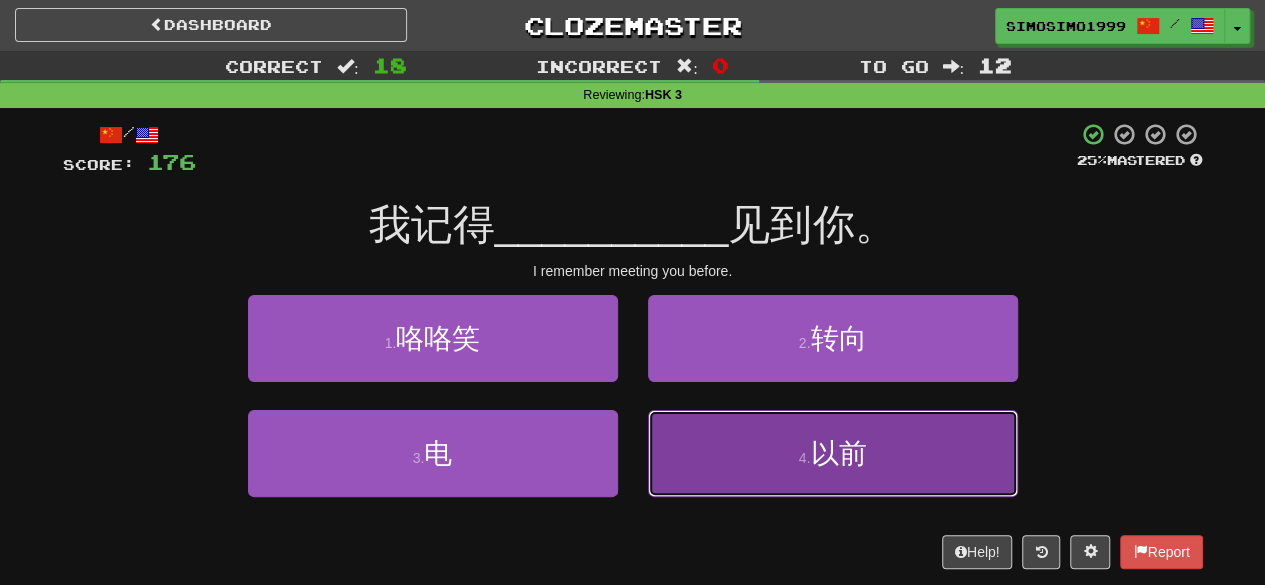 click on "以前" at bounding box center [838, 453] 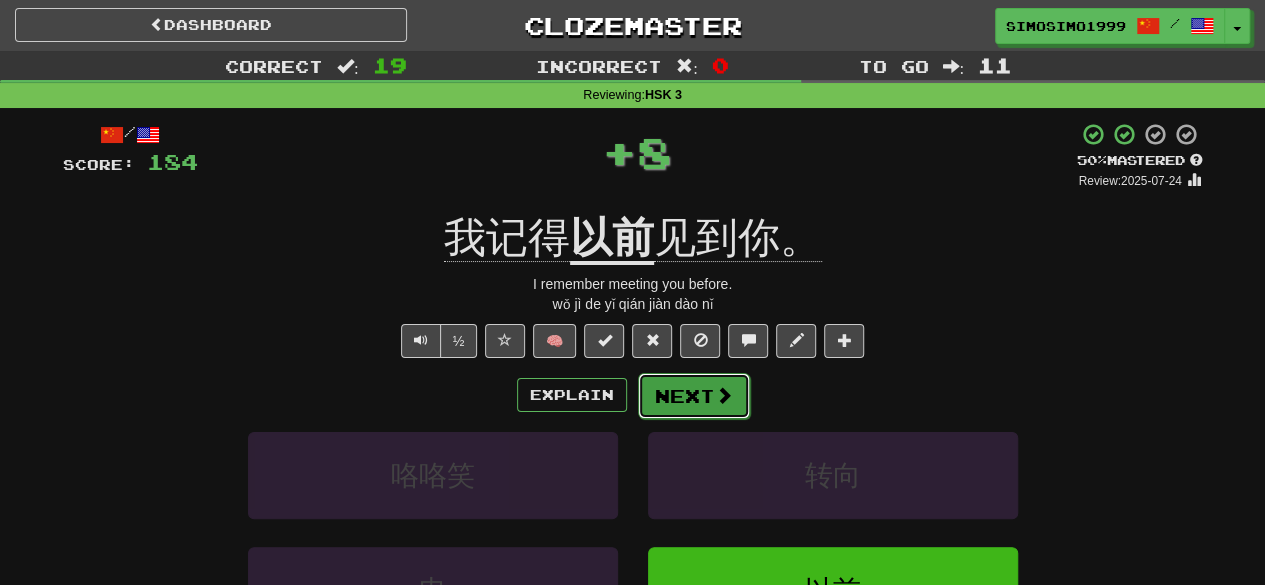 click on "Next" at bounding box center [694, 396] 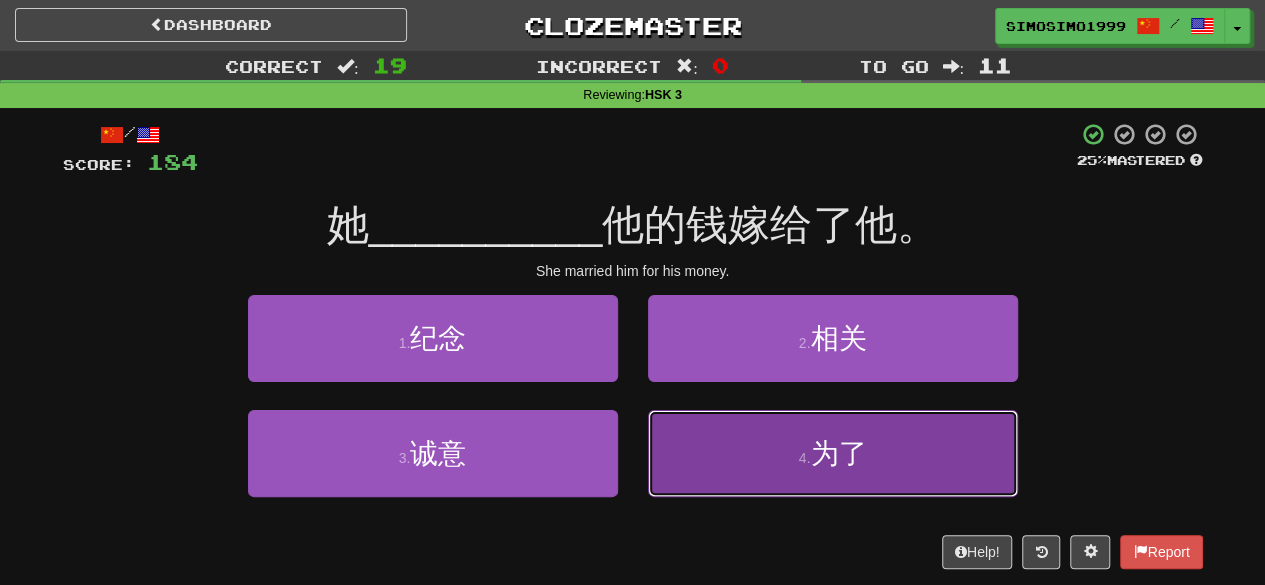 click on "为了" at bounding box center [838, 453] 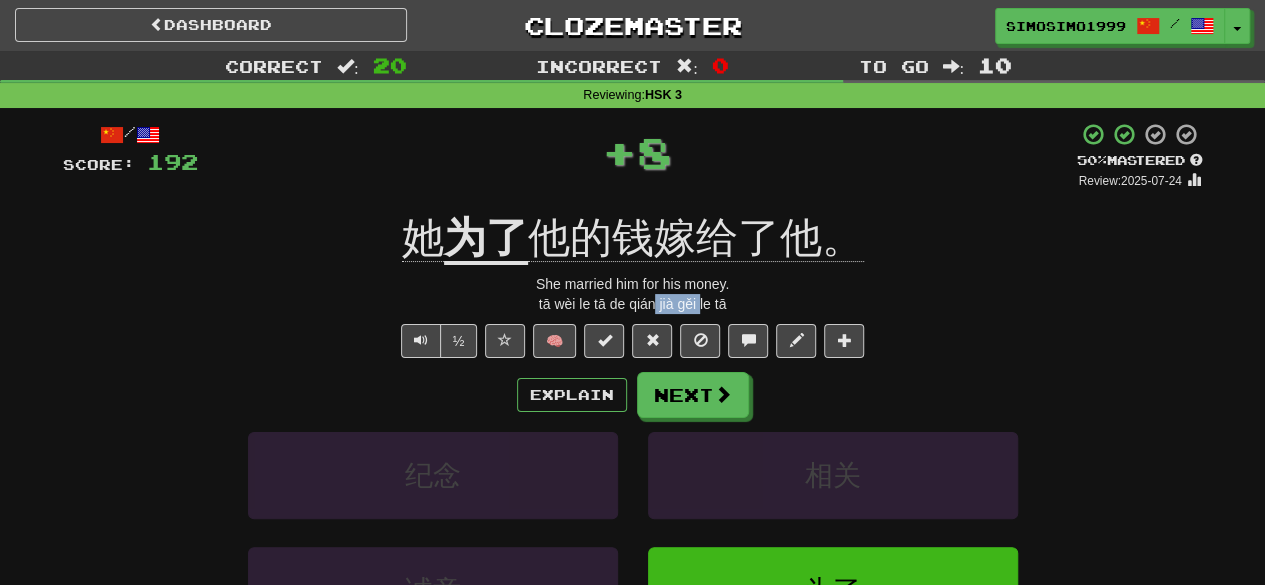 drag, startPoint x: 654, startPoint y: 303, endPoint x: 701, endPoint y: 305, distance: 47.042534 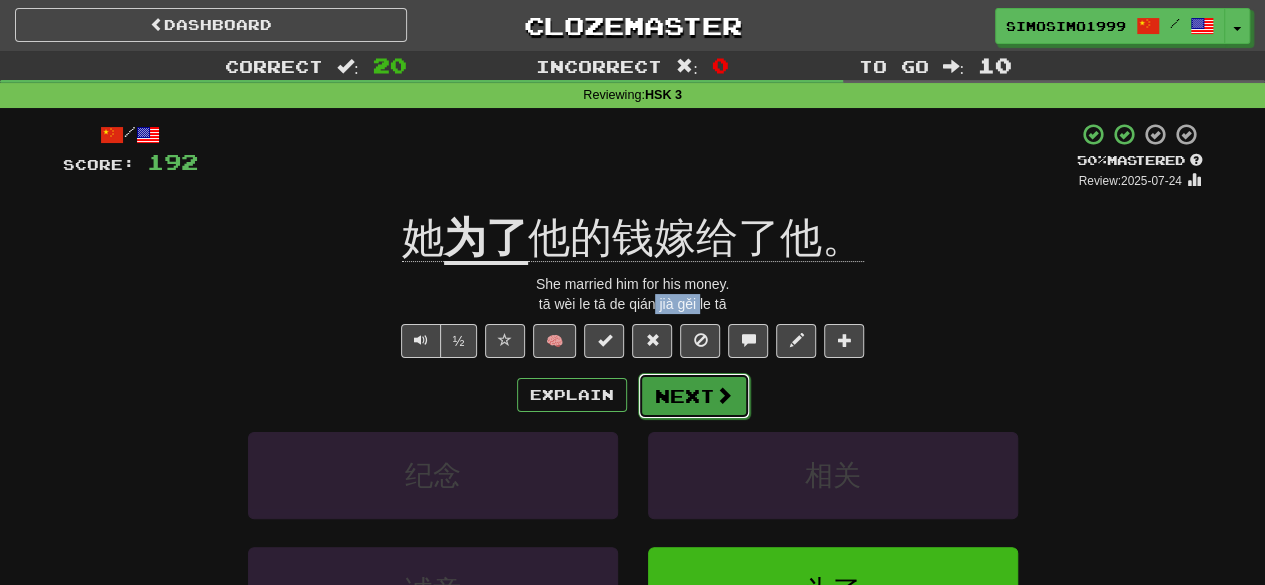 click at bounding box center (724, 395) 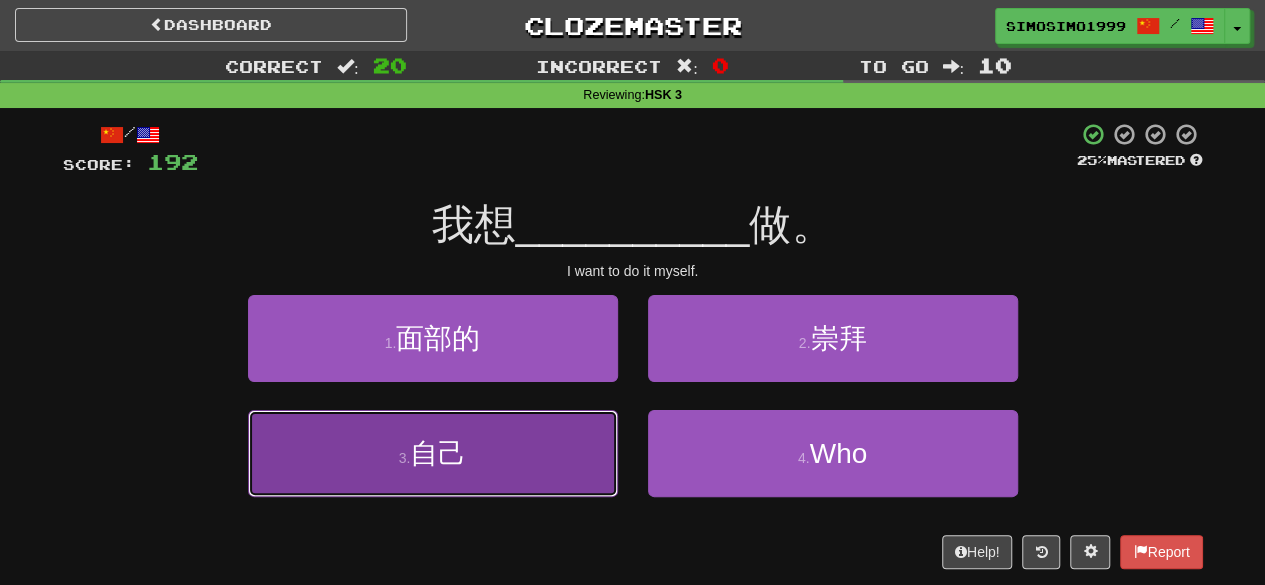 click on "自己" at bounding box center (438, 453) 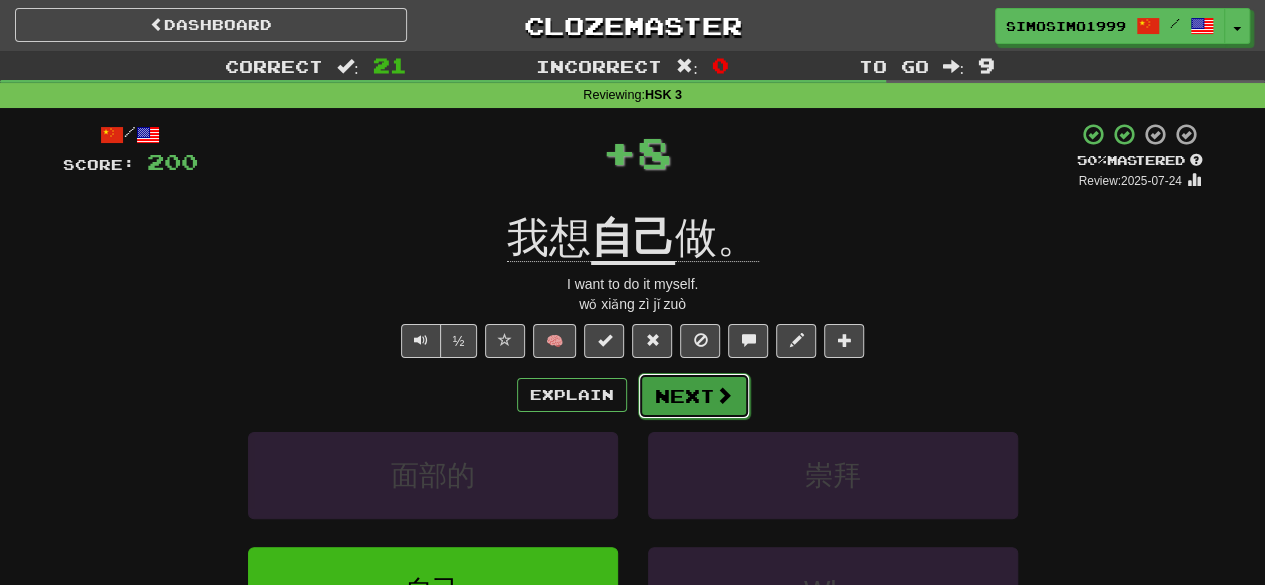 click on "Next" at bounding box center [694, 396] 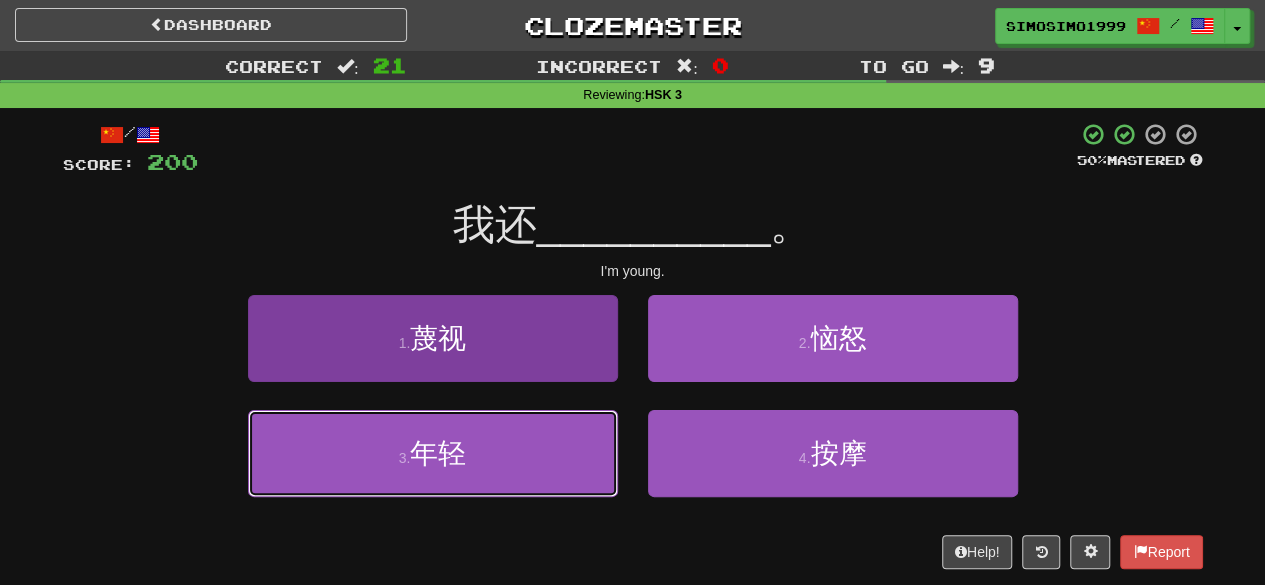 click on "3 .  年轻" at bounding box center [433, 453] 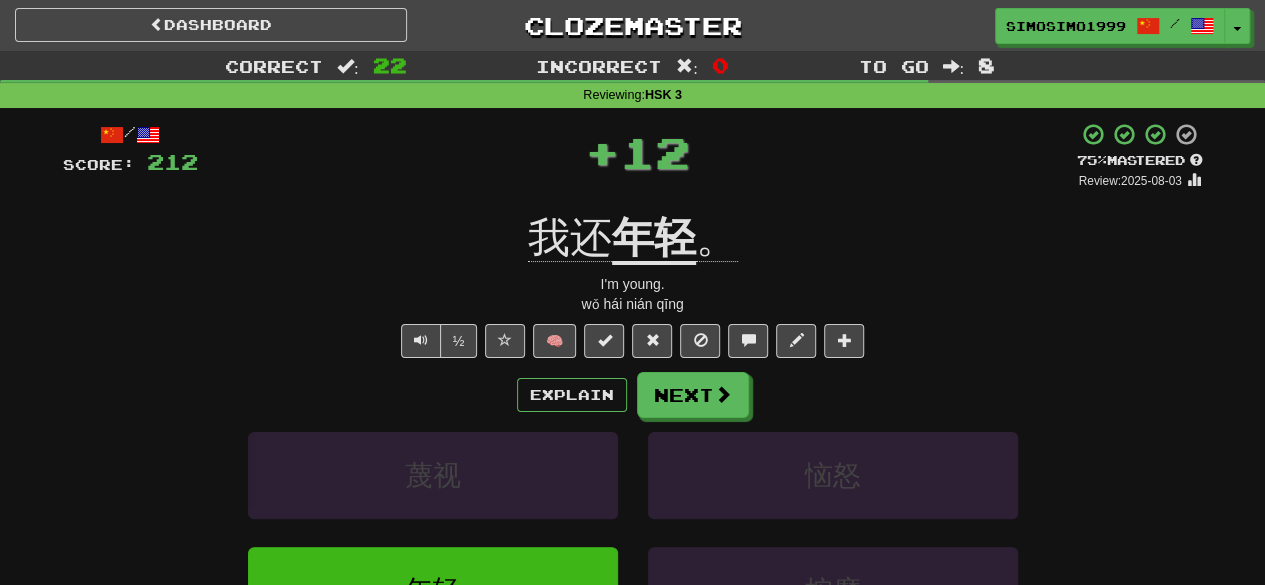 click on "/  Score:   212 + 12 75 %  Mastered Review:  2025-08-03 我还 年轻 。 I'm young. wǒ hái nián qīng ½ 🧠 Explain Next 蔑视 恼怒 年轻 按摩 Learn more: 蔑视 恼怒 年轻 按摩  Help!  Report Sentence Source" at bounding box center (633, 445) 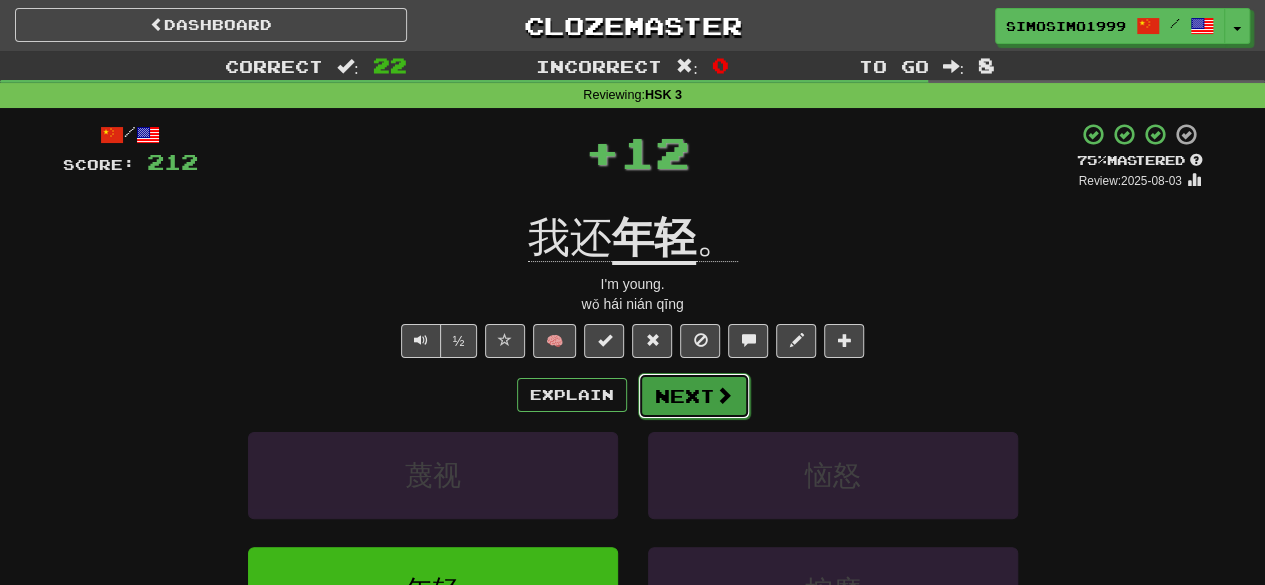 click on "Next" at bounding box center [694, 396] 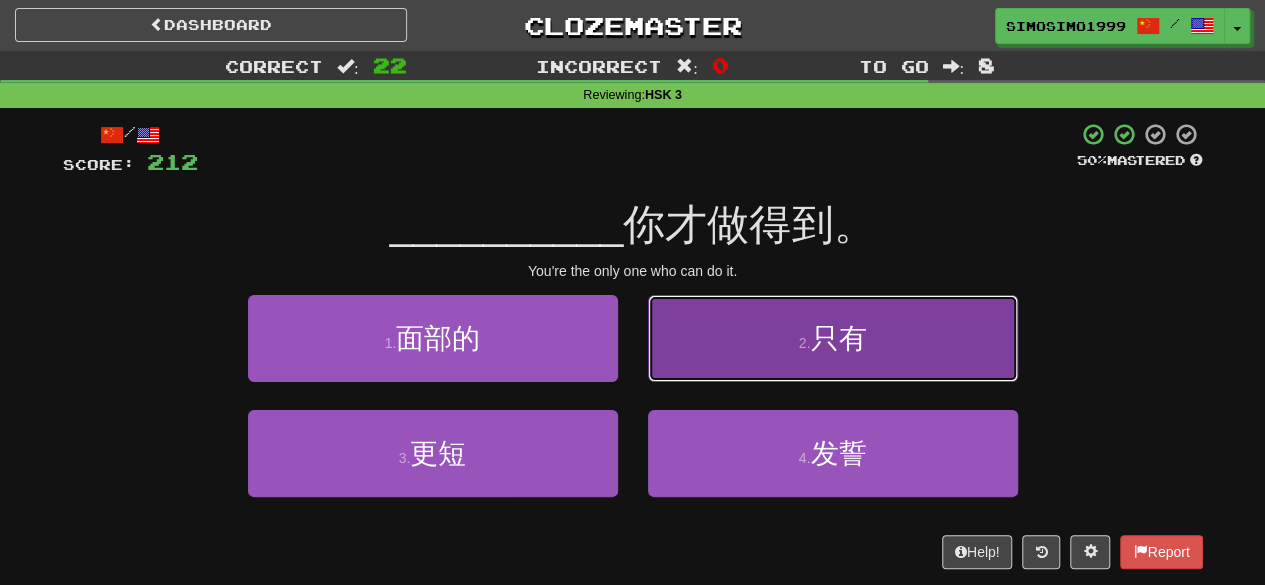 click on "2 .  只有" at bounding box center (833, 338) 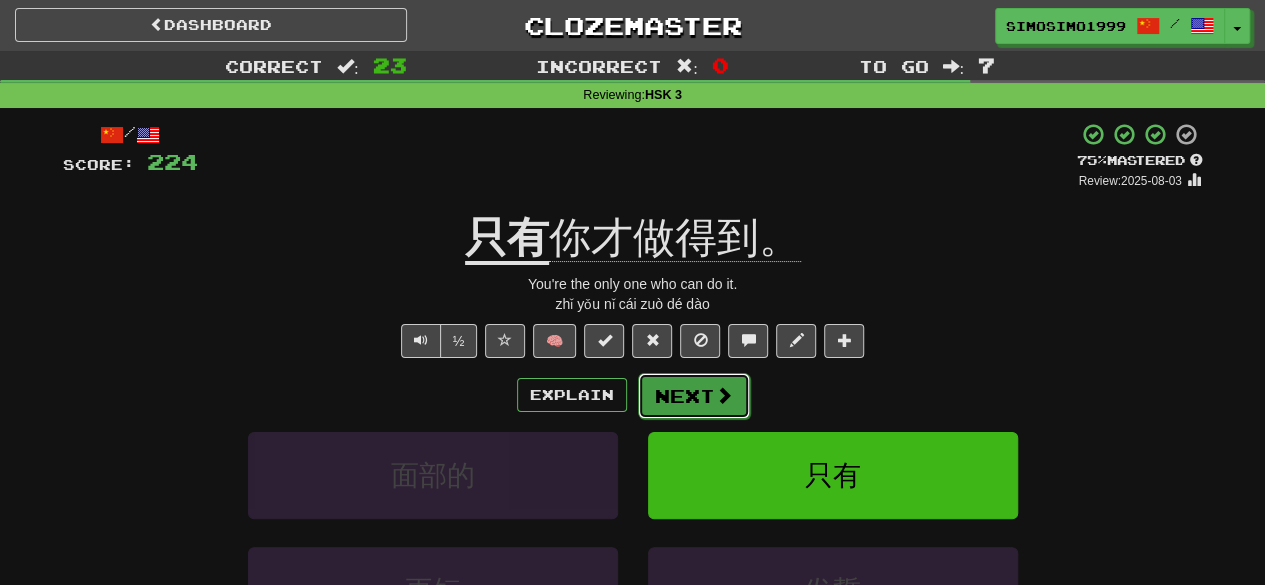 click on "Next" at bounding box center (694, 396) 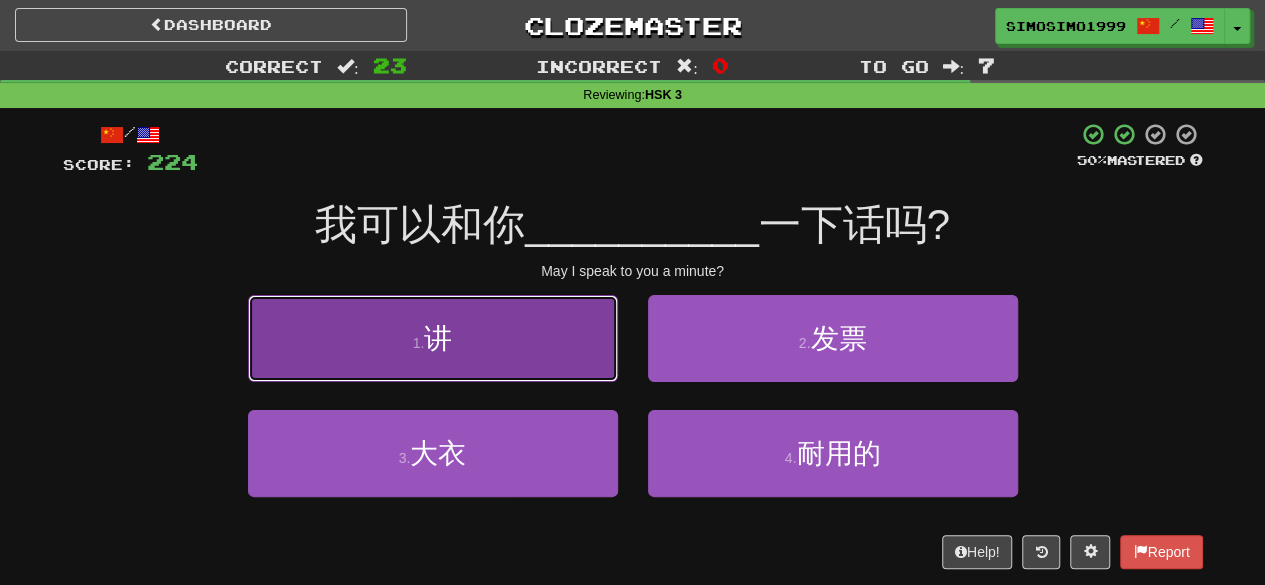 click on "1 .  讲" at bounding box center [433, 338] 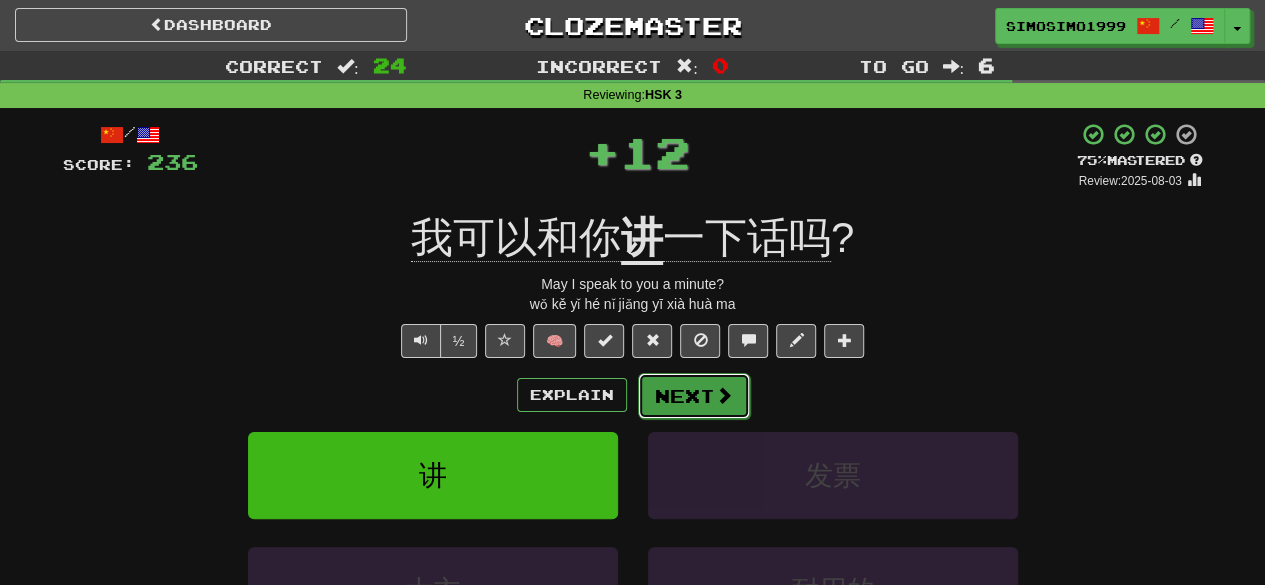 click on "Next" at bounding box center [694, 396] 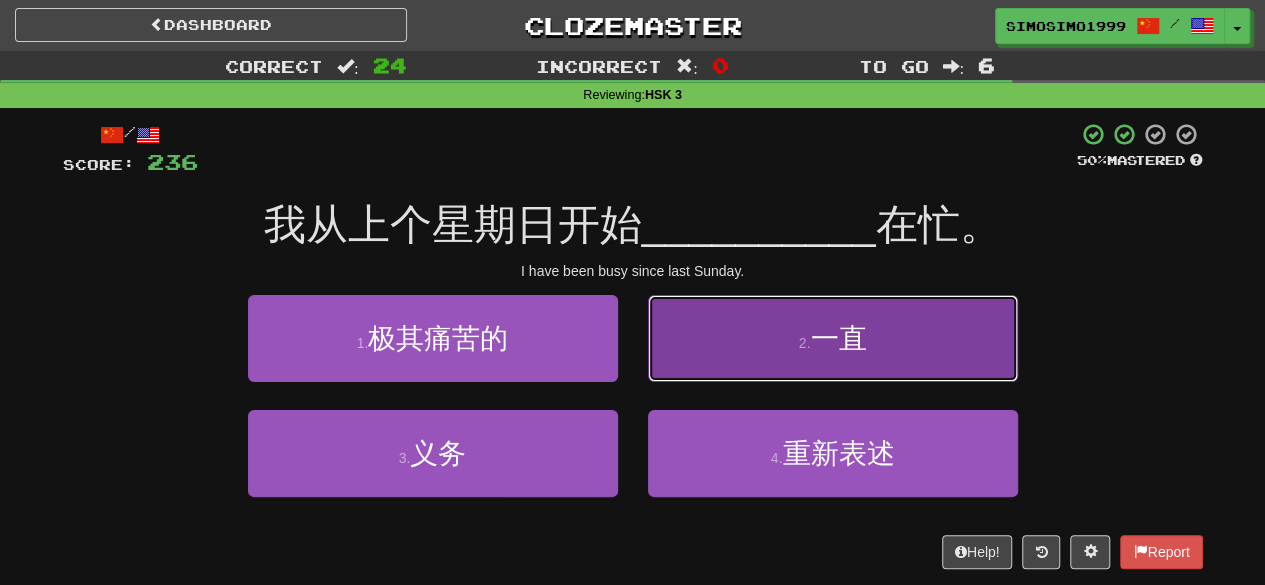 click on "一直" at bounding box center (838, 338) 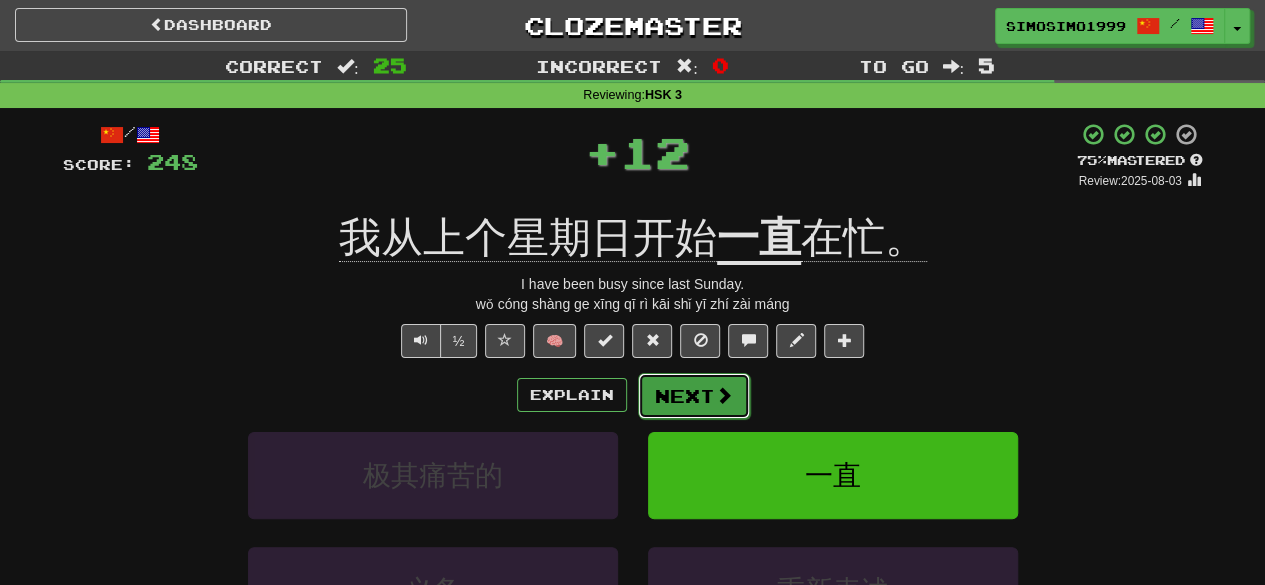 click at bounding box center (724, 395) 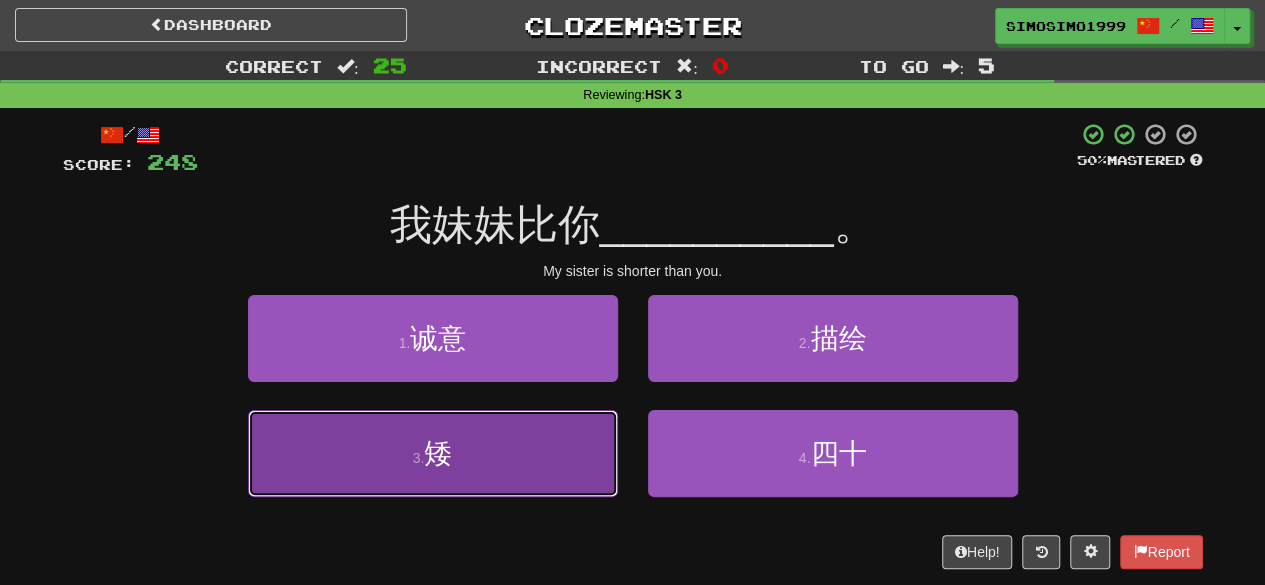 click on "3 .  矮" at bounding box center (433, 453) 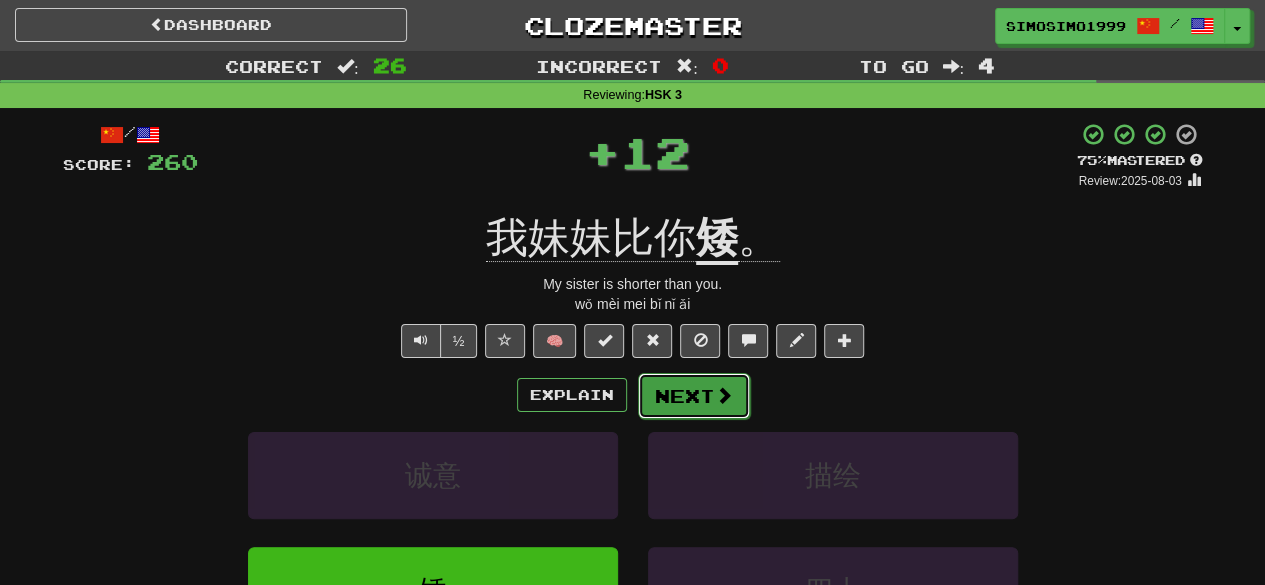 click on "Next" at bounding box center (694, 396) 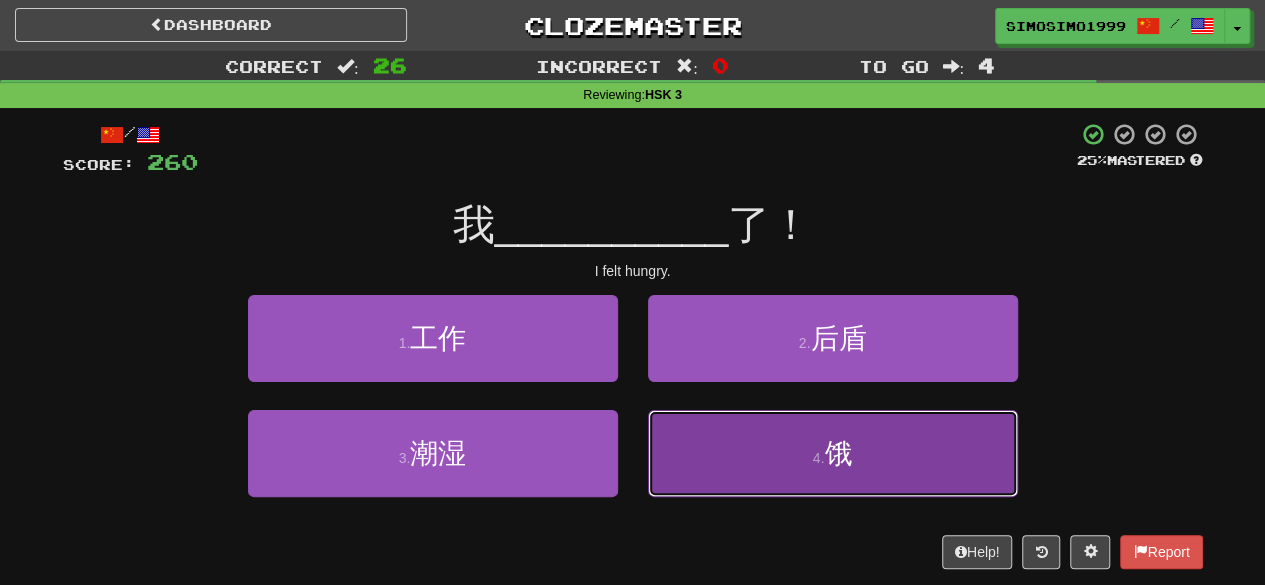 click on "4 ." at bounding box center (819, 458) 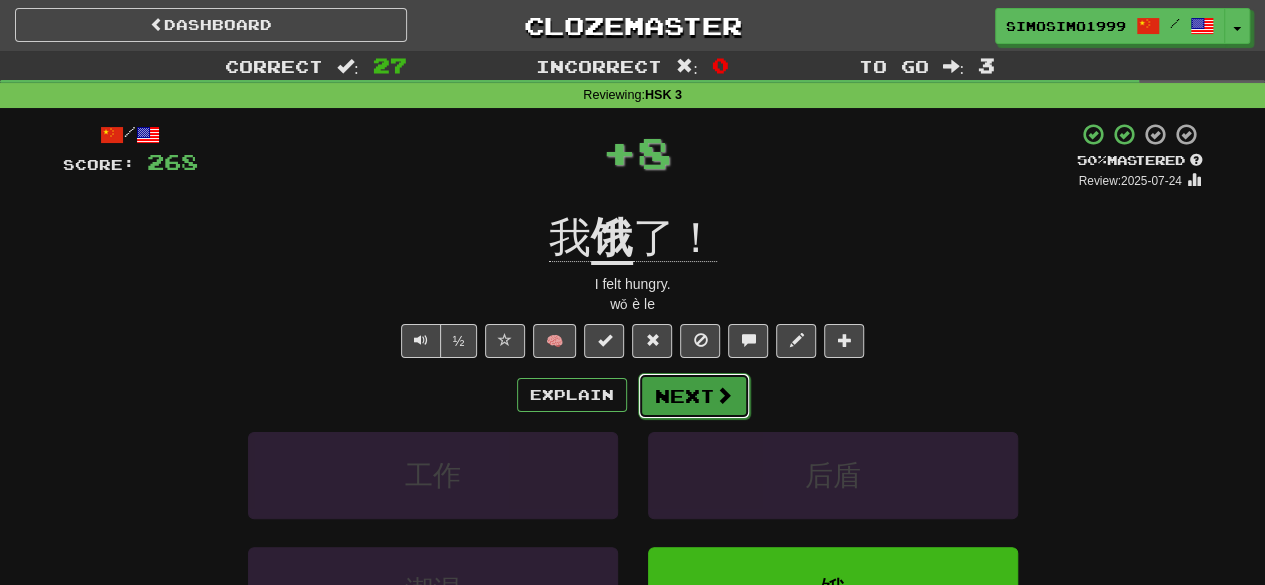 click on "Next" at bounding box center [694, 396] 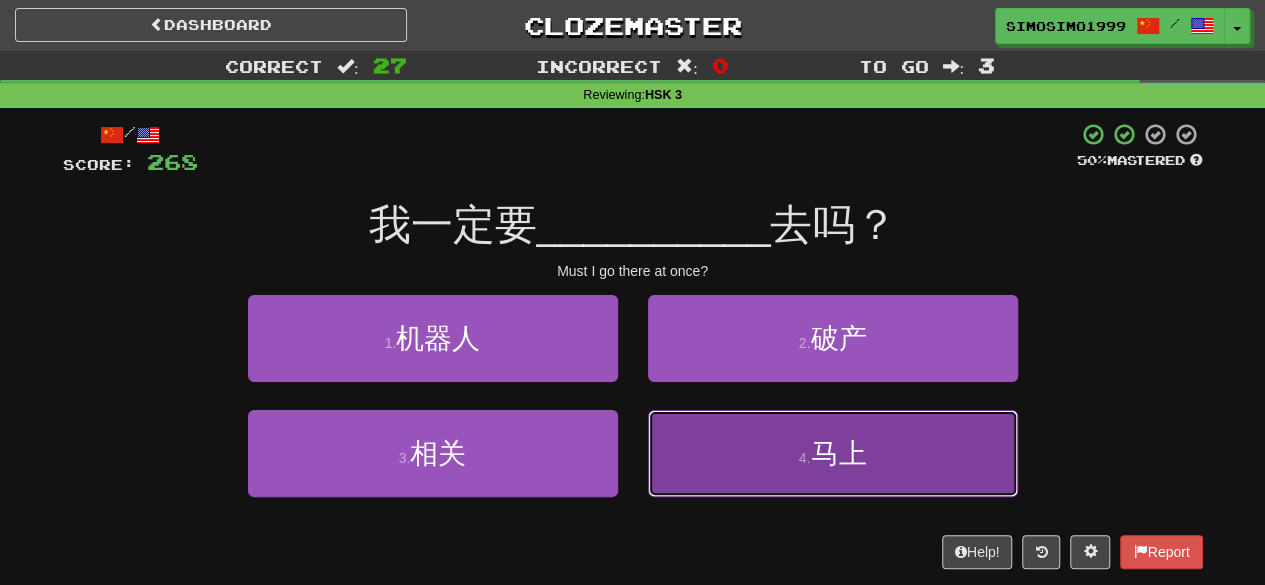 click on "4 .  马上" at bounding box center [833, 453] 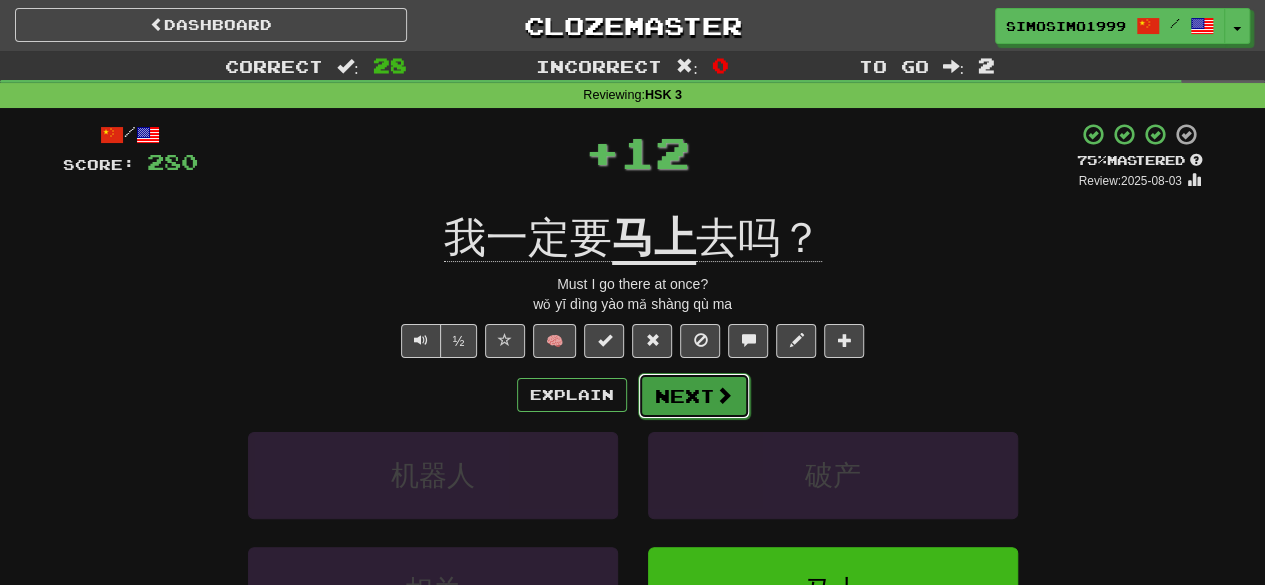 click on "Next" at bounding box center [694, 396] 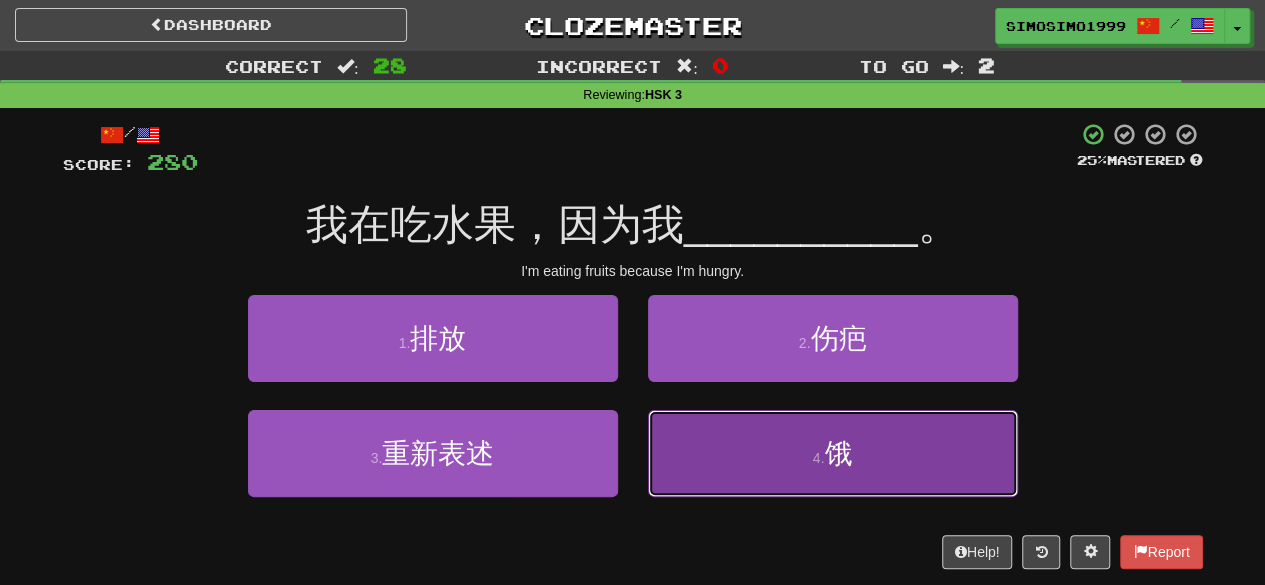 click on "饿" at bounding box center (838, 453) 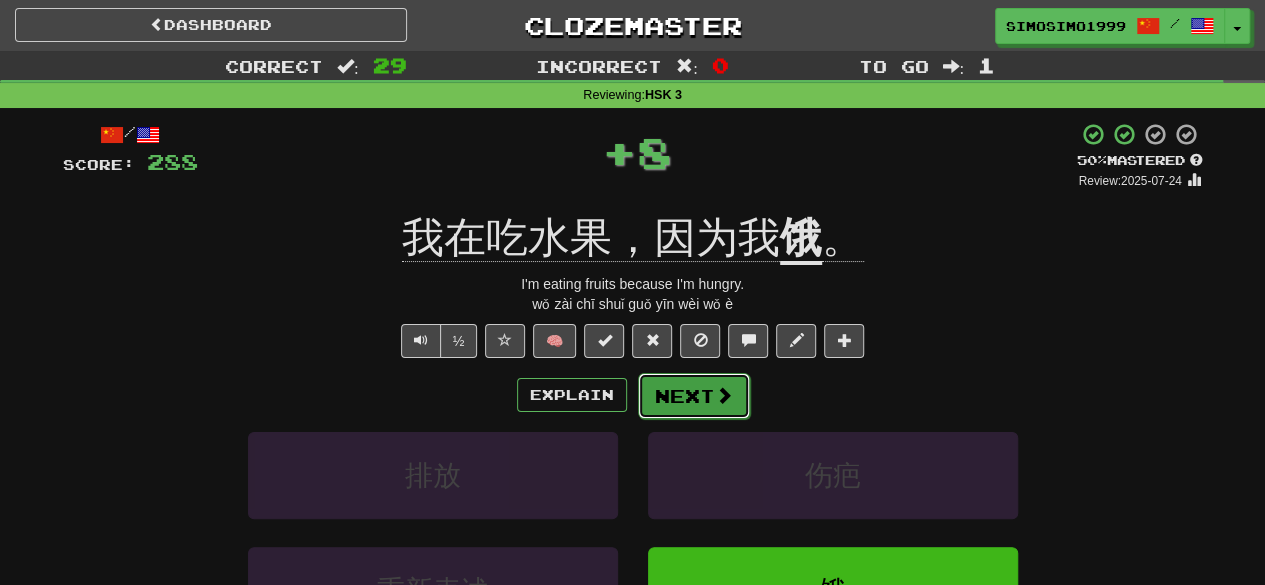 click on "Next" at bounding box center [694, 396] 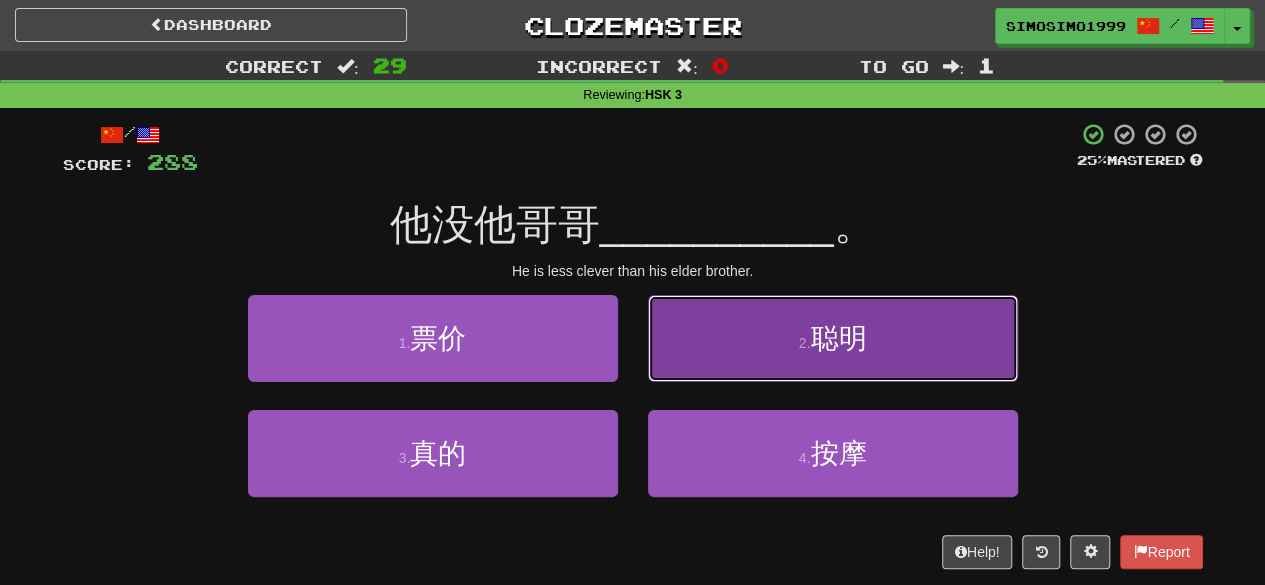 click on "2 .  聪明" at bounding box center (833, 338) 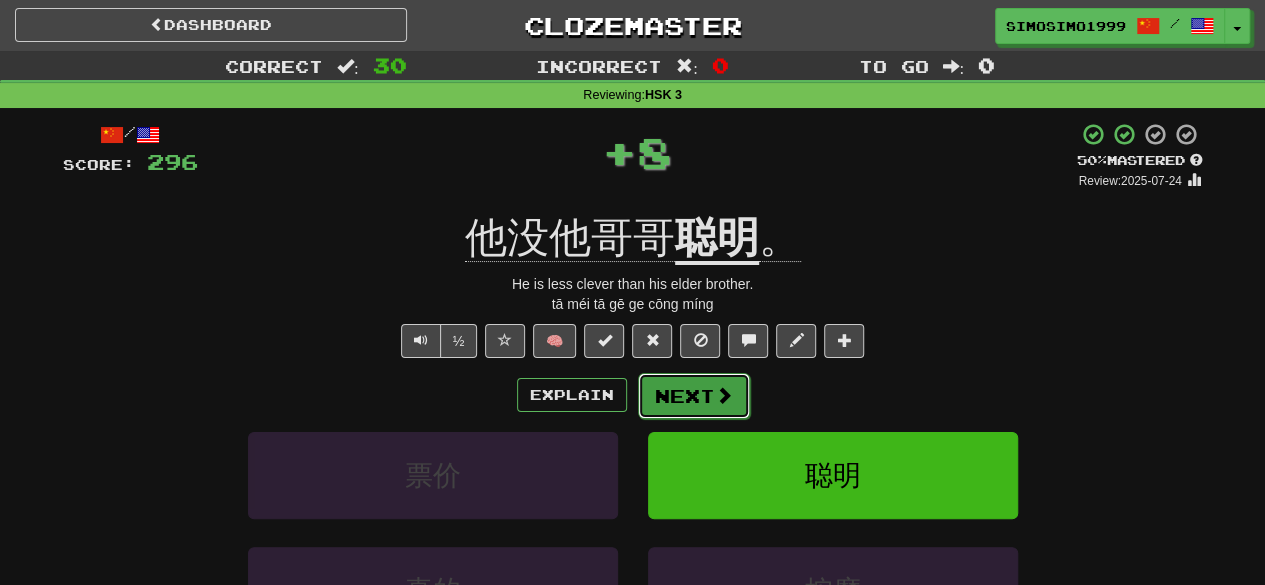 click at bounding box center [724, 395] 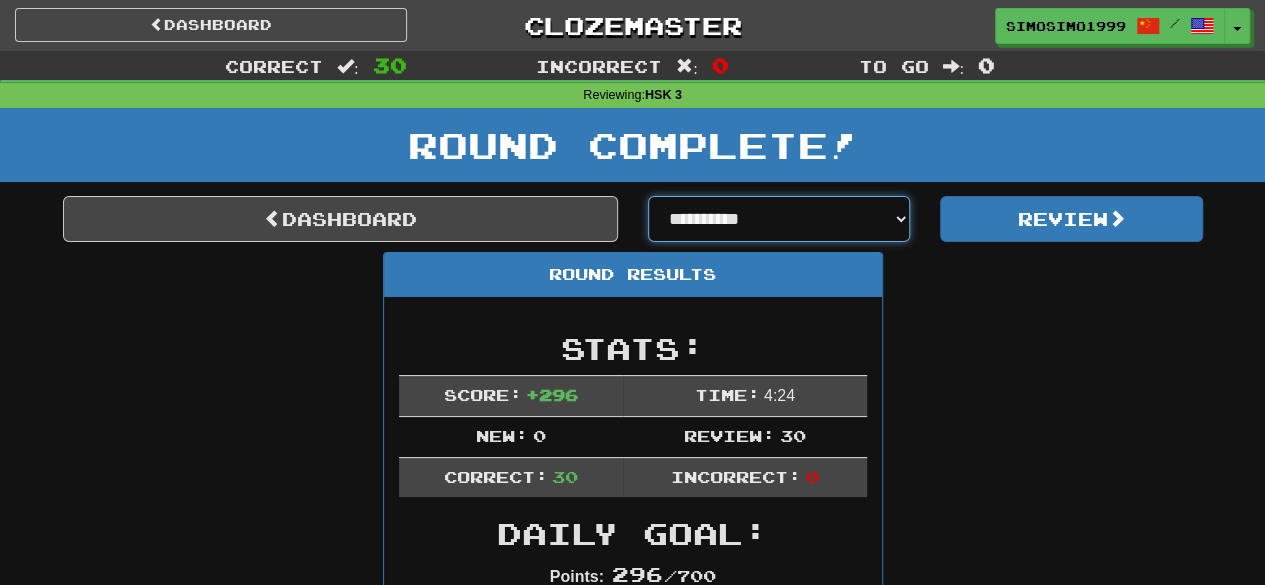 click on "**********" at bounding box center [779, 219] 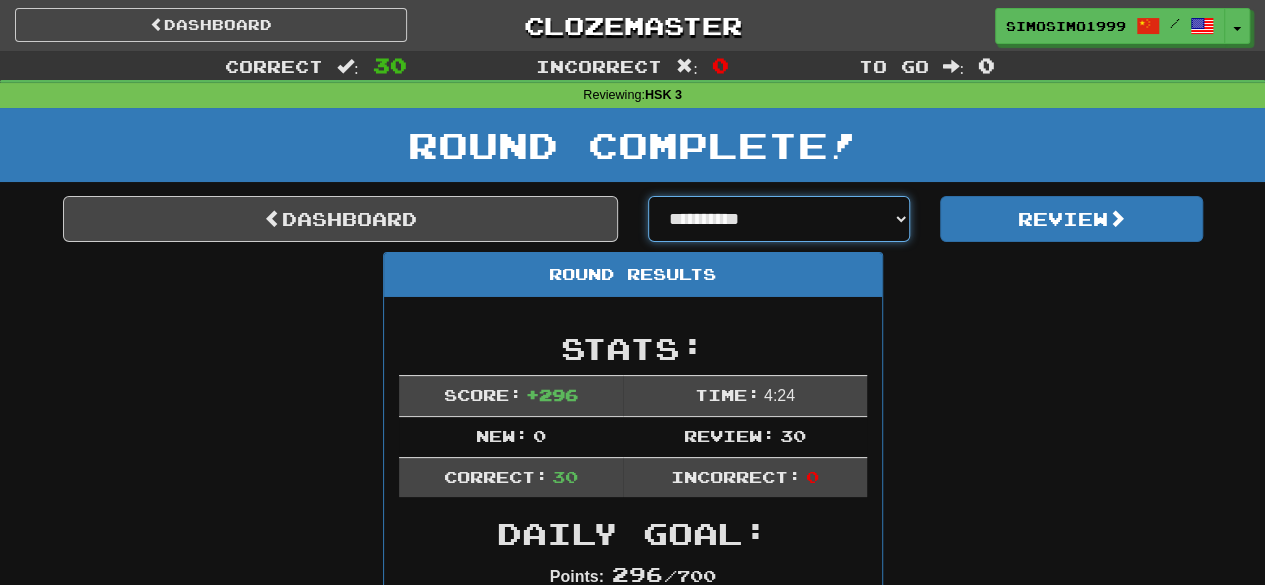 select on "*****" 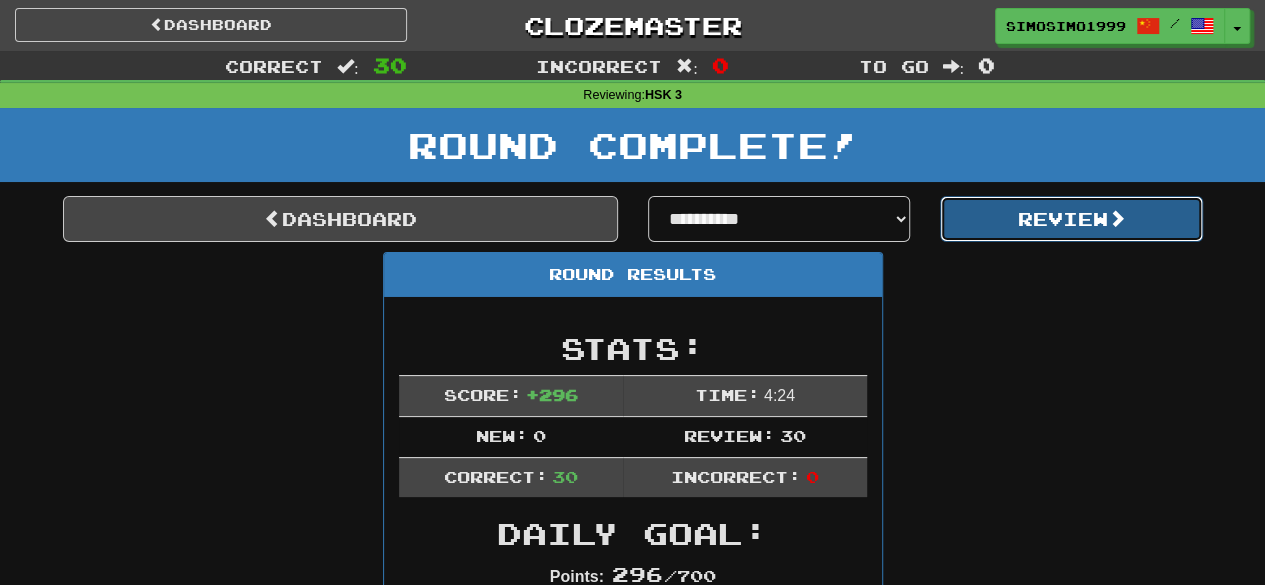 click on "Review" at bounding box center [1071, 219] 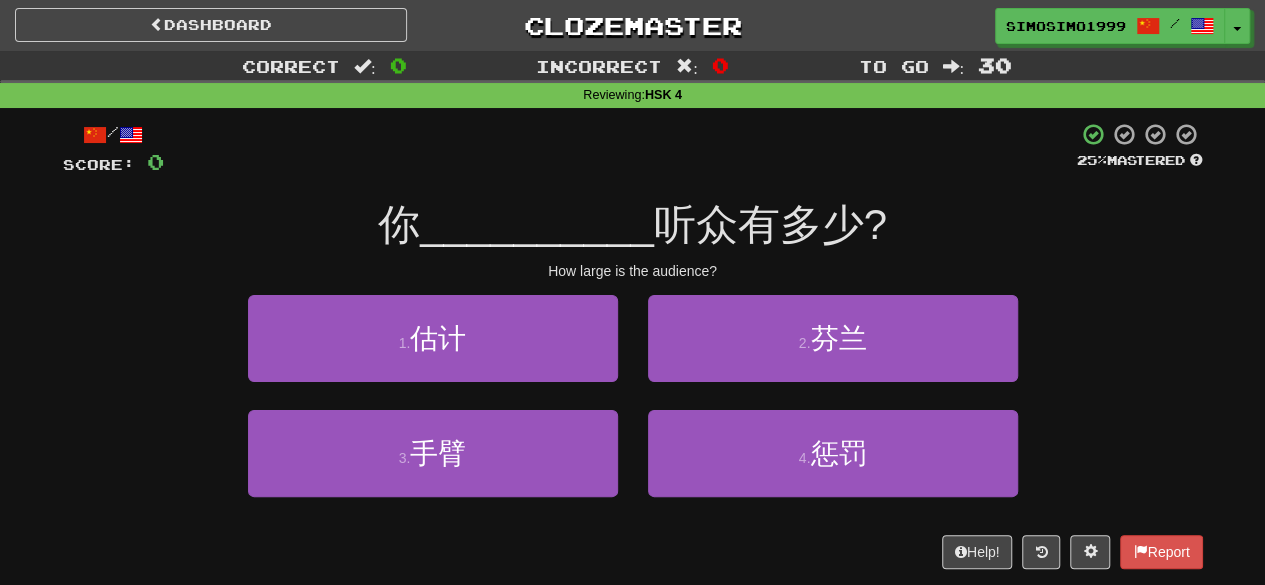 scroll, scrollTop: 0, scrollLeft: 0, axis: both 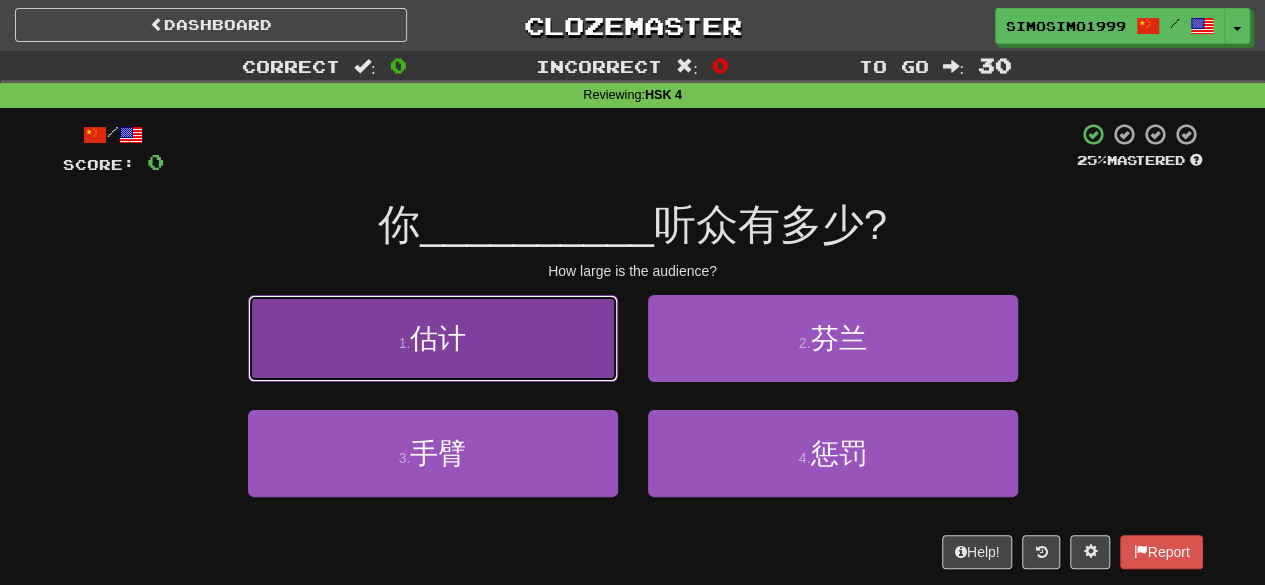 click on "1 .  估计" at bounding box center (433, 338) 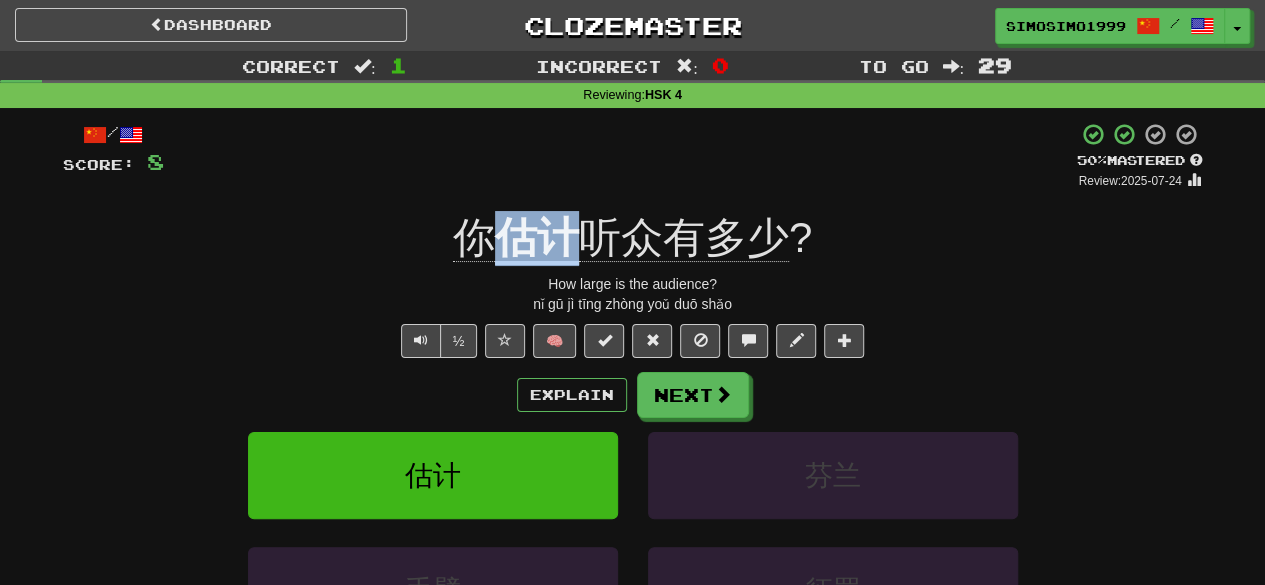 drag, startPoint x: 497, startPoint y: 239, endPoint x: 559, endPoint y: 246, distance: 62.39391 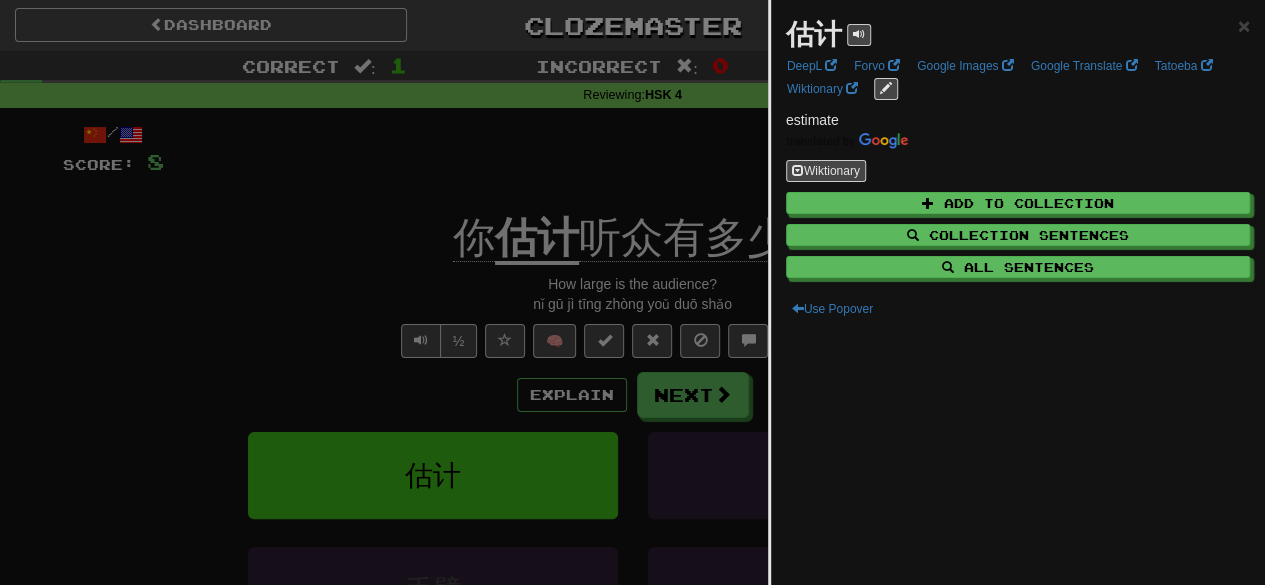 click at bounding box center [632, 292] 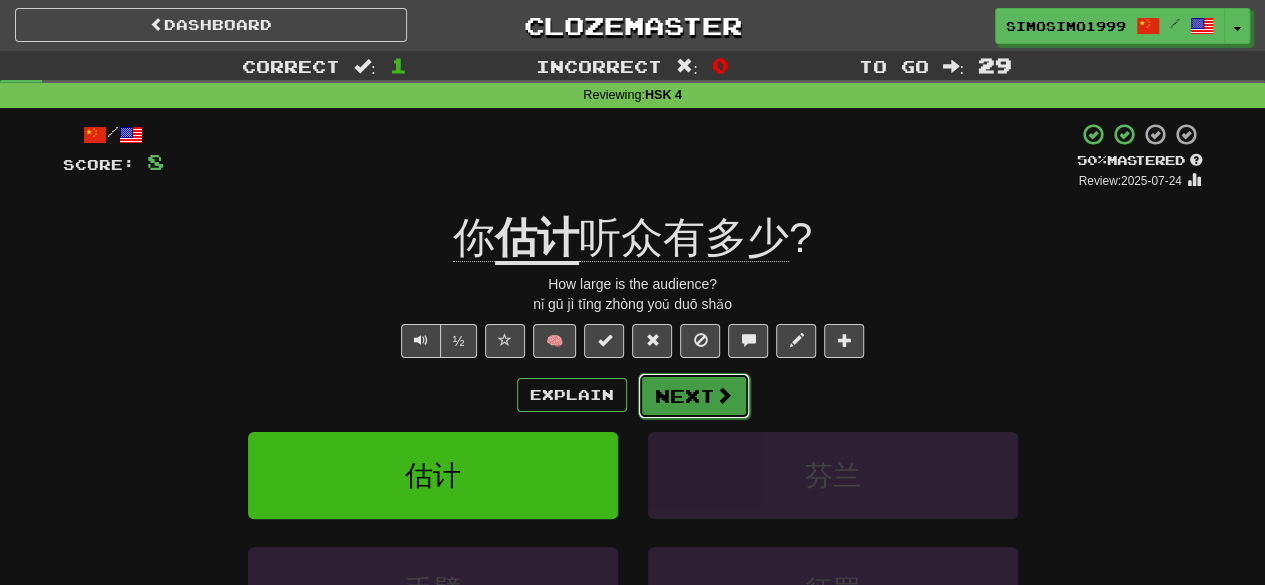 click at bounding box center [724, 395] 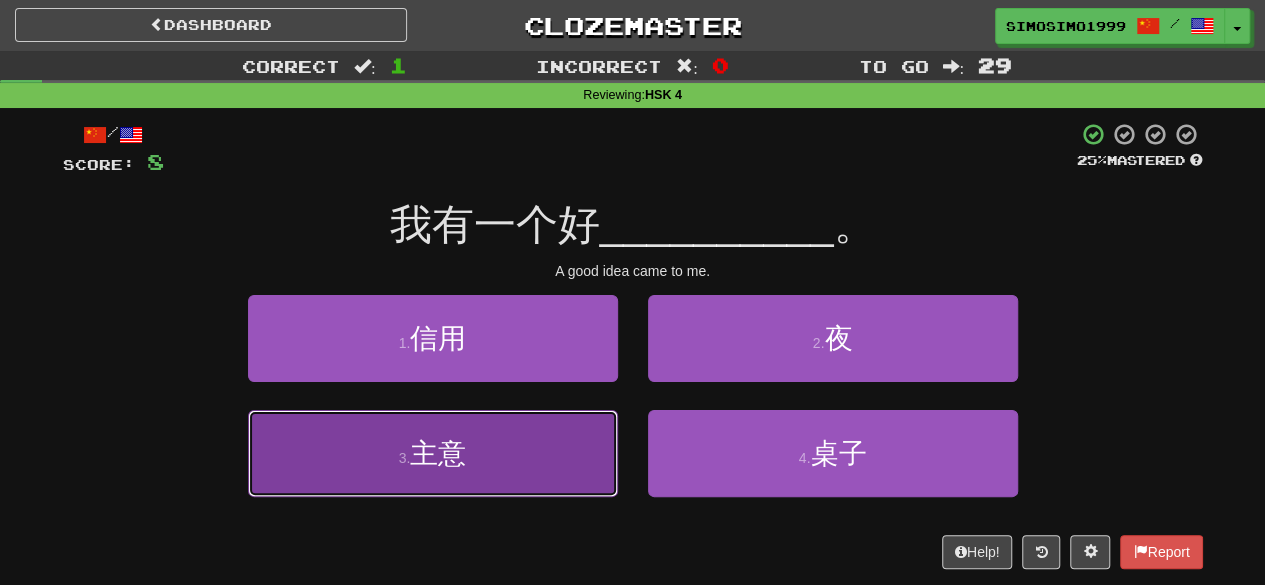 click on "主意" at bounding box center [438, 453] 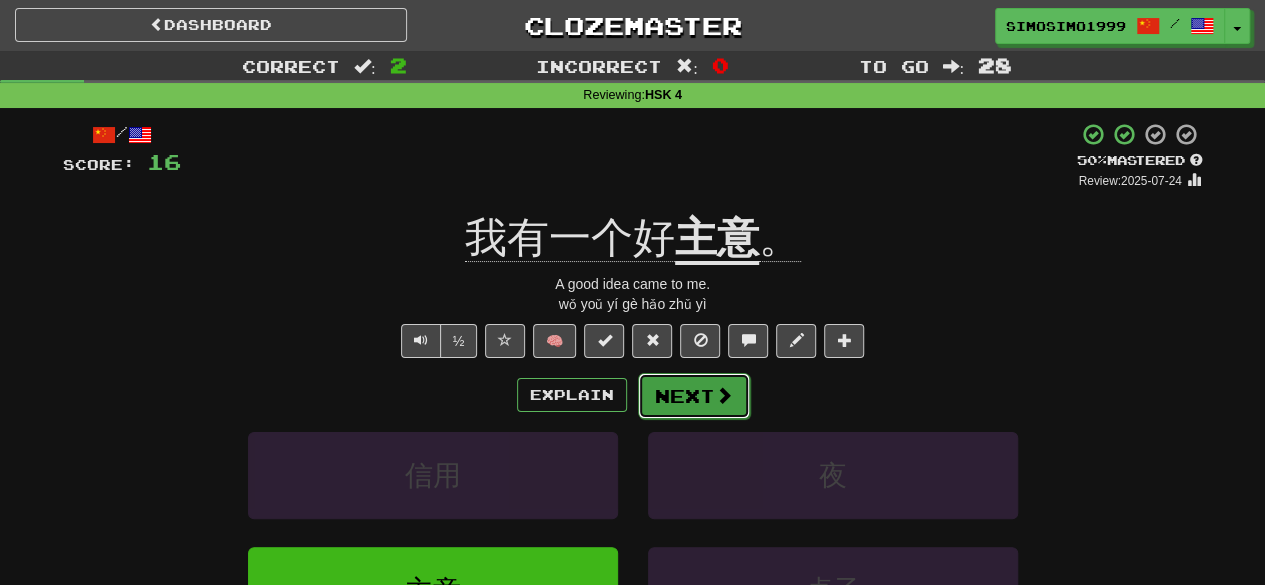 click on "Next" at bounding box center (694, 396) 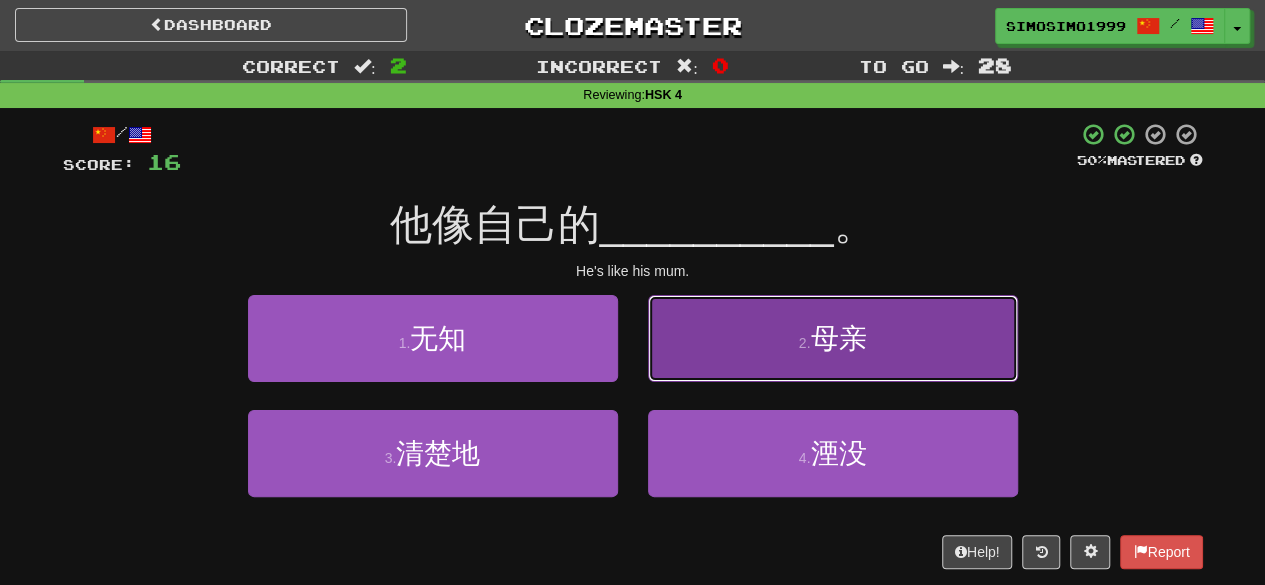 click on "母亲" at bounding box center (838, 338) 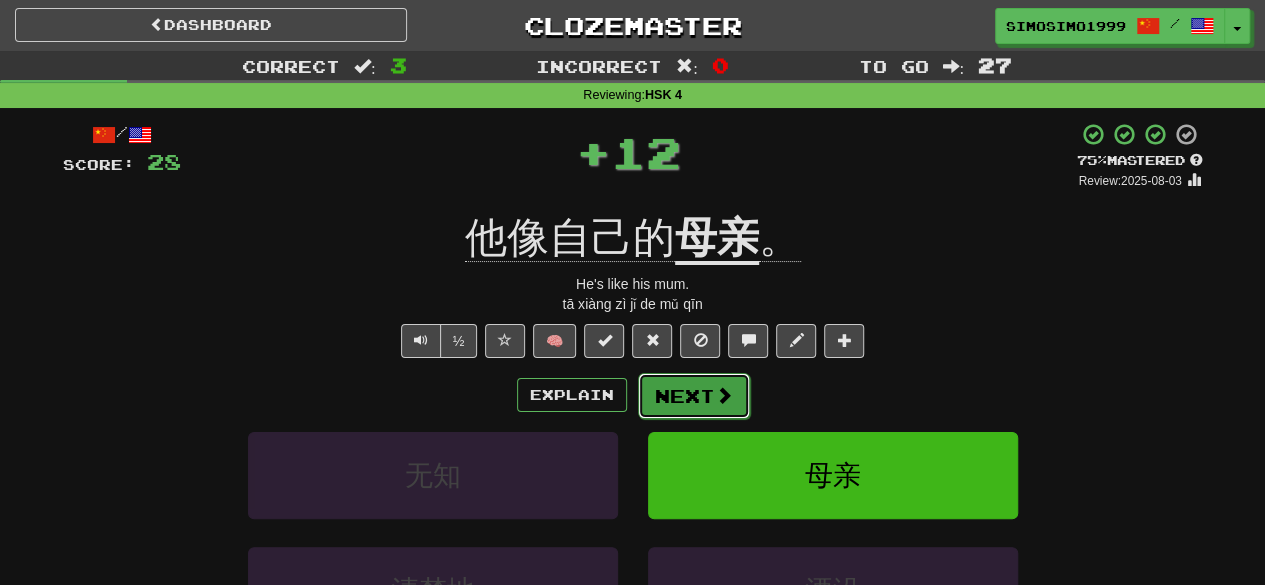 click on "Next" at bounding box center [694, 396] 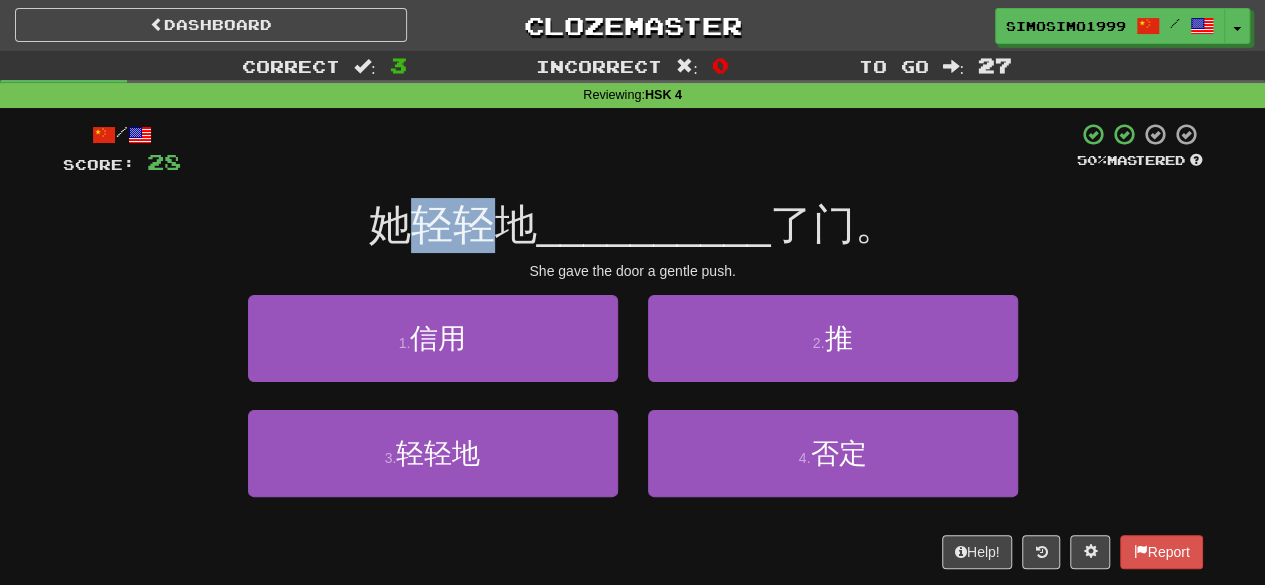 drag, startPoint x: 426, startPoint y: 227, endPoint x: 474, endPoint y: 220, distance: 48.507732 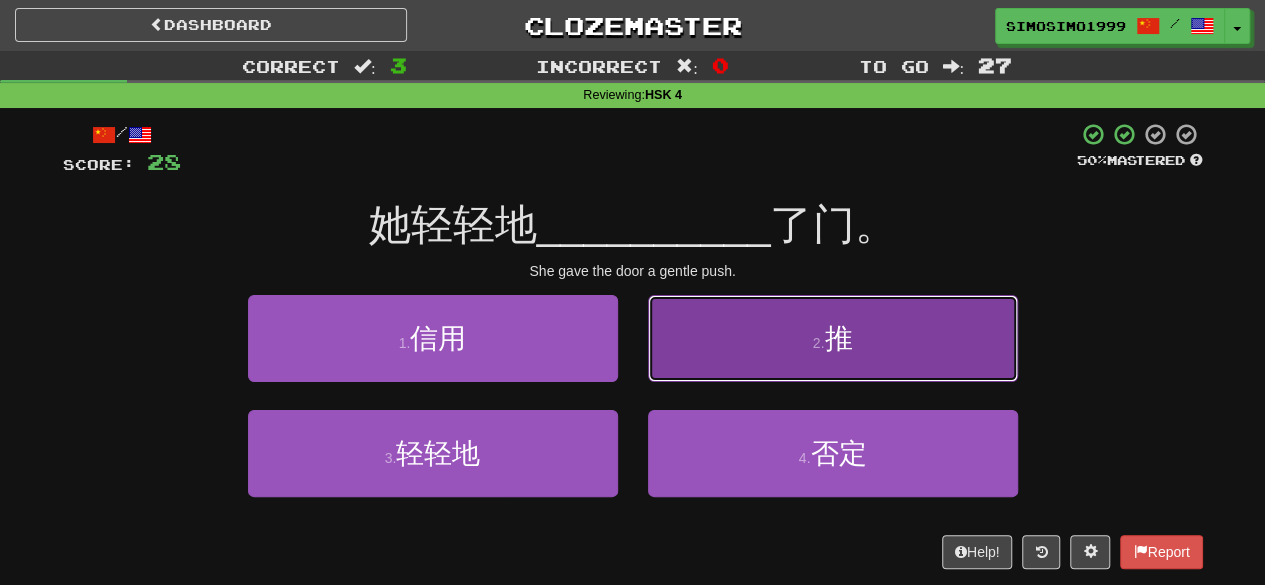 click on "2 ." at bounding box center (819, 343) 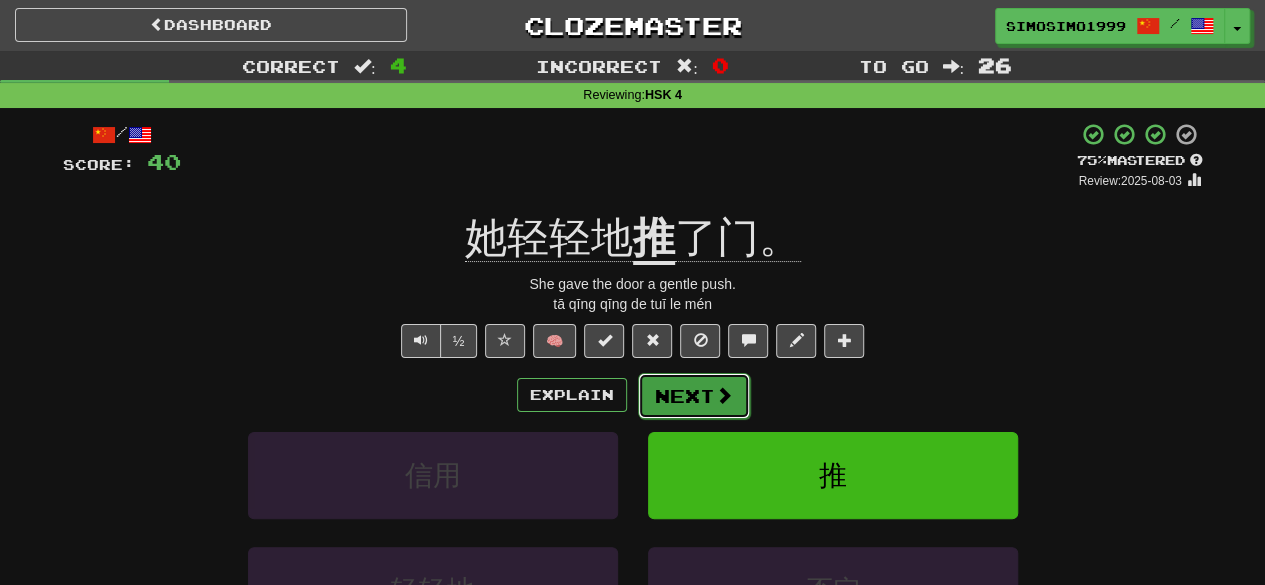 click on "Next" at bounding box center (694, 396) 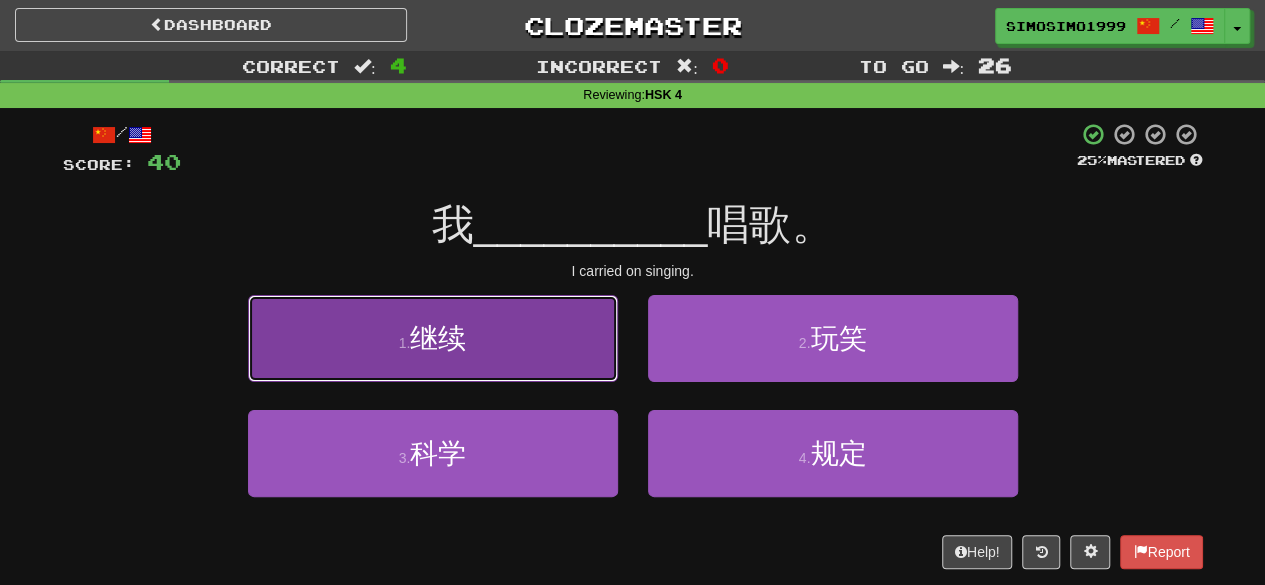 click on "1 .  继续" at bounding box center [433, 338] 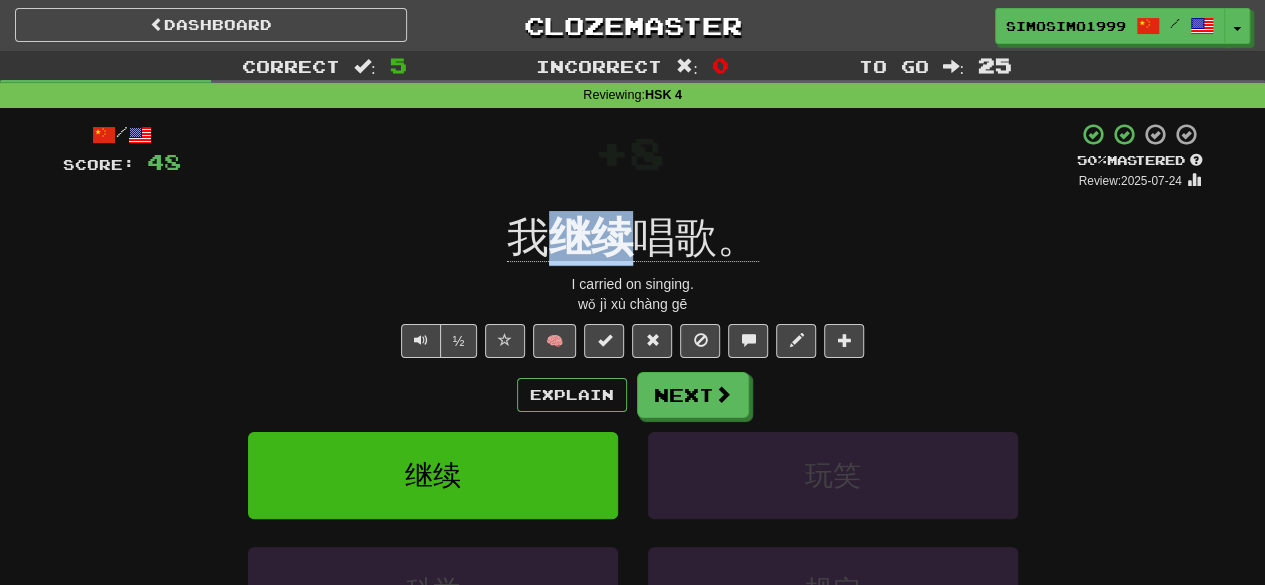 drag, startPoint x: 558, startPoint y: 231, endPoint x: 628, endPoint y: 245, distance: 71.38628 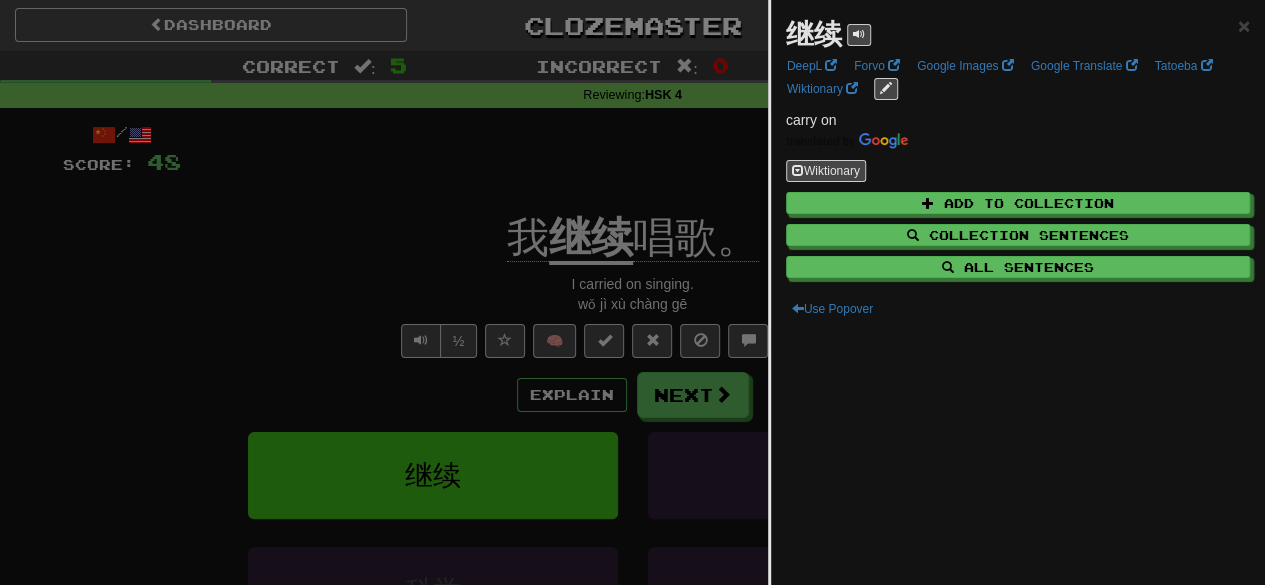 click at bounding box center [632, 292] 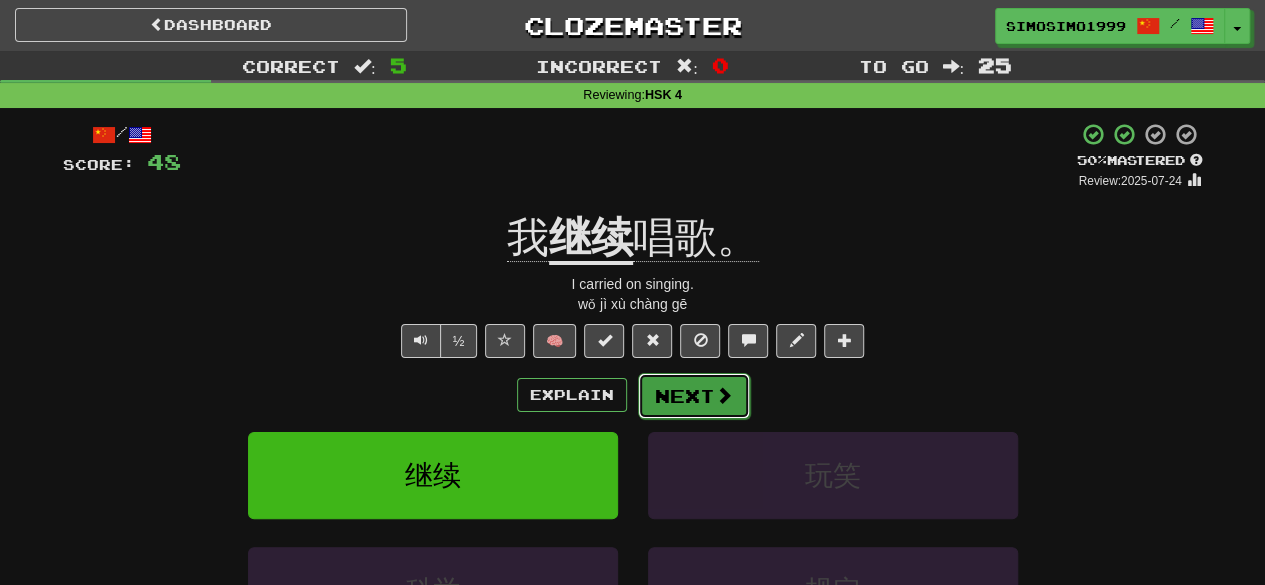 click on "Next" at bounding box center [694, 396] 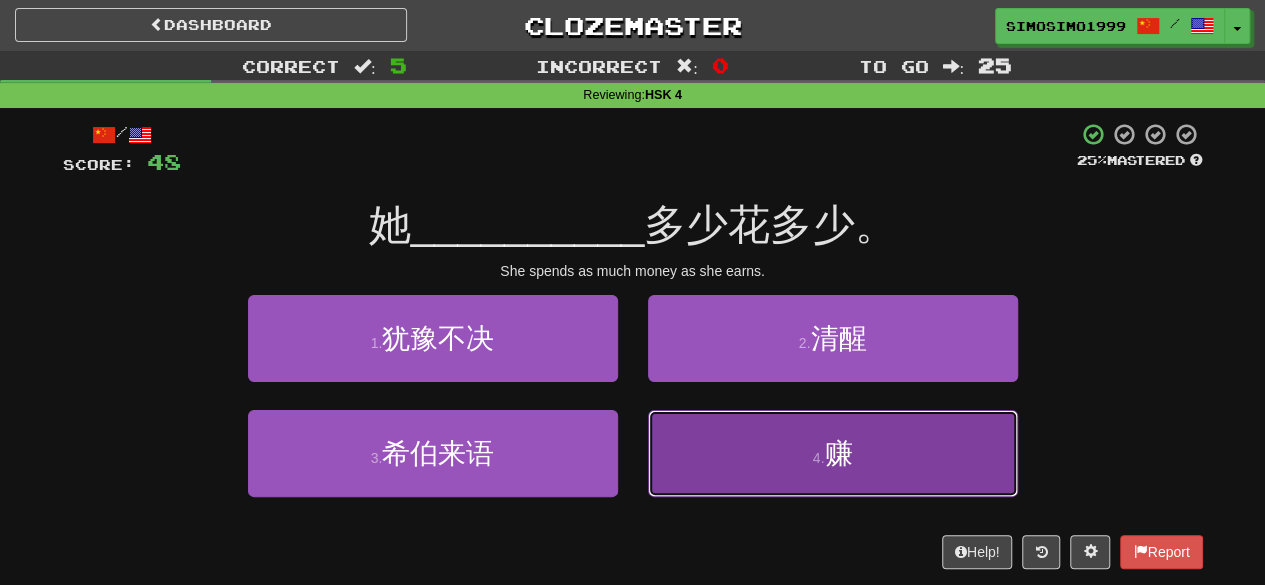 click on "赚" at bounding box center (838, 453) 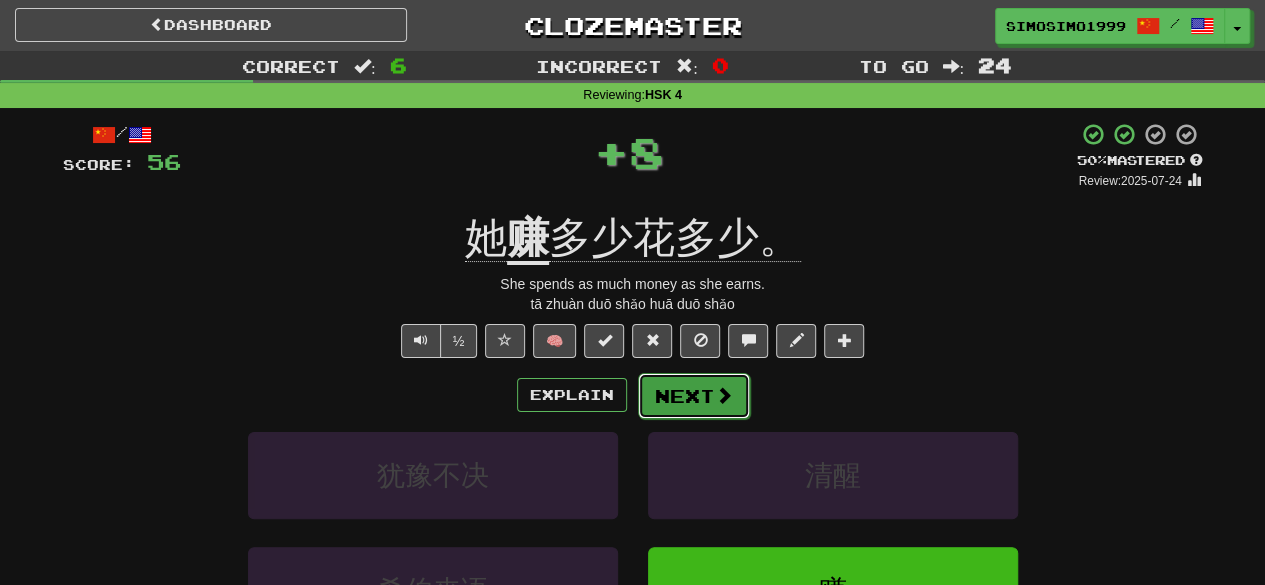 click at bounding box center (724, 395) 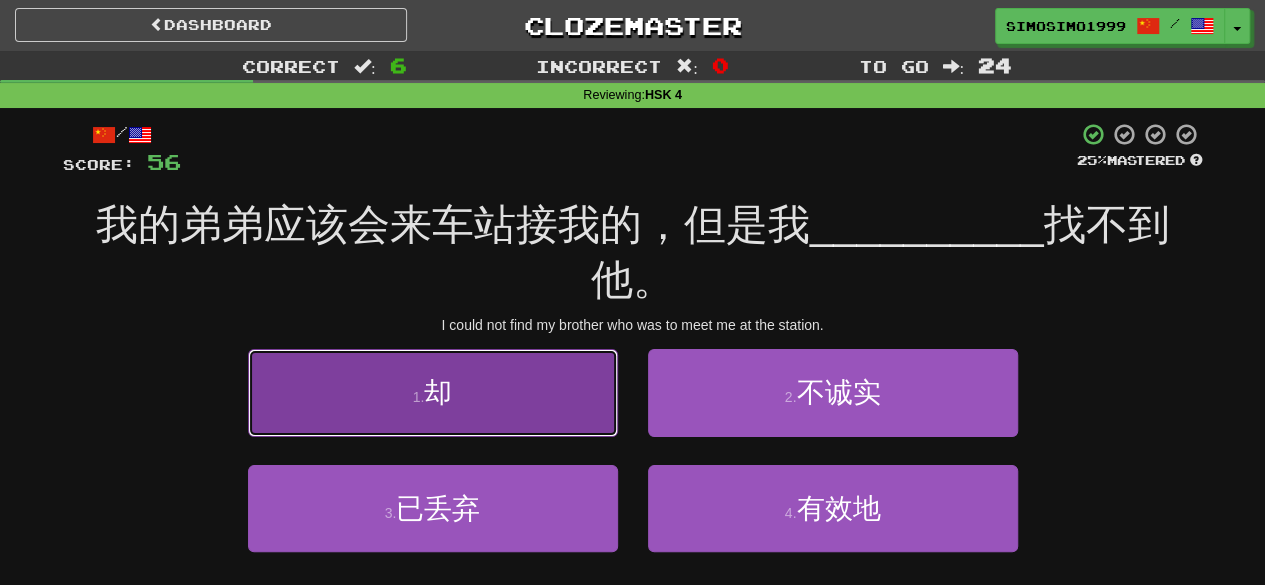 click on "1 .  却" at bounding box center [433, 392] 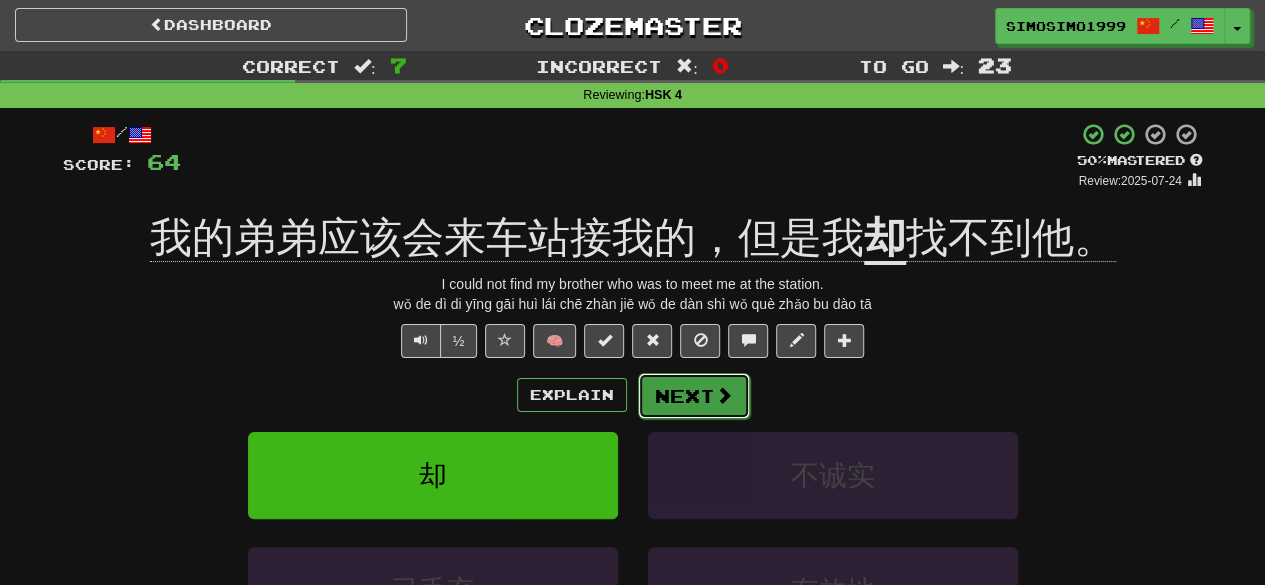 click on "Next" at bounding box center [694, 396] 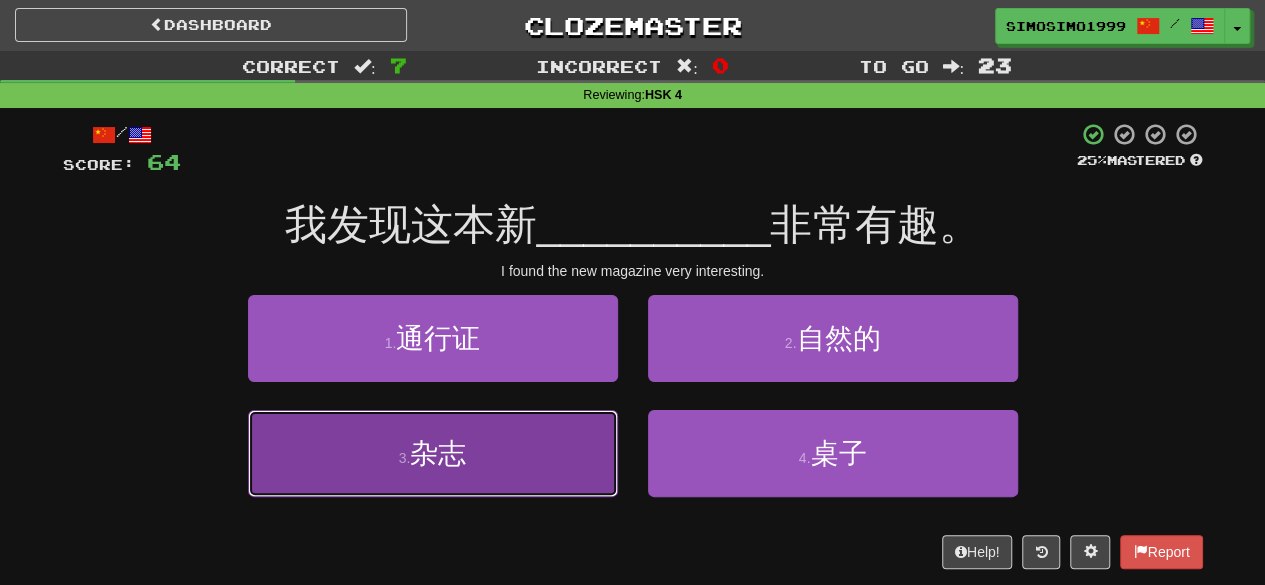 click on "3 .  杂志" at bounding box center [433, 453] 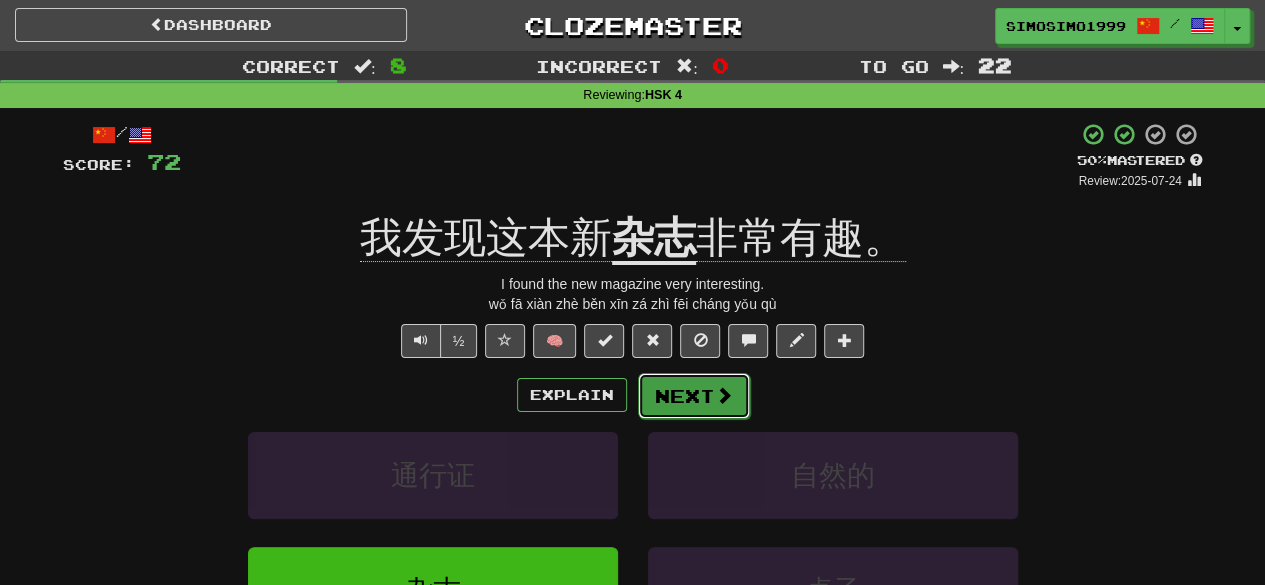 click at bounding box center (724, 395) 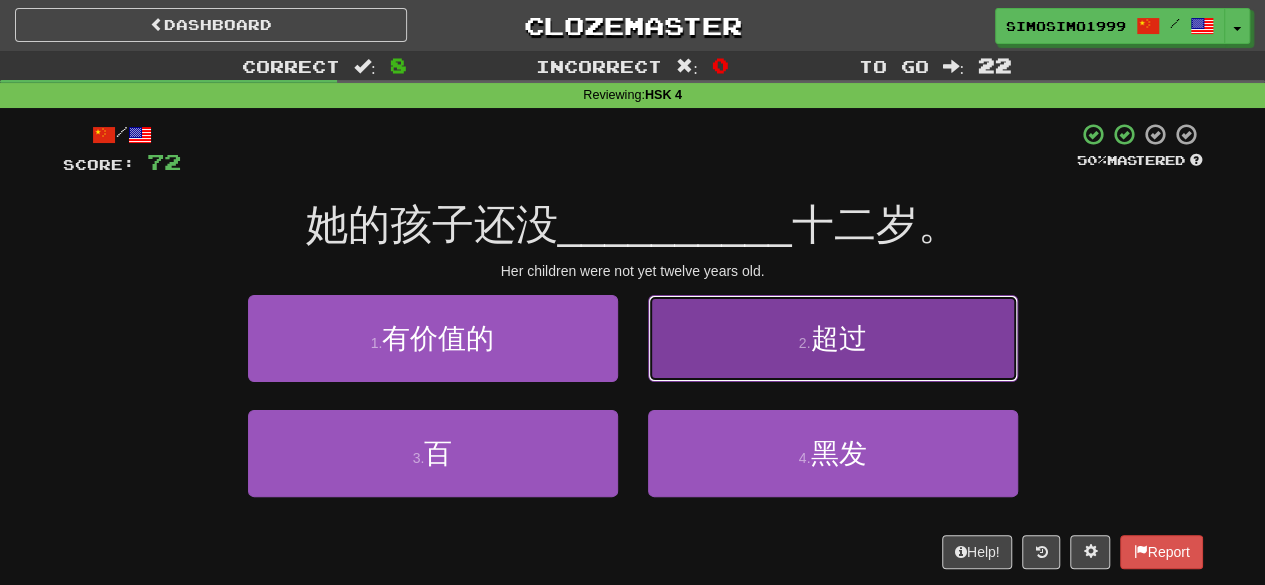 click on "超过" at bounding box center (838, 338) 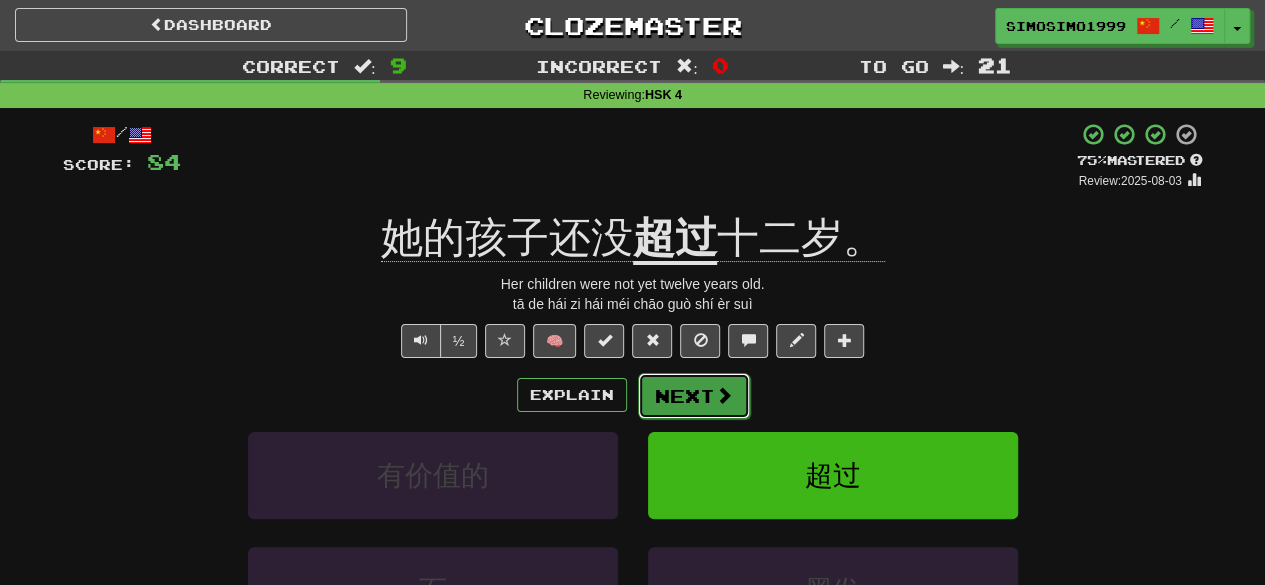 click on "Next" at bounding box center (694, 396) 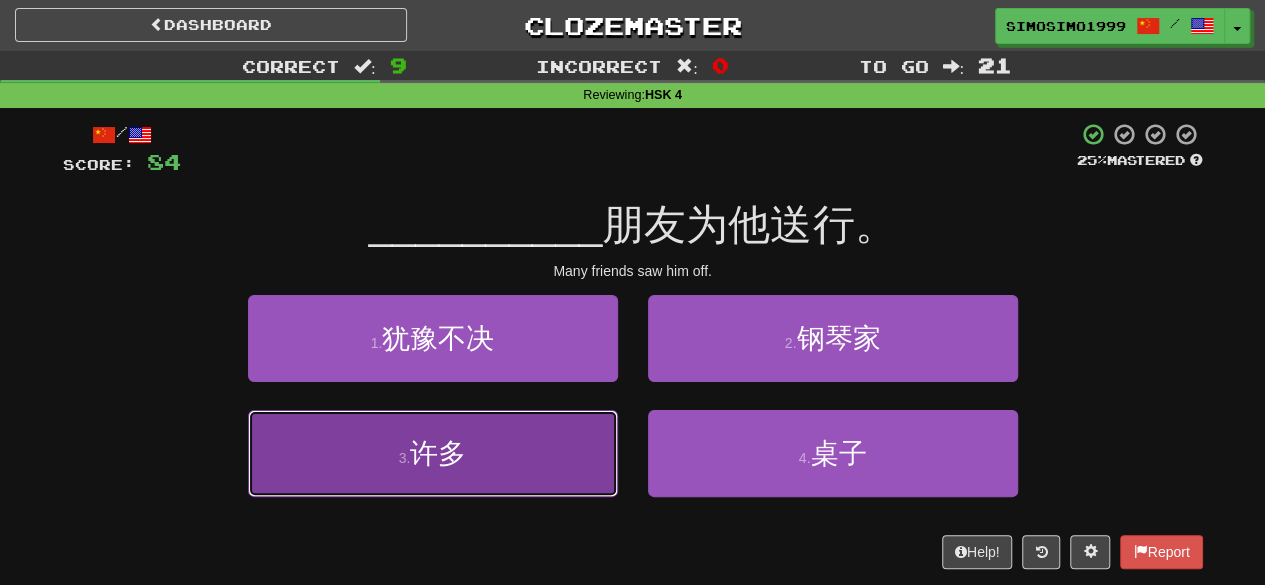 click on "许多" at bounding box center (438, 453) 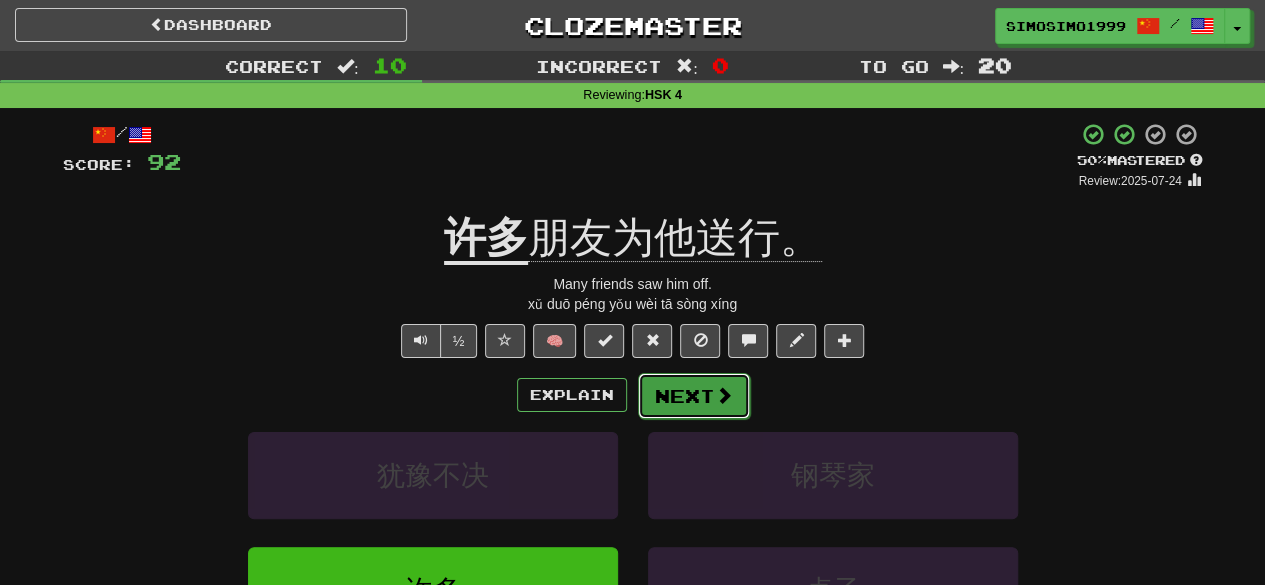 click on "Next" at bounding box center [694, 396] 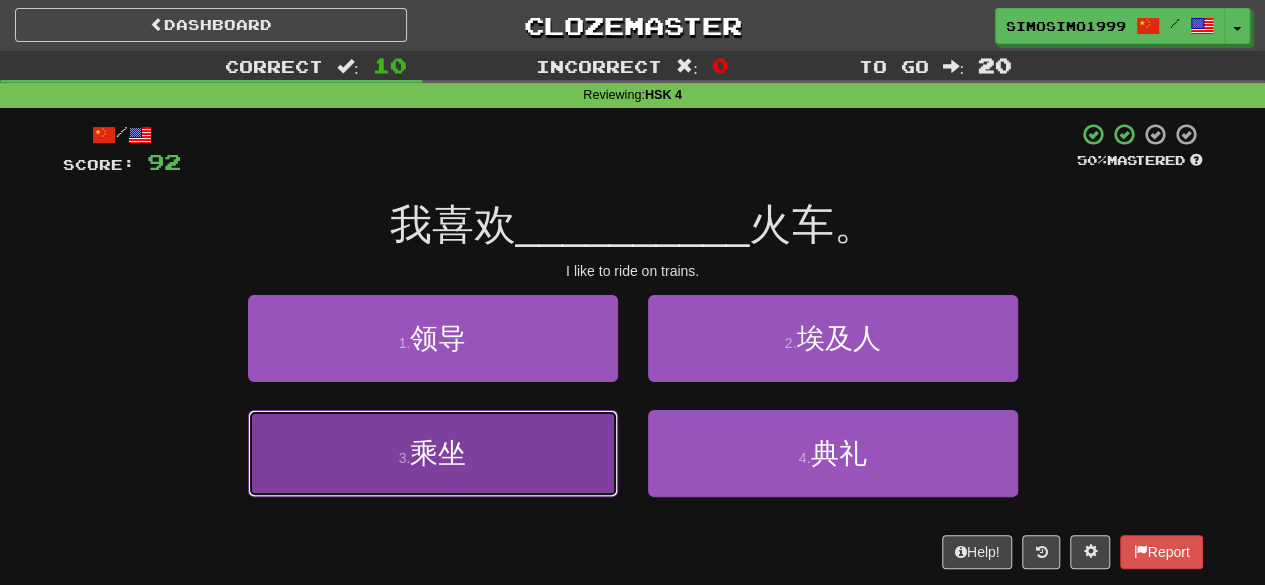 click on "3 .  乘坐" at bounding box center [433, 453] 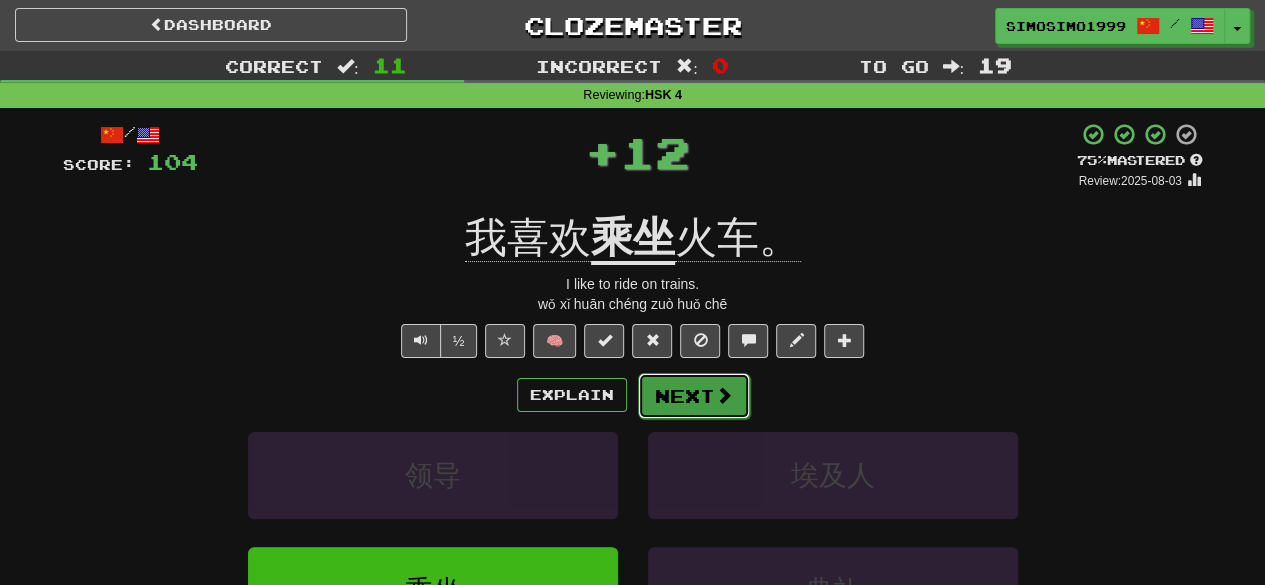 click on "Next" at bounding box center (694, 396) 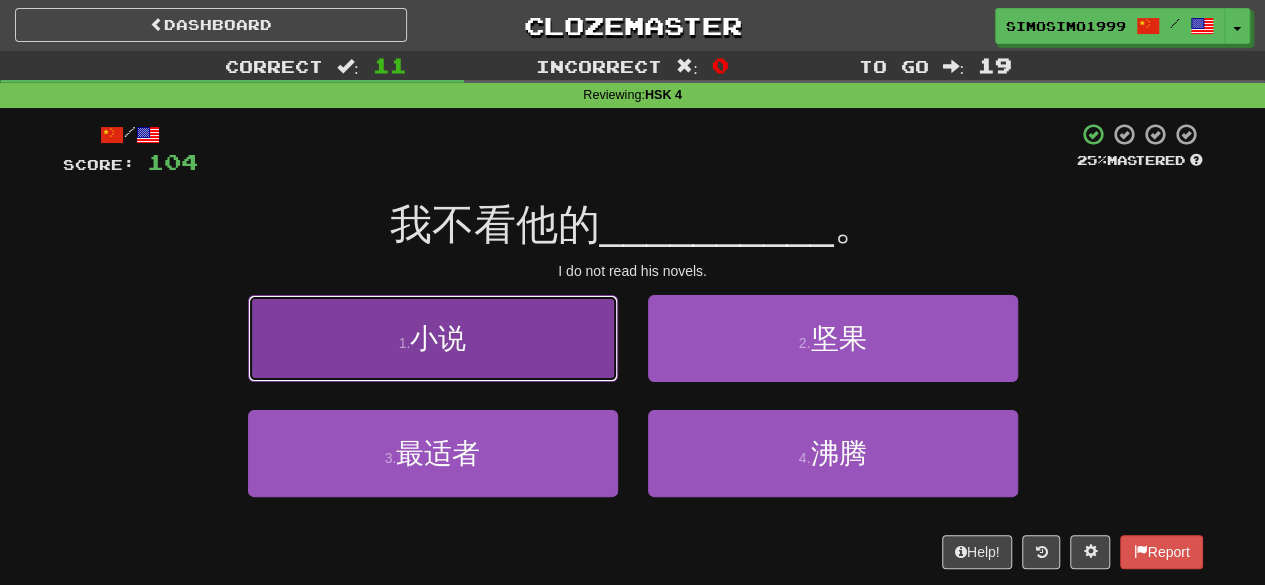 click on "1 .  小说" at bounding box center [433, 338] 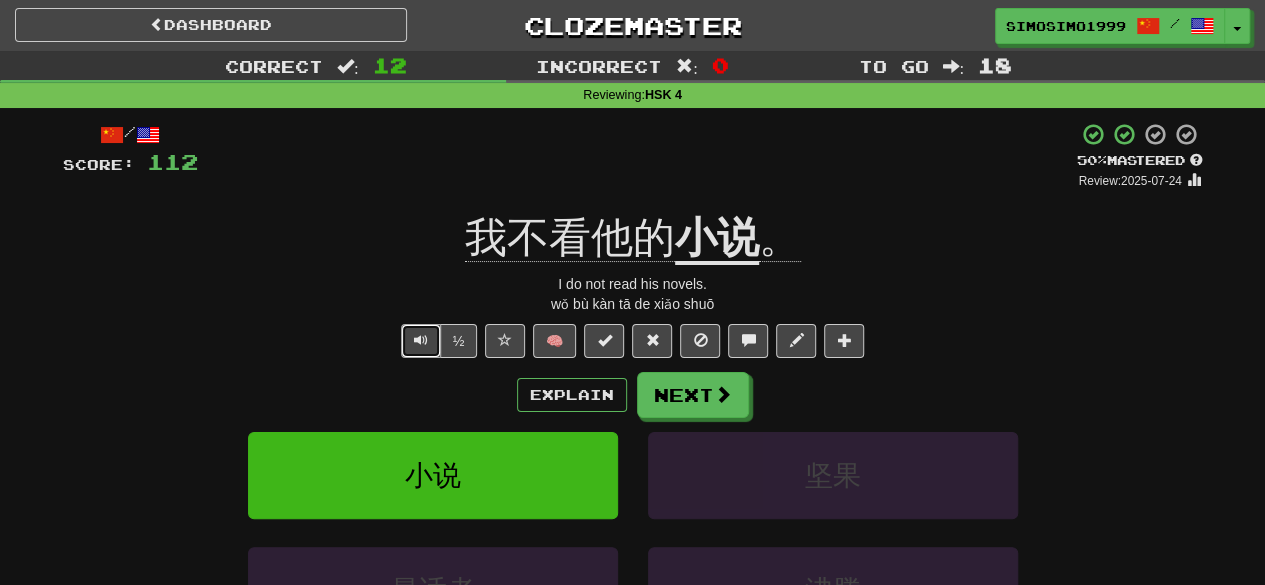 click at bounding box center [421, 341] 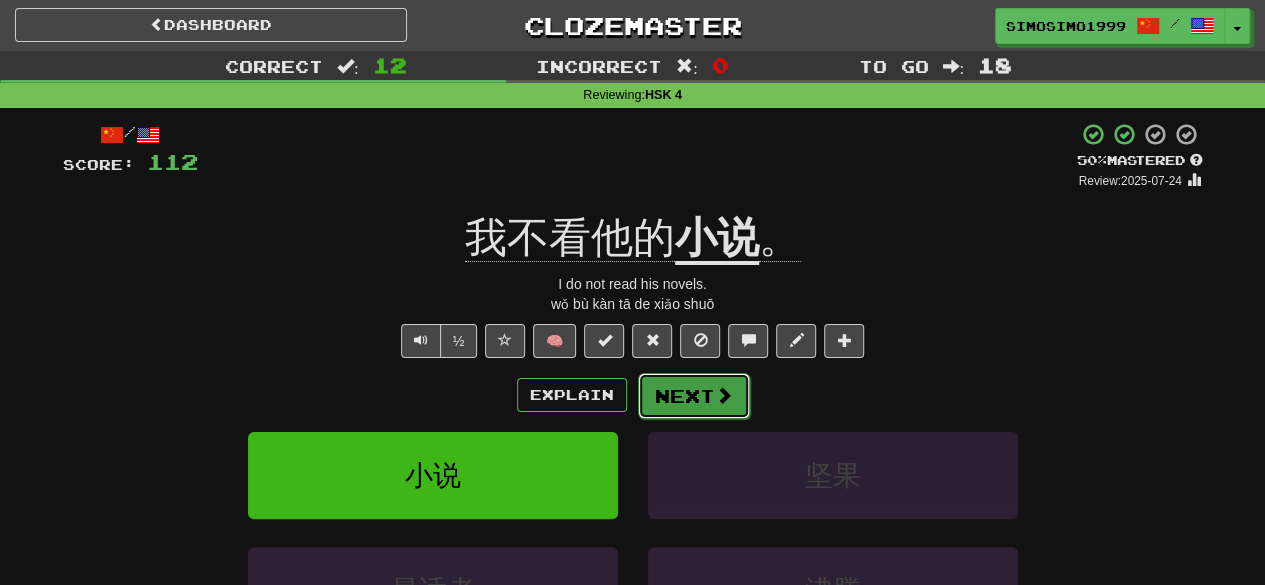 click on "Next" at bounding box center [694, 396] 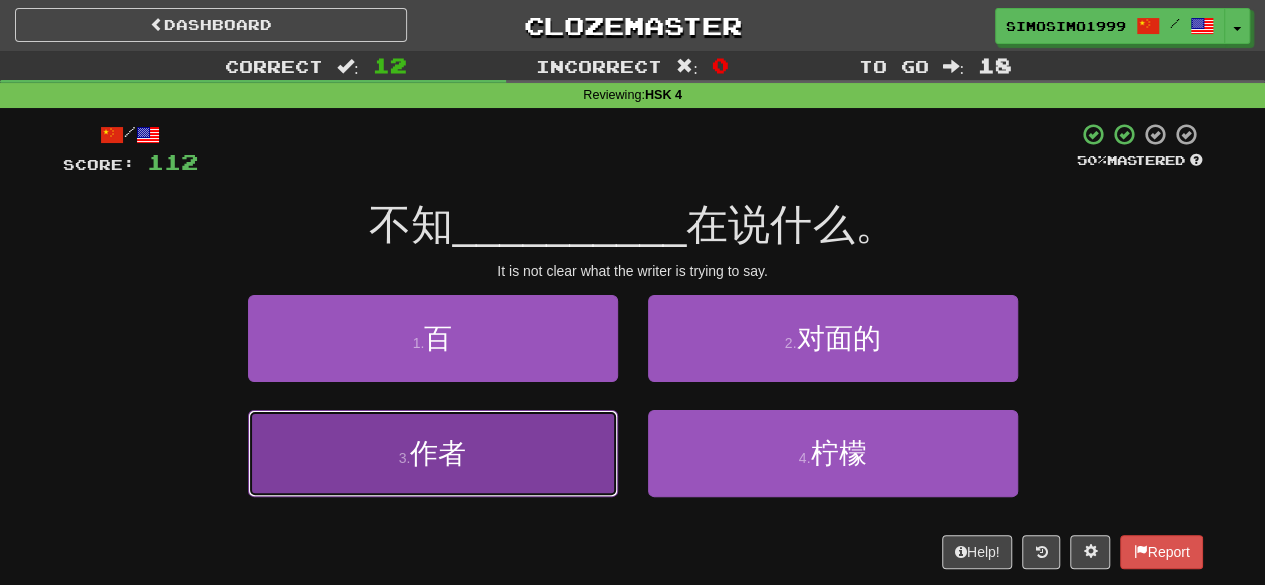 click on "作者" at bounding box center (438, 453) 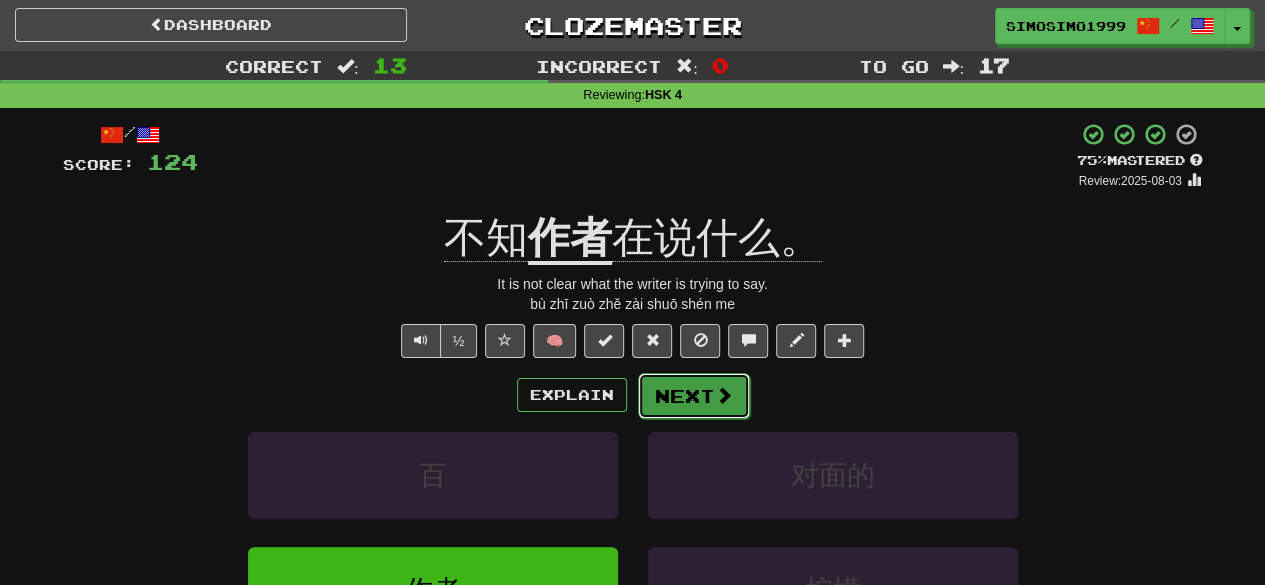 click on "Next" at bounding box center [694, 396] 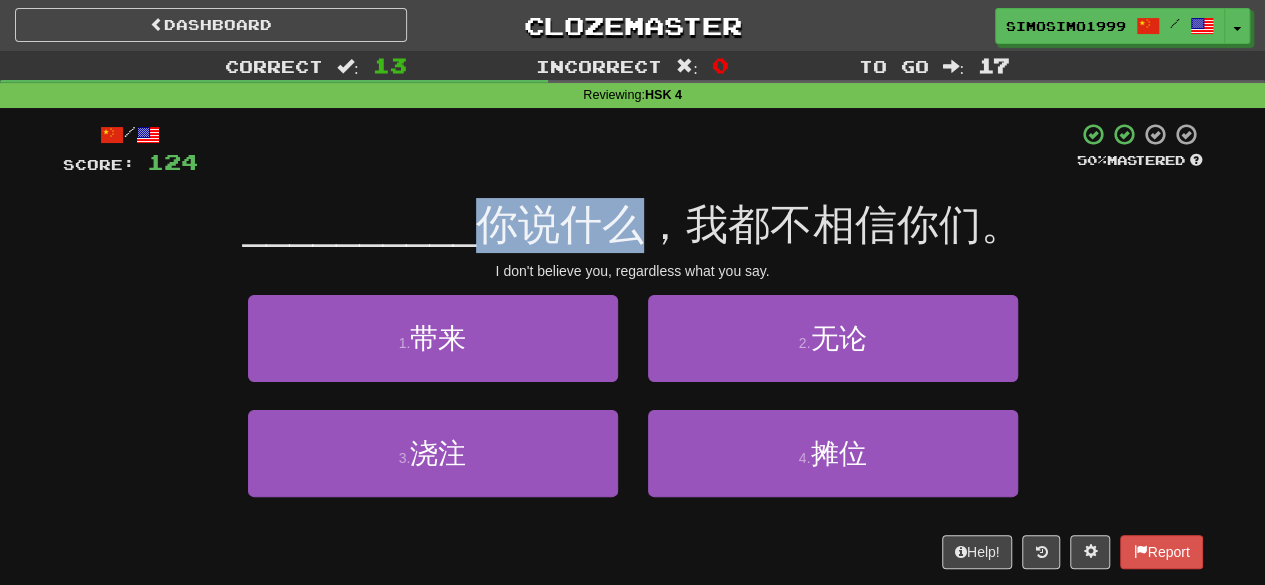 drag, startPoint x: 485, startPoint y: 220, endPoint x: 634, endPoint y: 236, distance: 149.8566 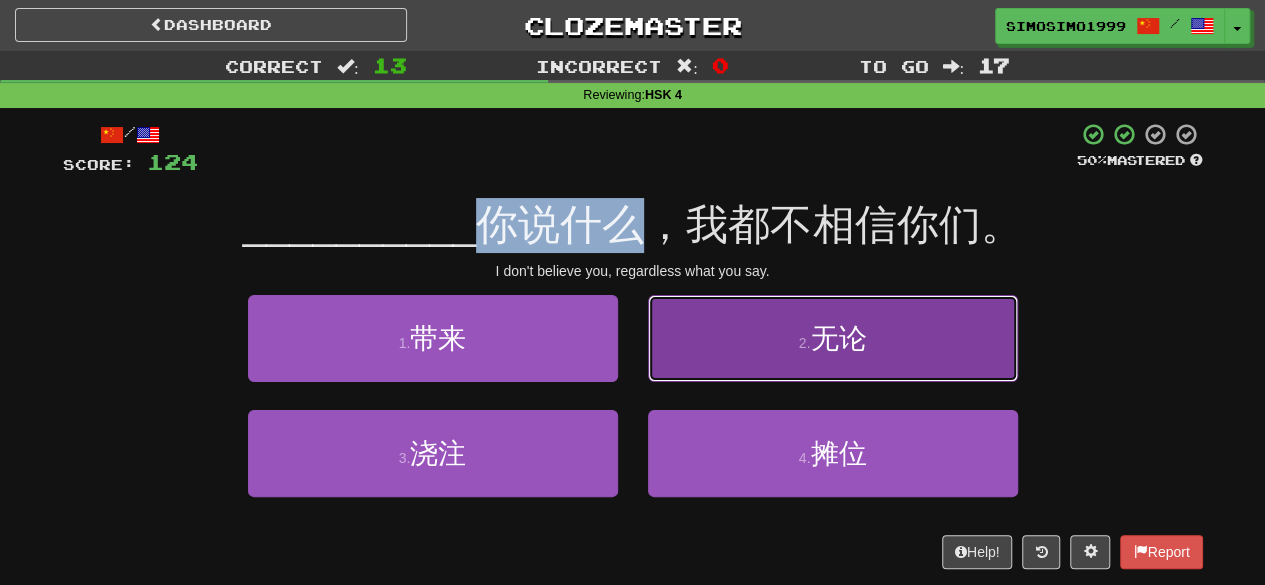 click on "2 .  无论" at bounding box center (833, 338) 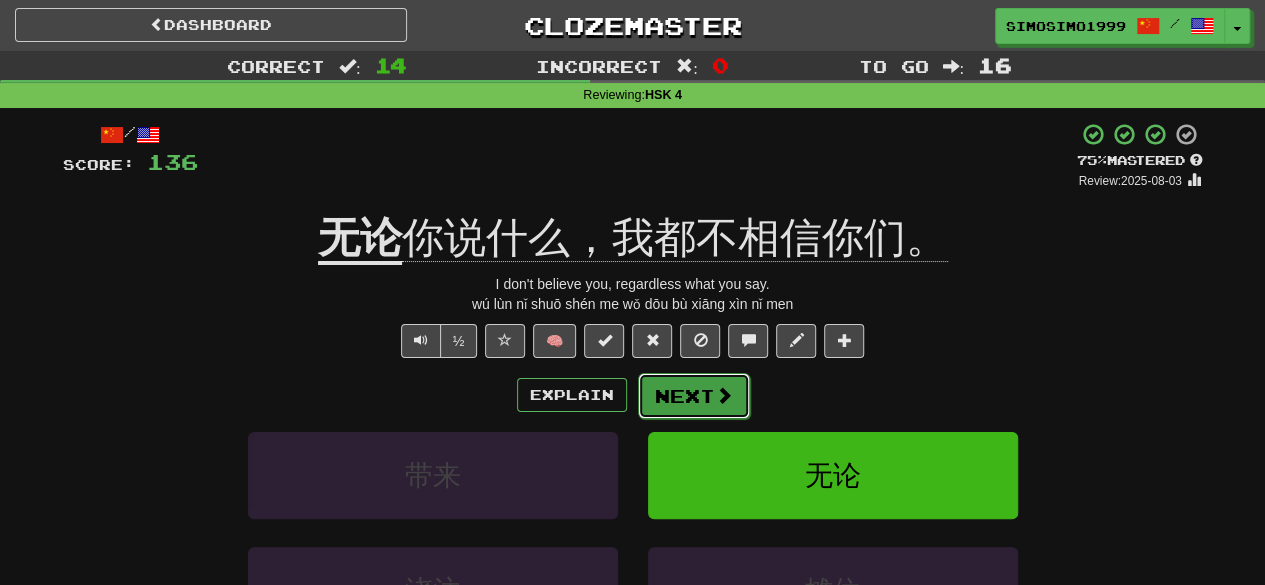 click on "Next" at bounding box center [694, 396] 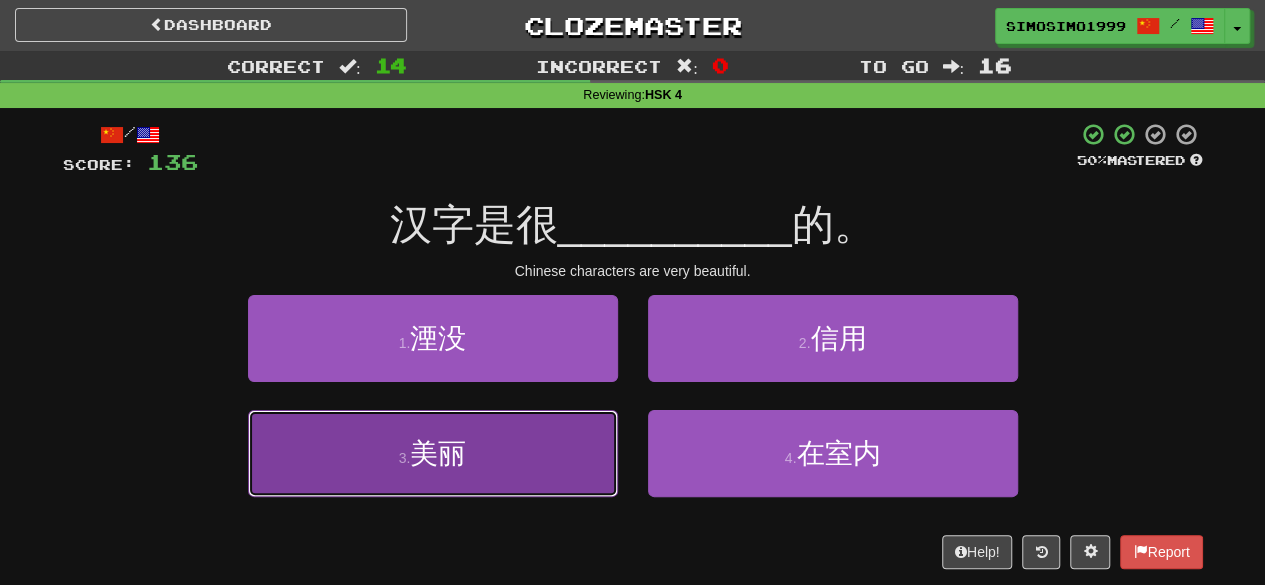 click on "美丽" at bounding box center [438, 453] 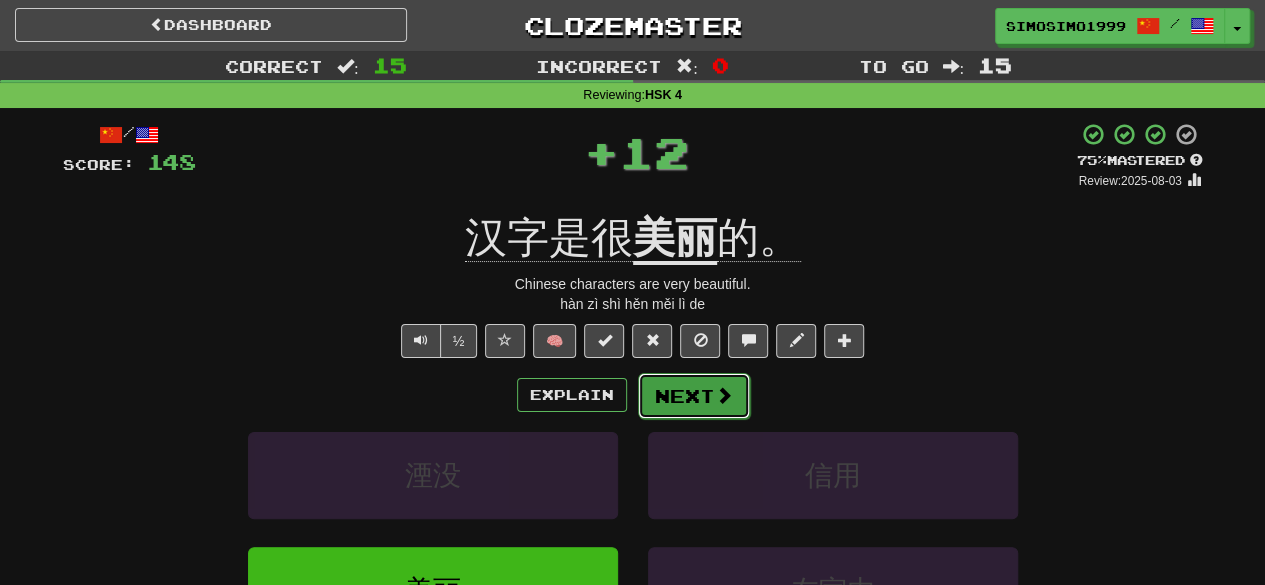 click on "Next" at bounding box center [694, 396] 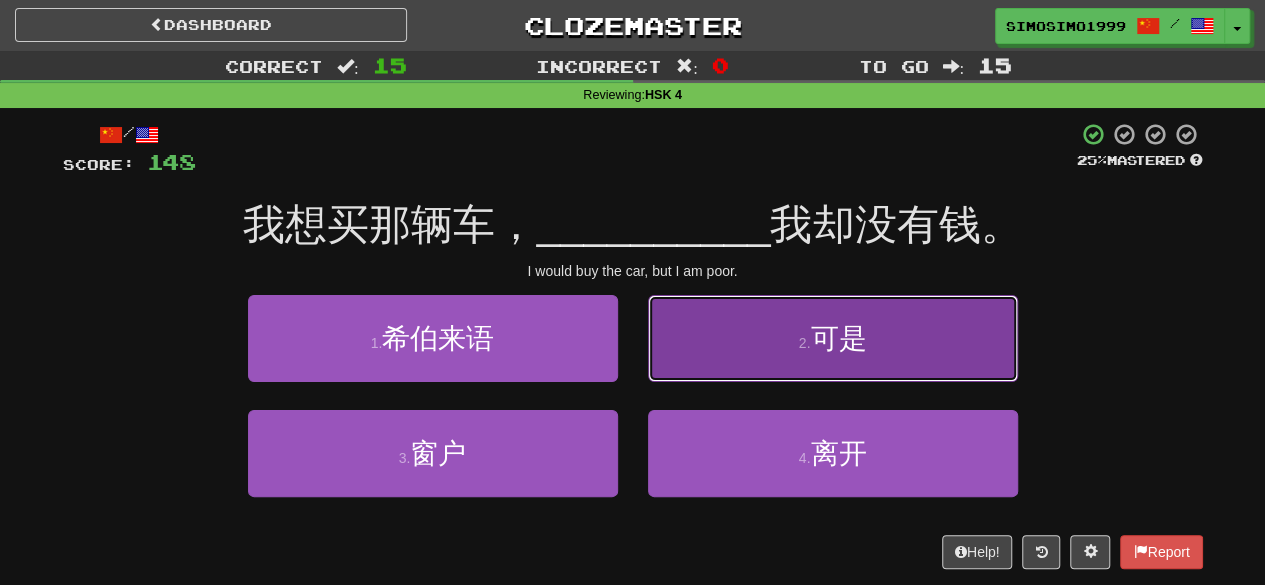 click on "2 .  可是" at bounding box center [833, 338] 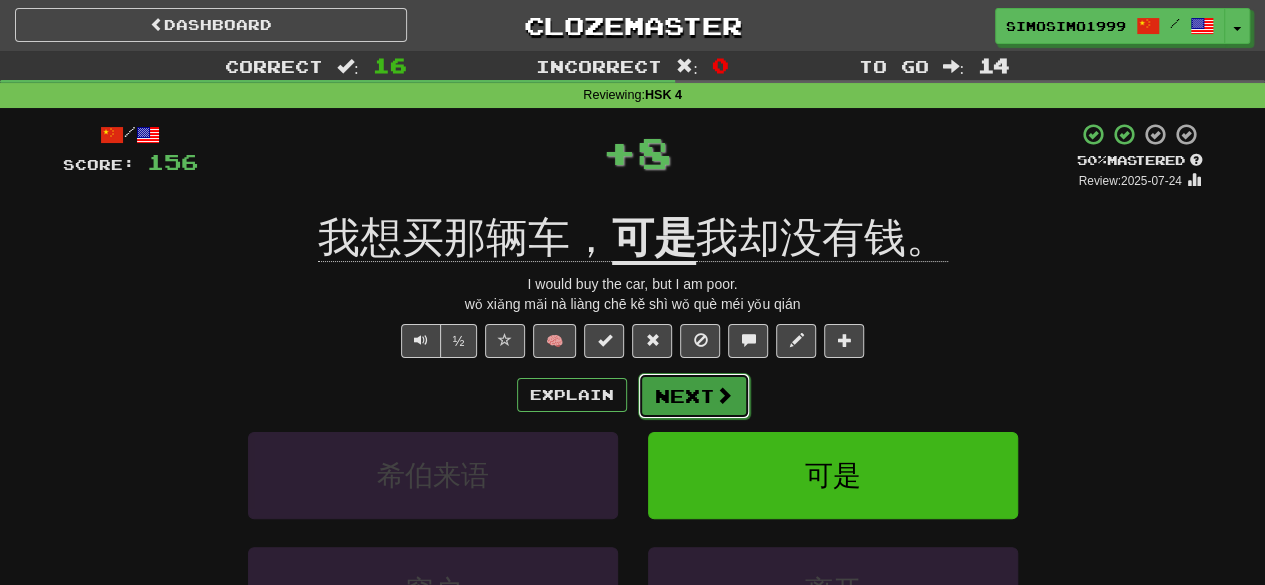 click on "Next" at bounding box center [694, 396] 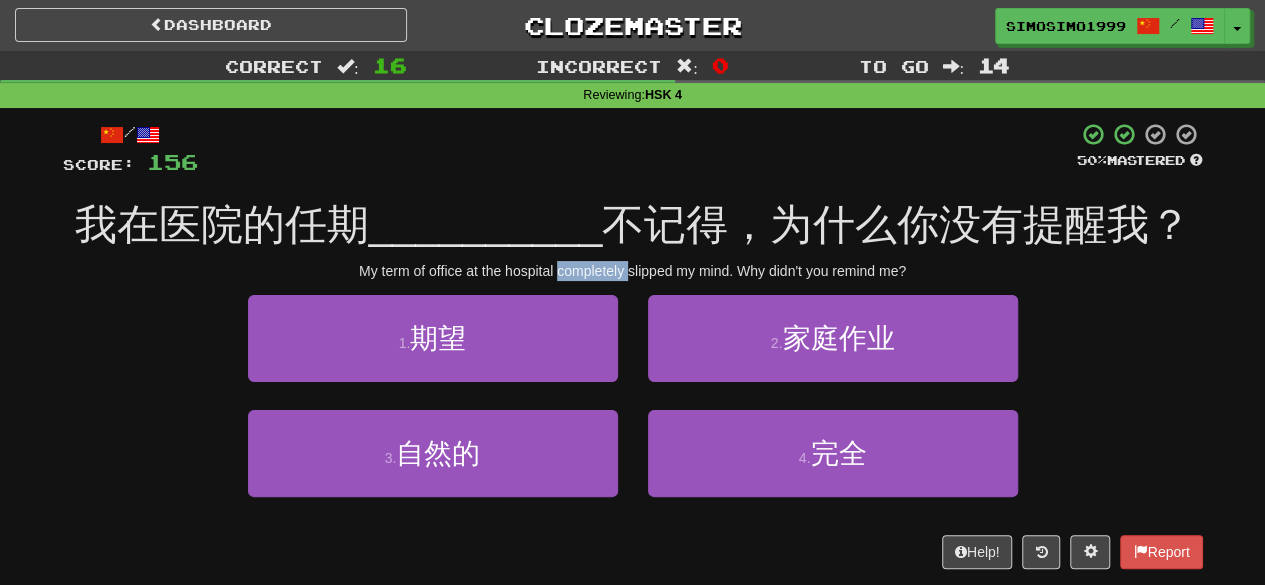 drag, startPoint x: 562, startPoint y: 273, endPoint x: 631, endPoint y: 277, distance: 69.115845 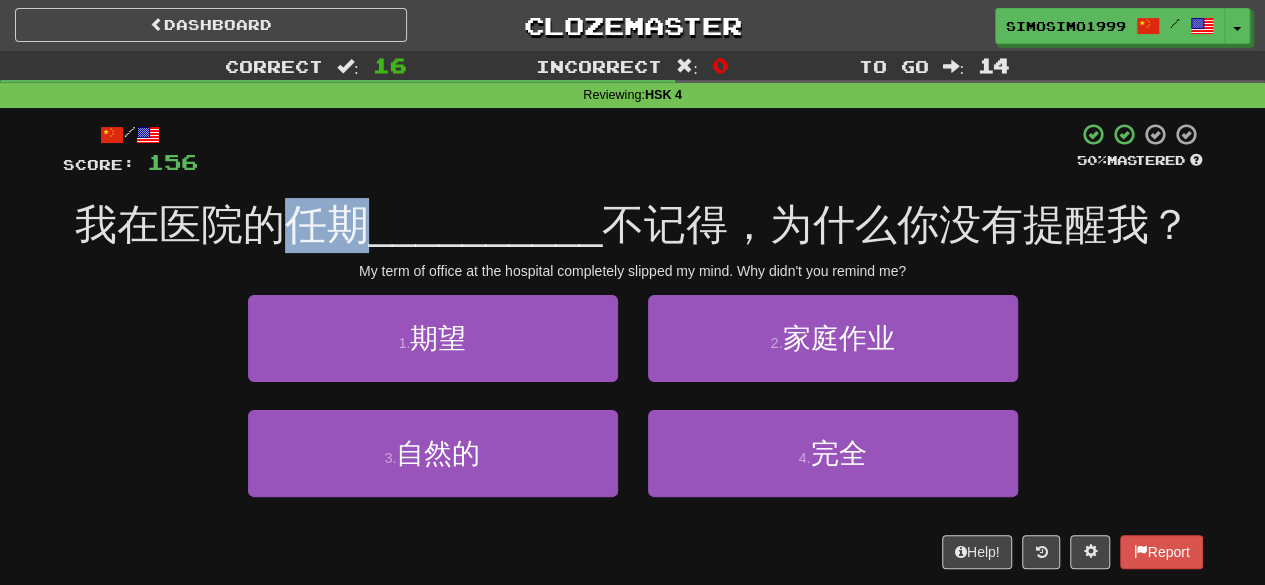 drag, startPoint x: 288, startPoint y: 223, endPoint x: 379, endPoint y: 227, distance: 91.08787 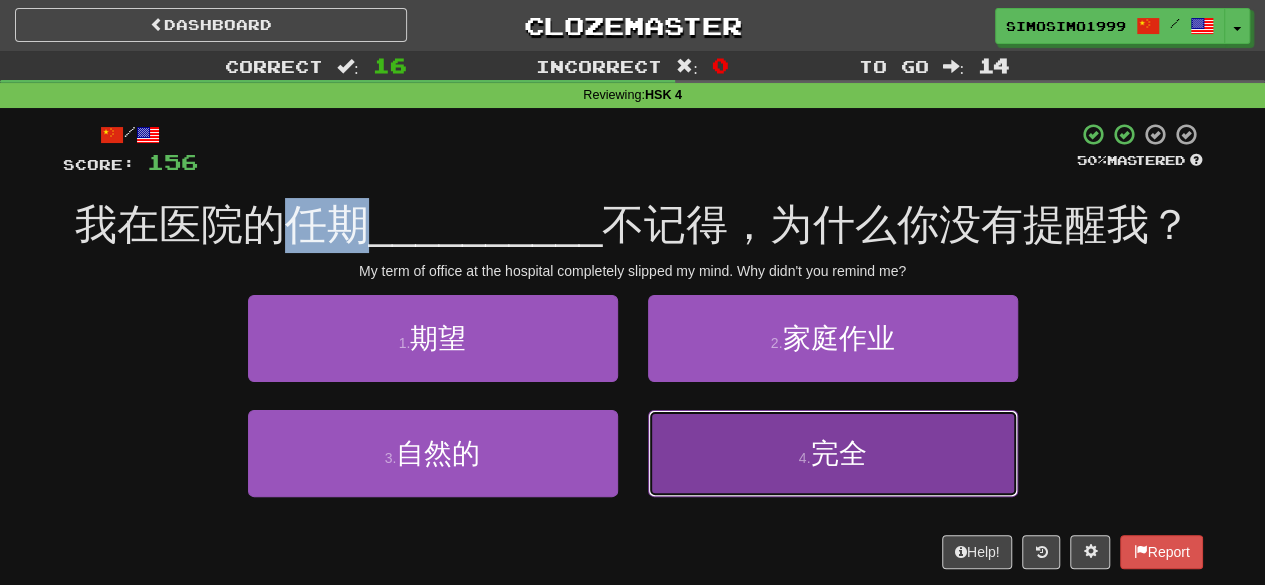 click on "4 .  完全" at bounding box center [833, 453] 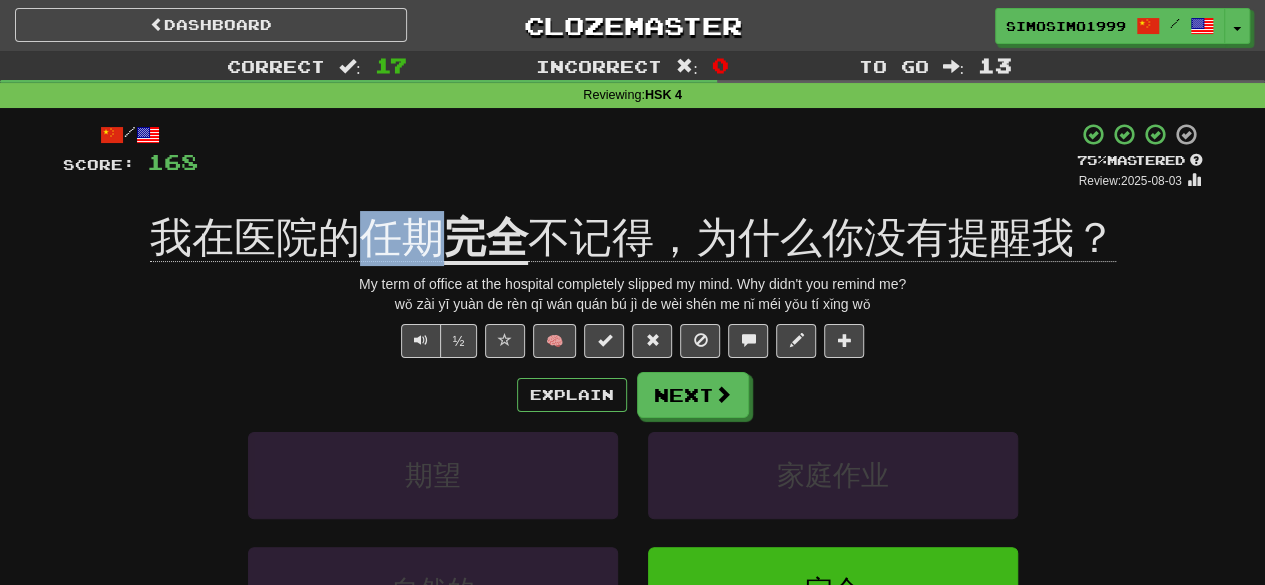 drag, startPoint x: 365, startPoint y: 233, endPoint x: 448, endPoint y: 233, distance: 83 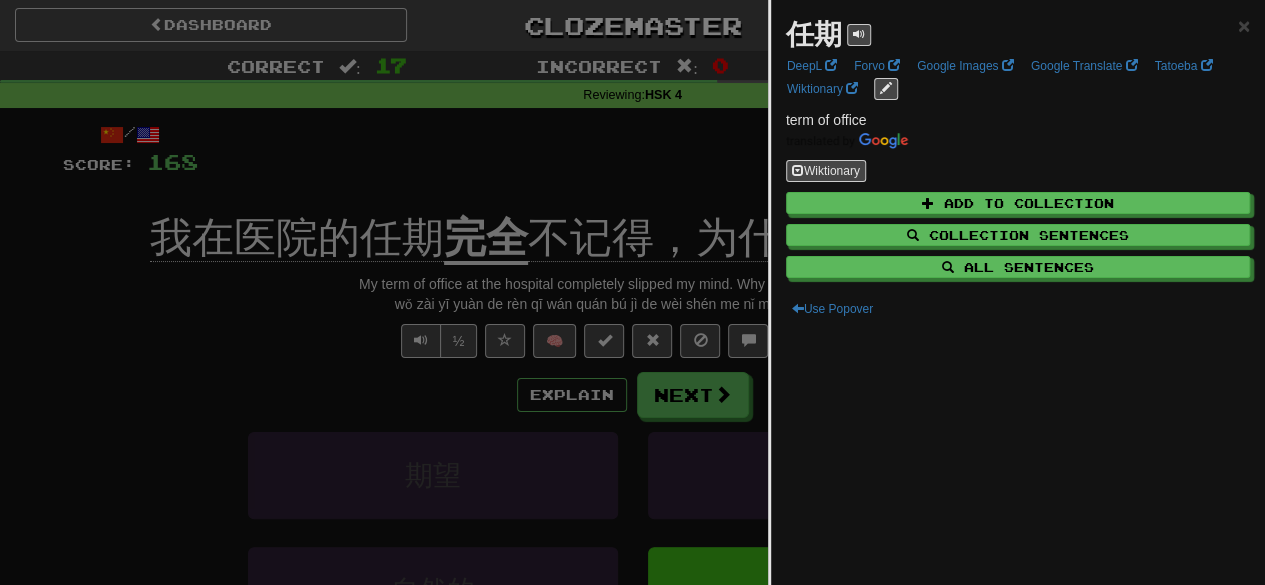 click at bounding box center [632, 292] 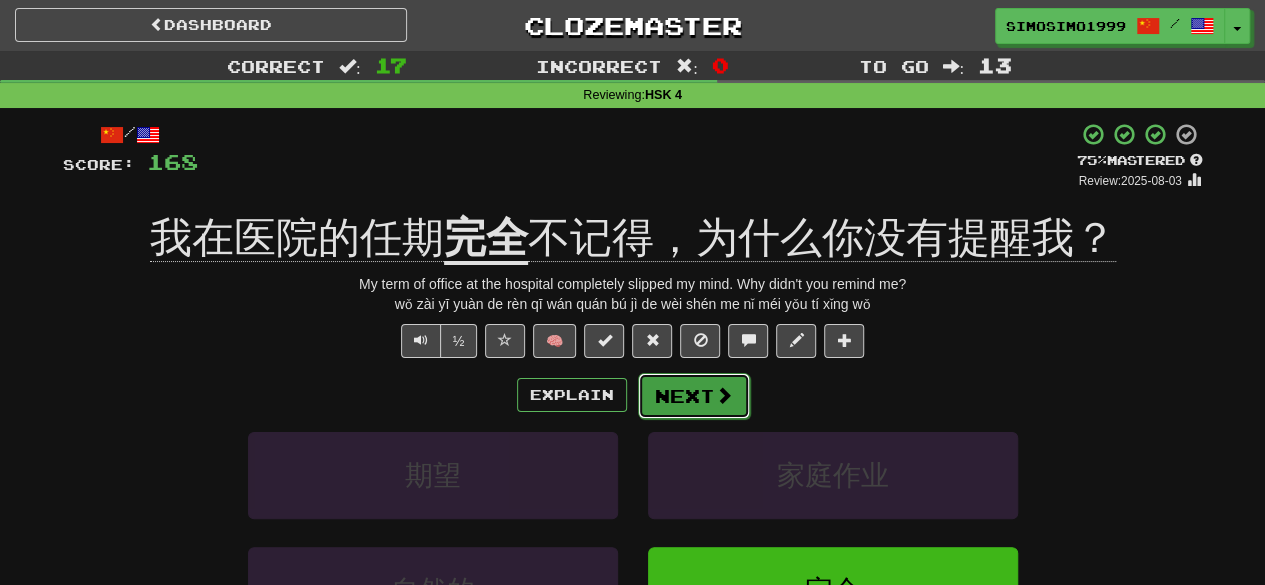 click on "Next" at bounding box center (694, 396) 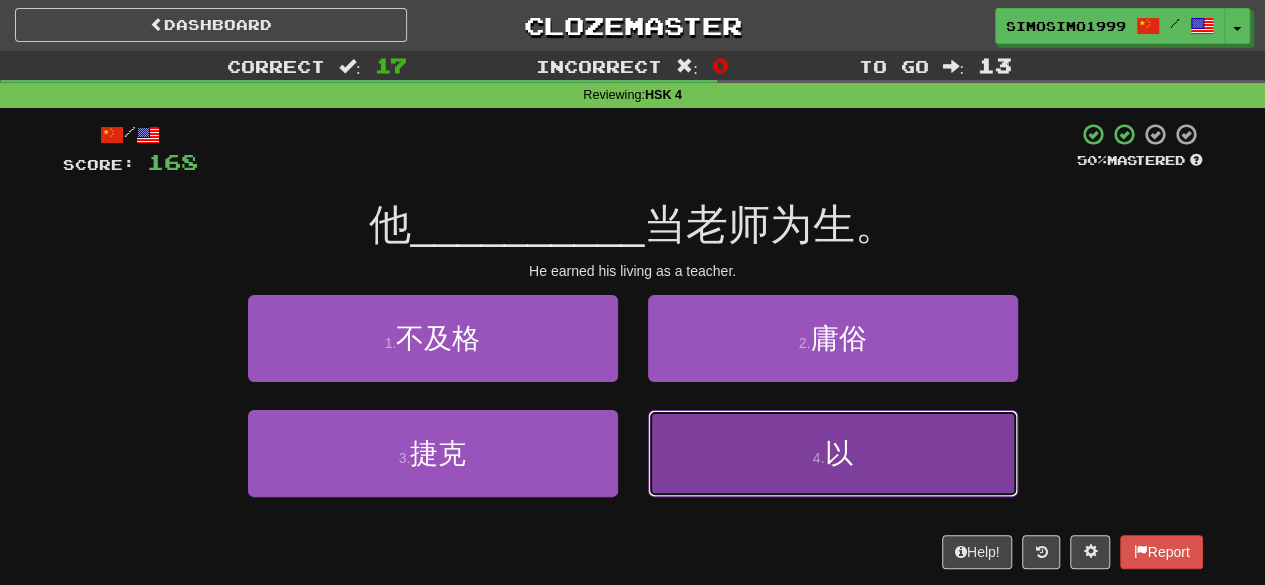 click on "以" at bounding box center [838, 453] 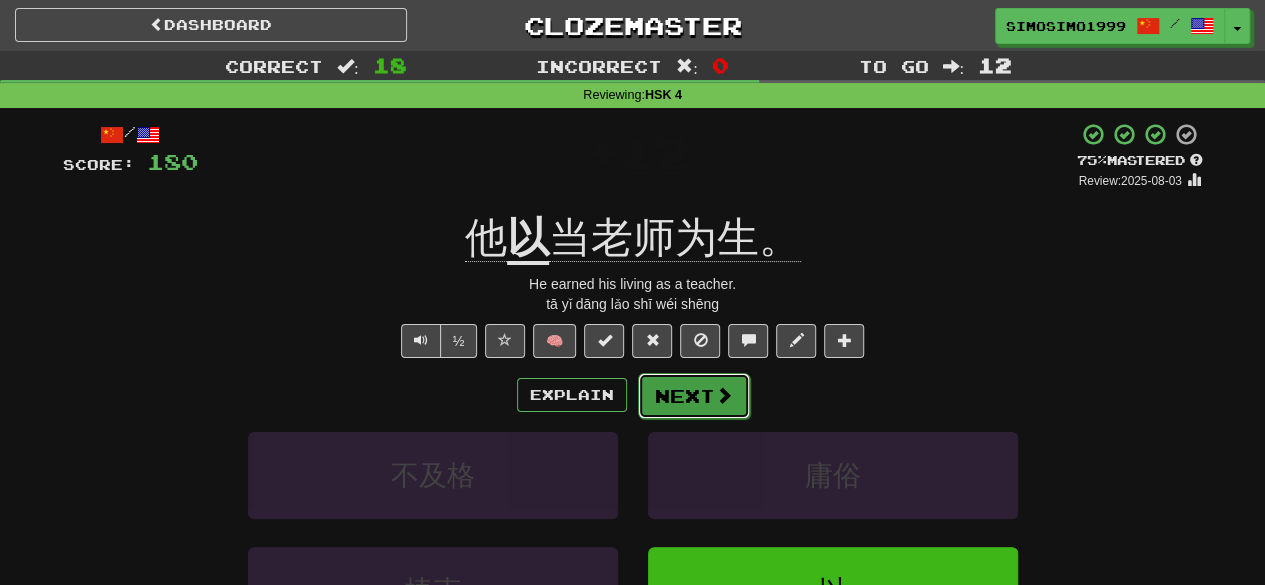 click on "Next" at bounding box center [694, 396] 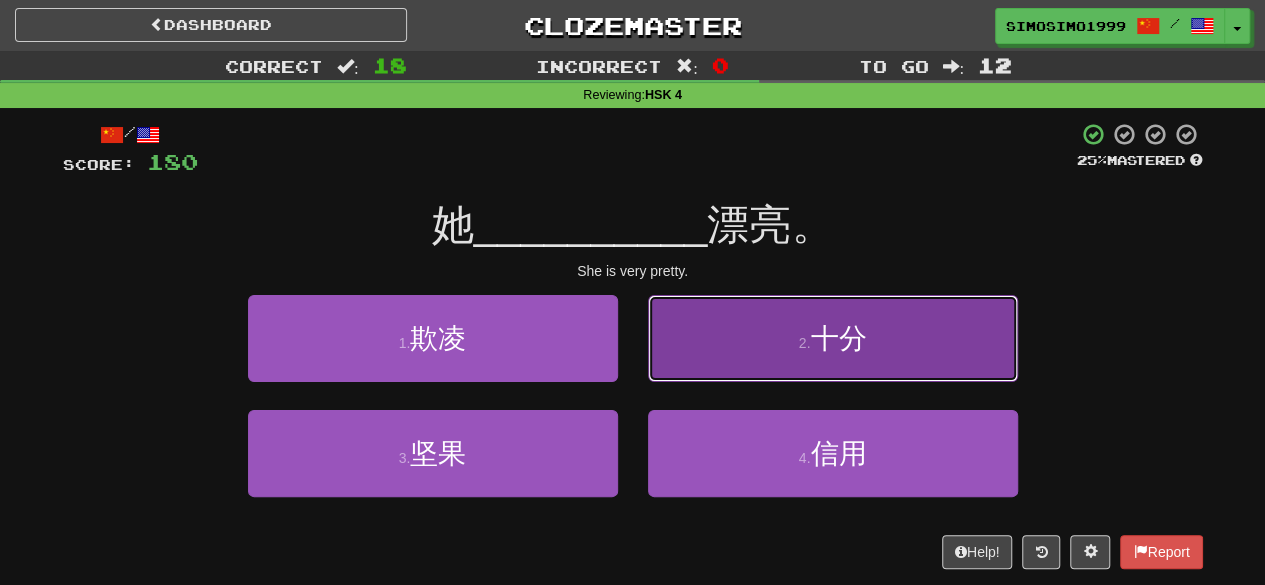 click on "2 .  十分" at bounding box center (833, 338) 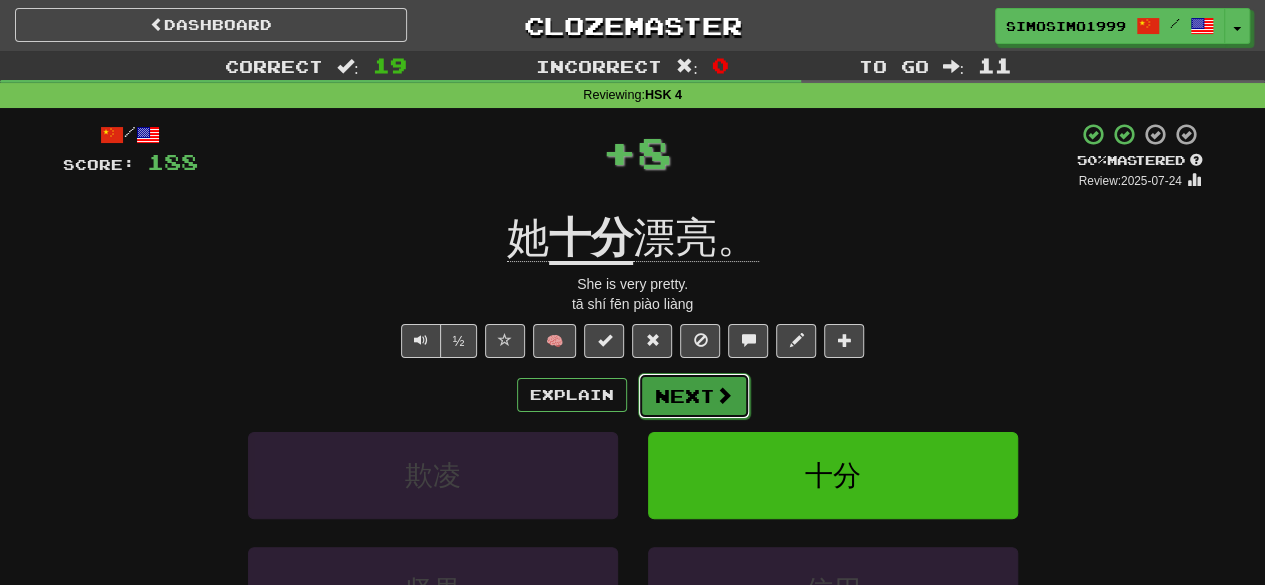 click on "Next" at bounding box center (694, 396) 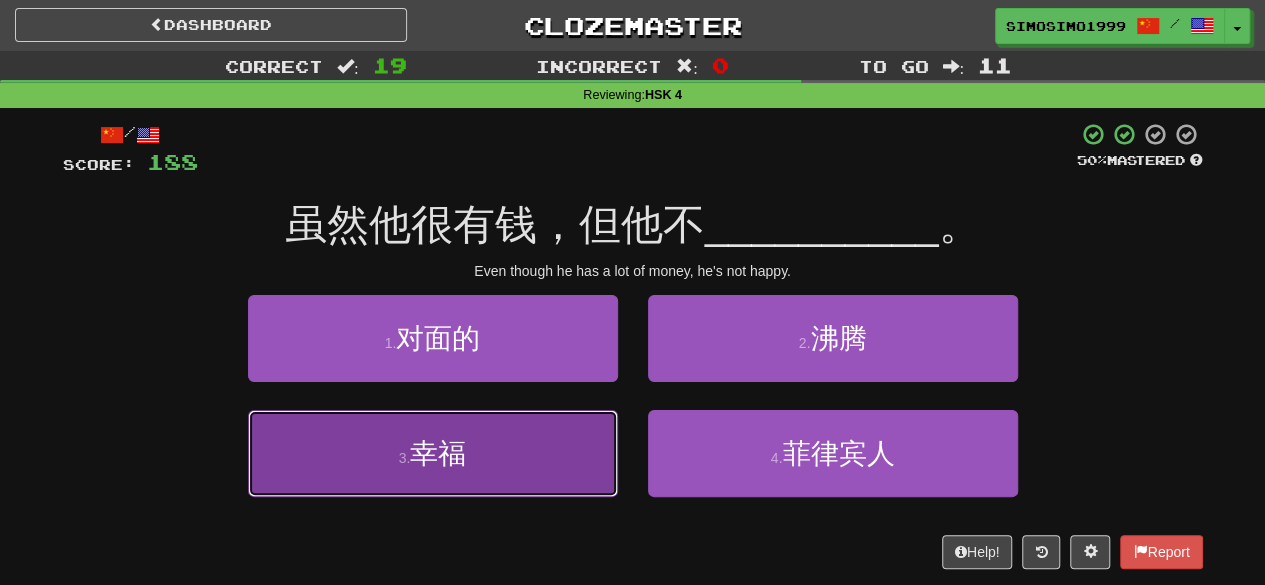 click on "3 .  幸福" at bounding box center [433, 453] 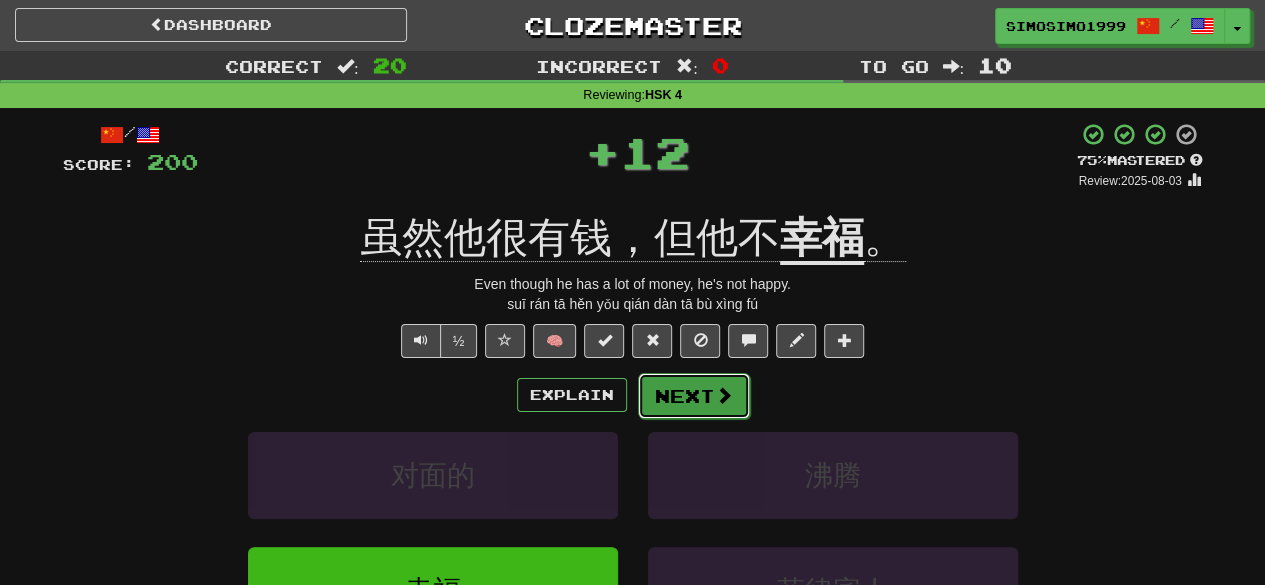 click on "Next" at bounding box center [694, 396] 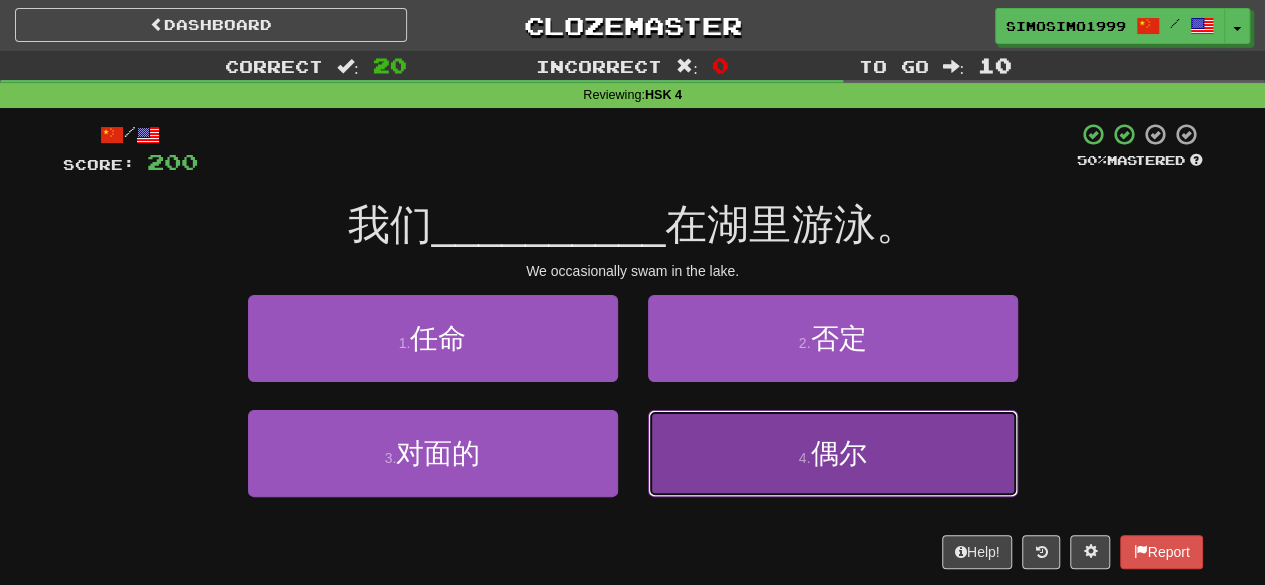 click on "4 .  偶尔" at bounding box center (833, 453) 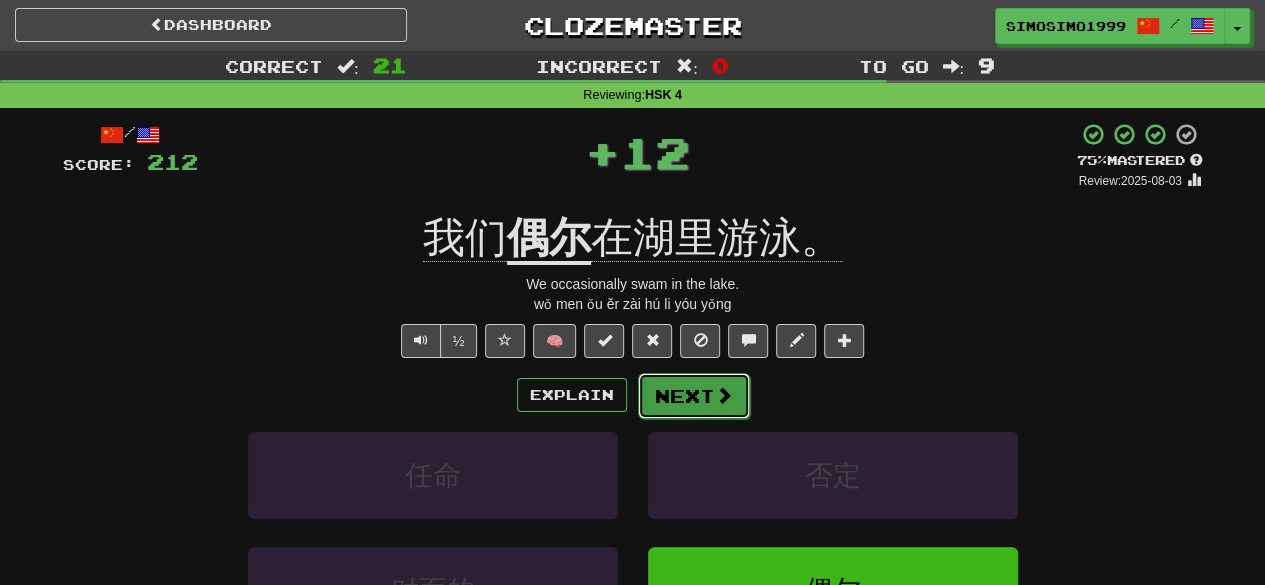 click on "Next" at bounding box center (694, 396) 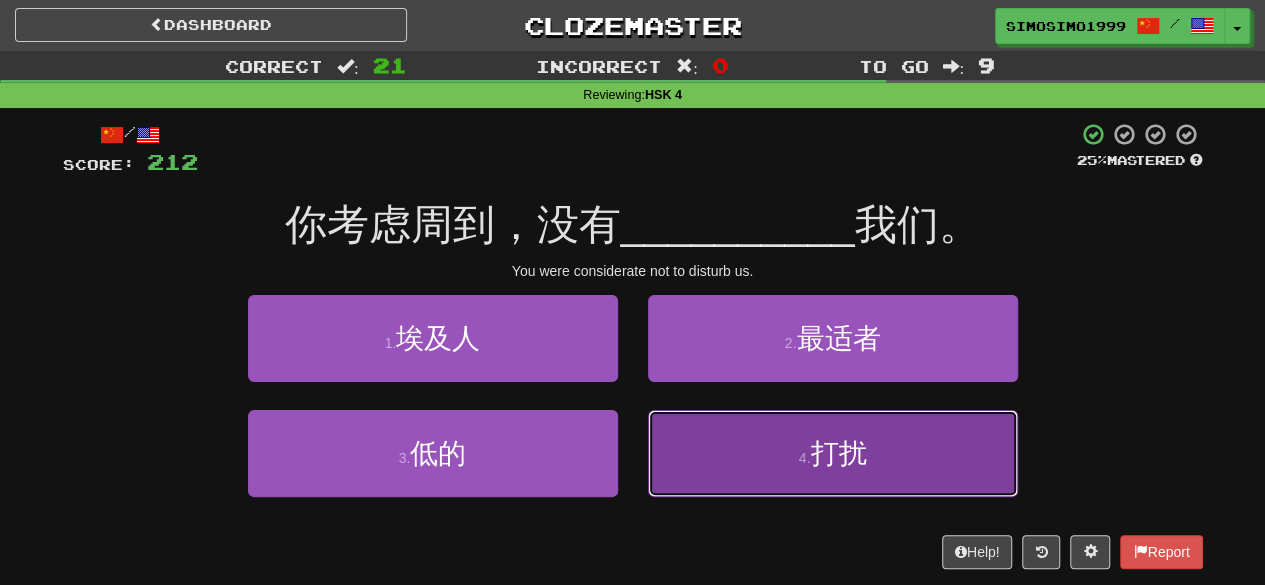 click on "4 .  打扰" at bounding box center [833, 453] 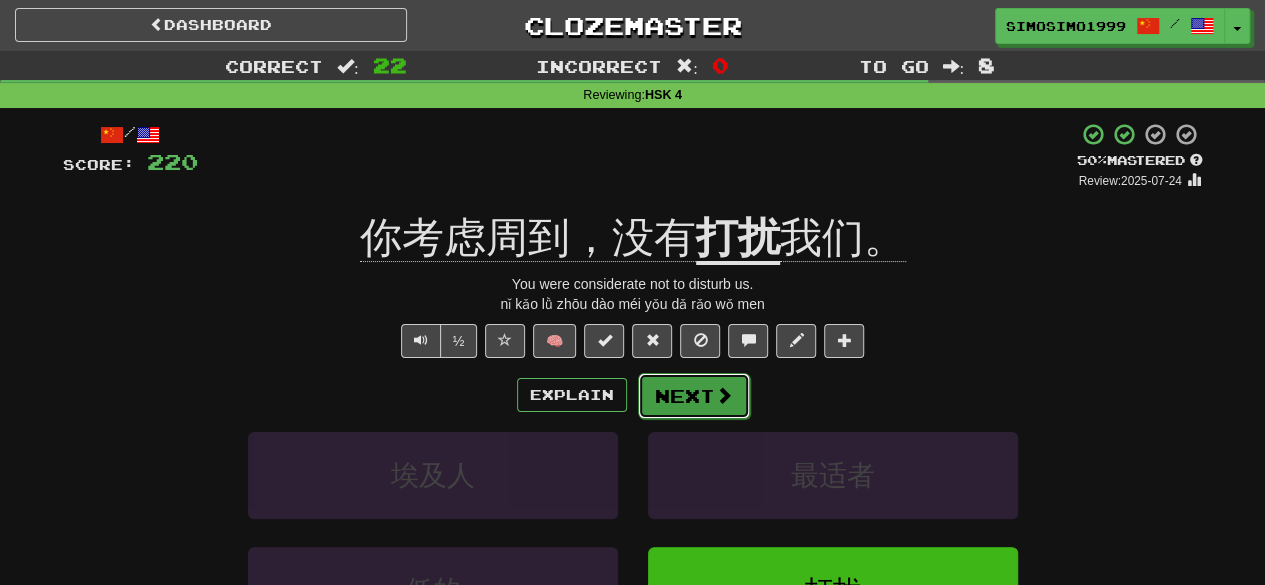 click on "Next" at bounding box center (694, 396) 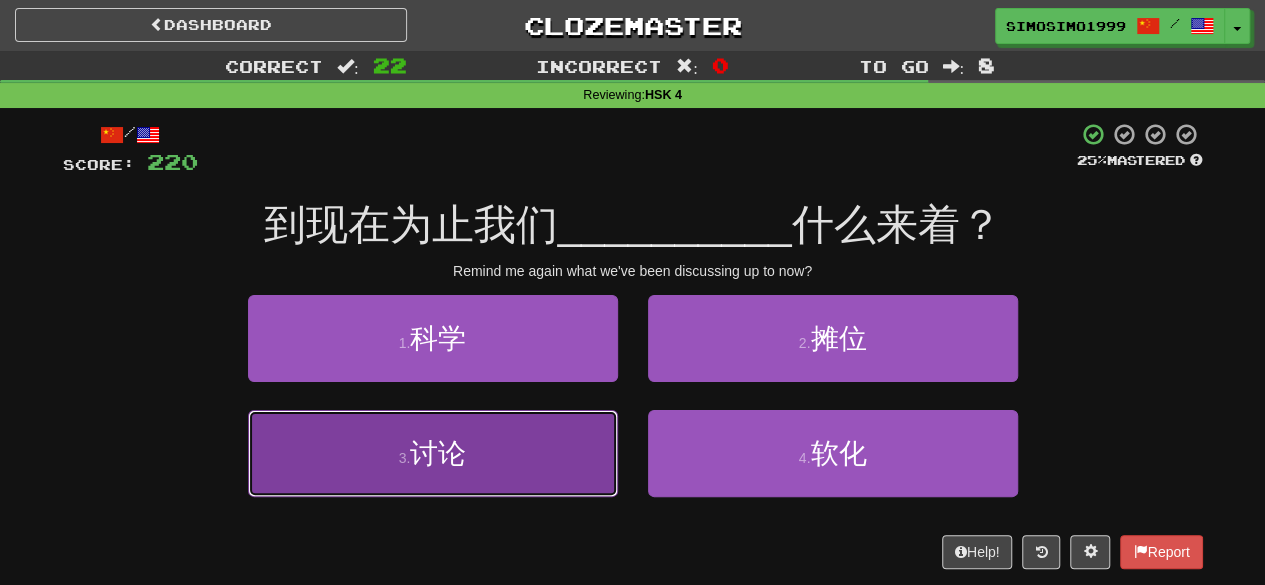 click on "3 .  讨论" at bounding box center [433, 453] 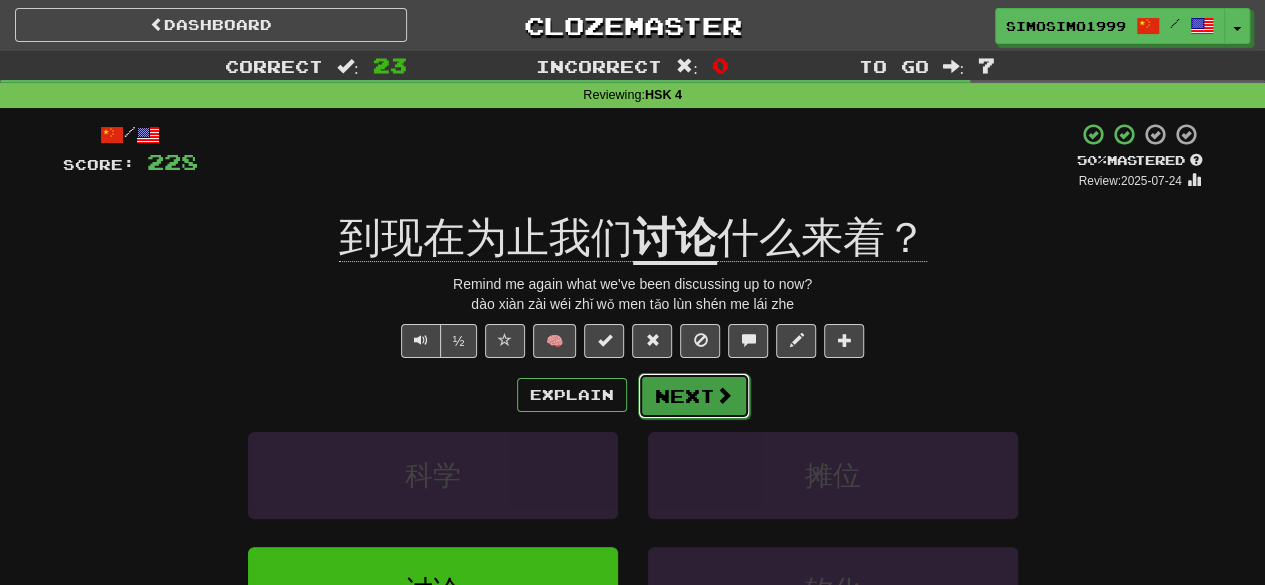 click on "Next" at bounding box center [694, 396] 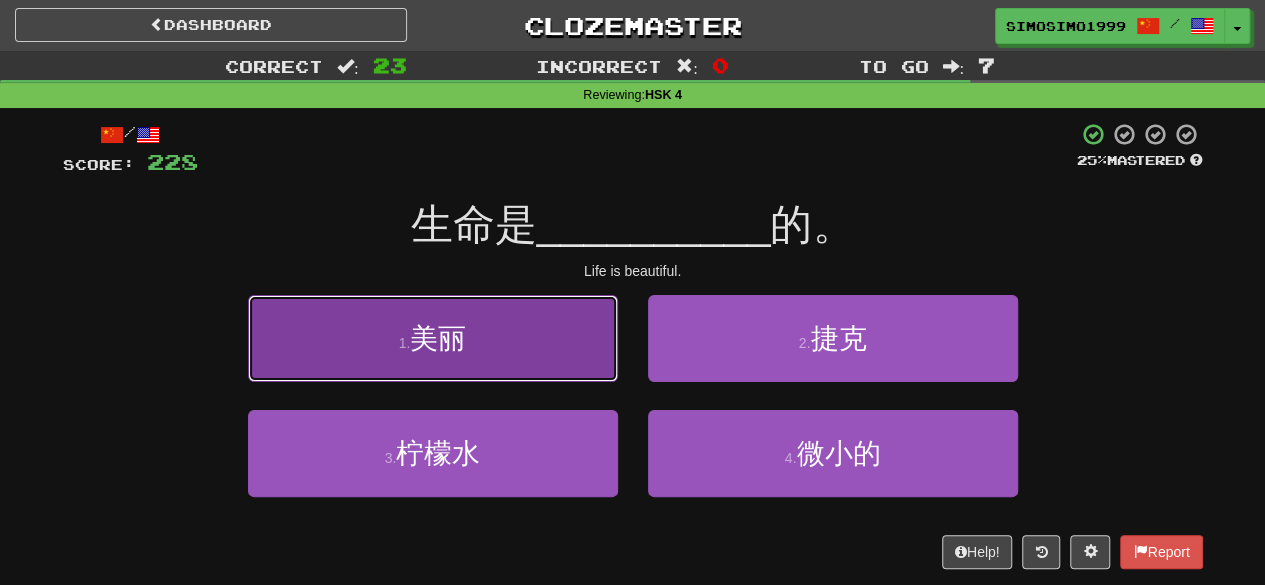 click on "1 .  美丽" at bounding box center [433, 338] 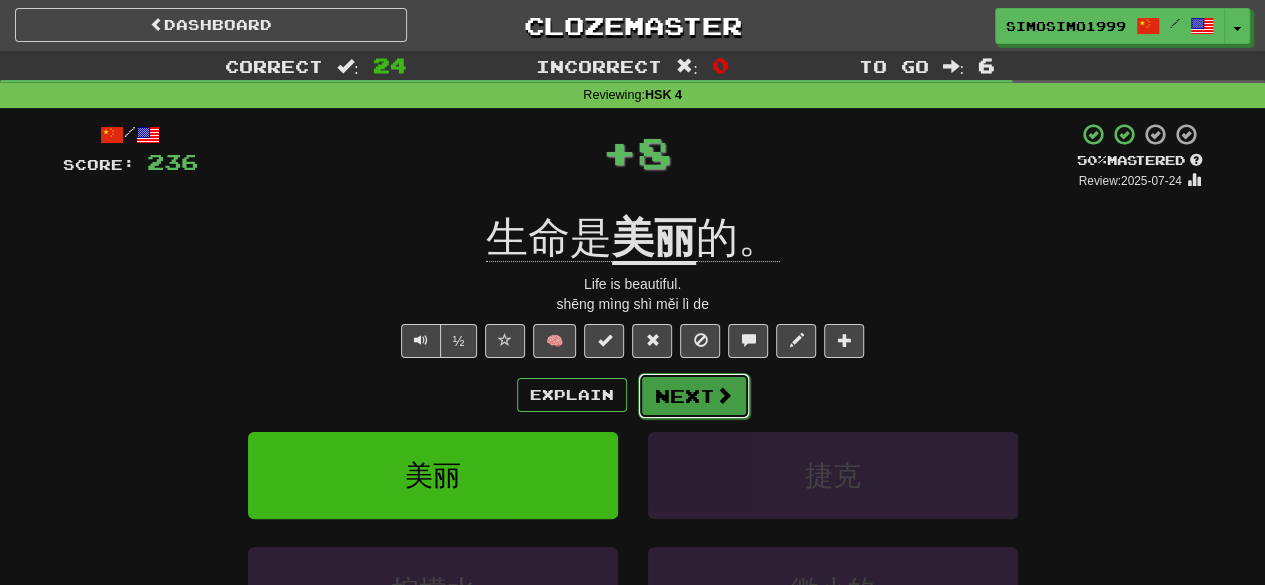 click on "Next" at bounding box center (694, 396) 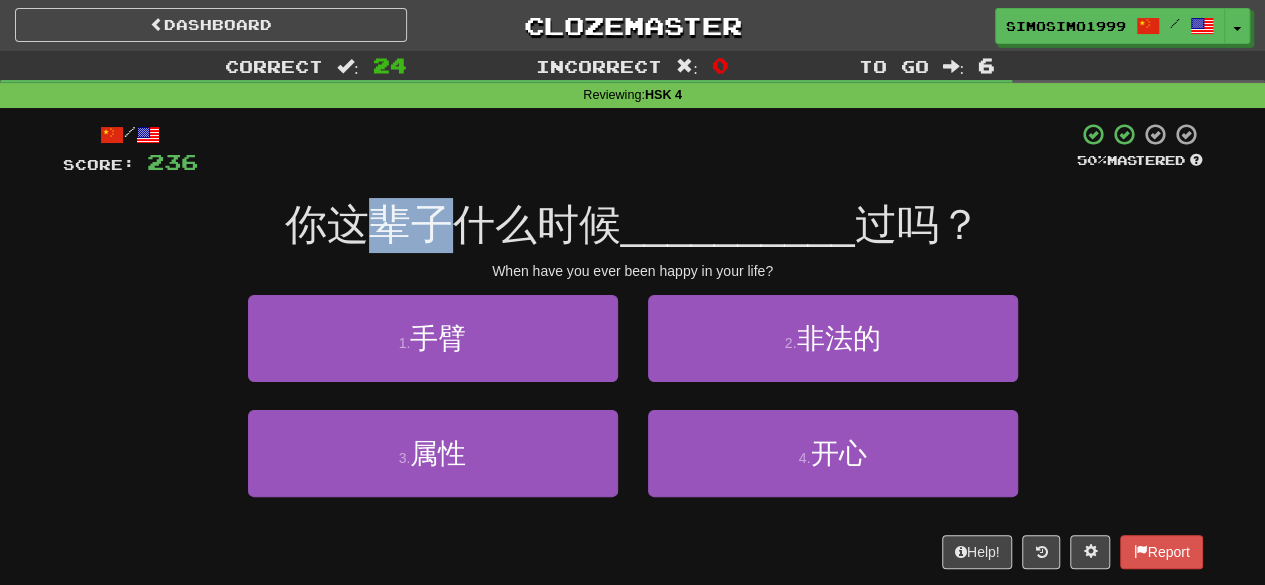 drag, startPoint x: 376, startPoint y: 223, endPoint x: 448, endPoint y: 214, distance: 72.56032 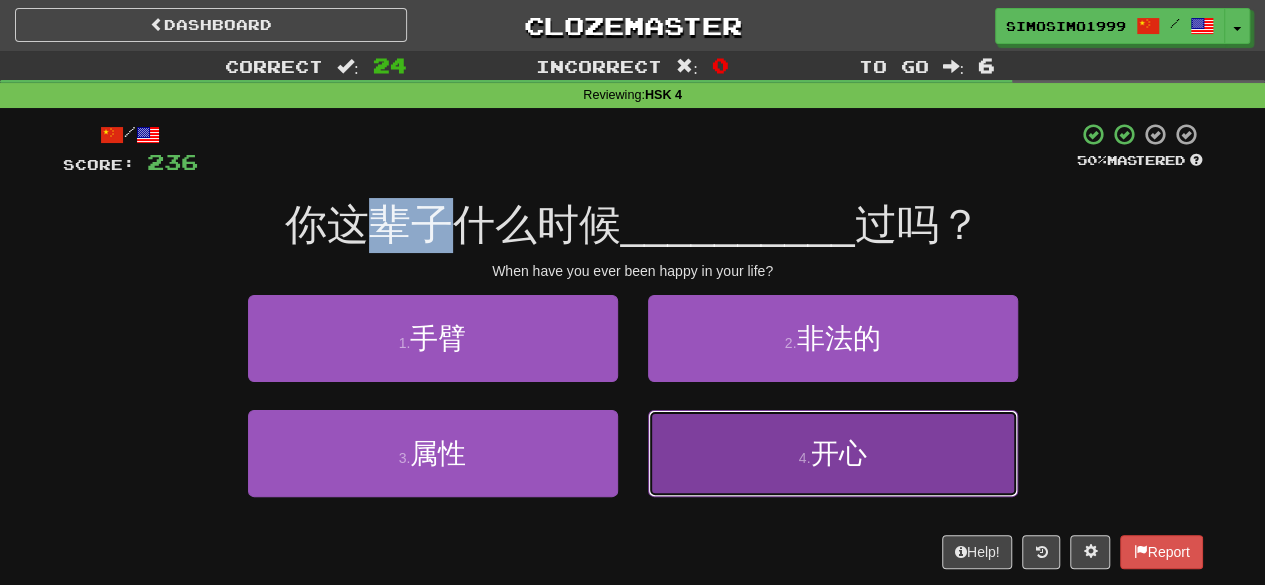 click on "4 .  开心" at bounding box center [833, 453] 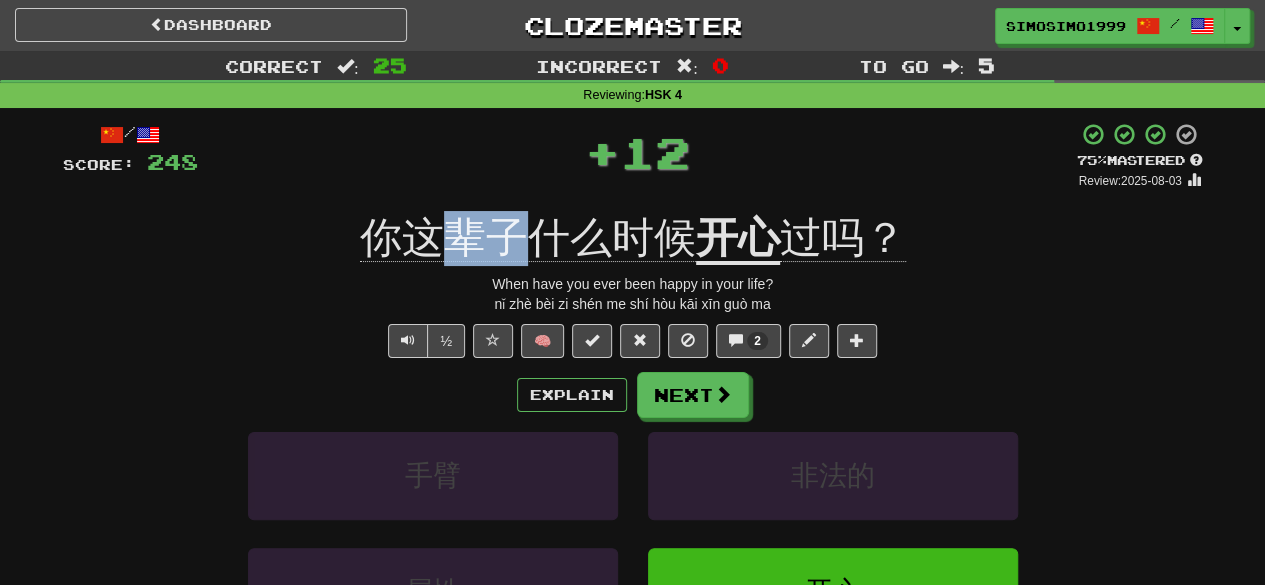 drag, startPoint x: 452, startPoint y: 243, endPoint x: 517, endPoint y: 235, distance: 65.490456 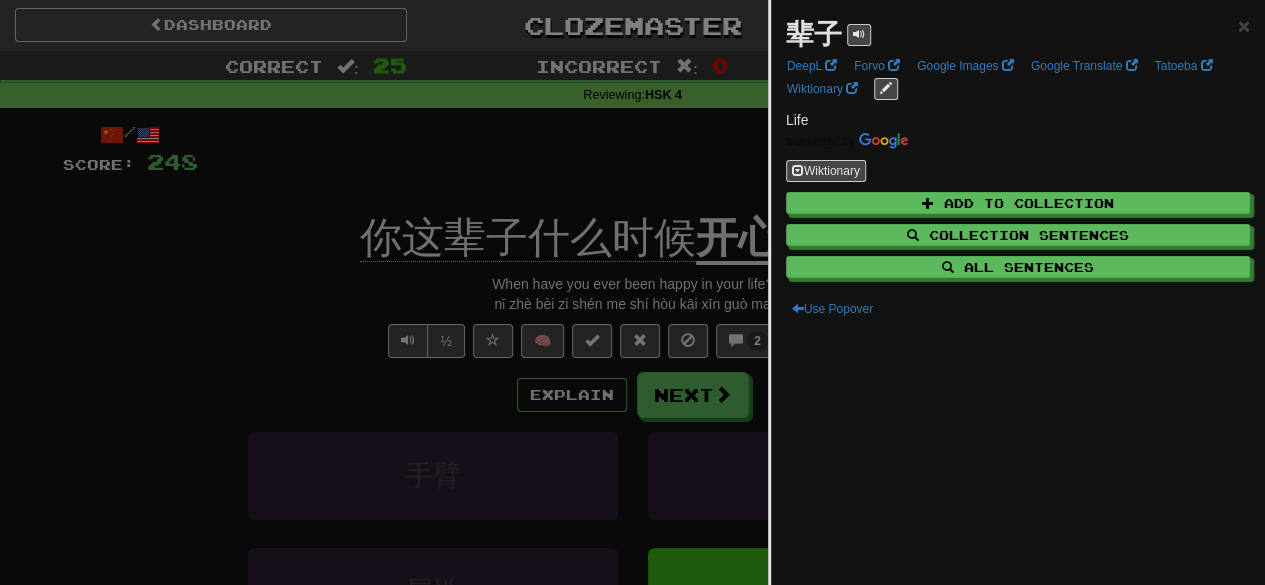 click at bounding box center [632, 292] 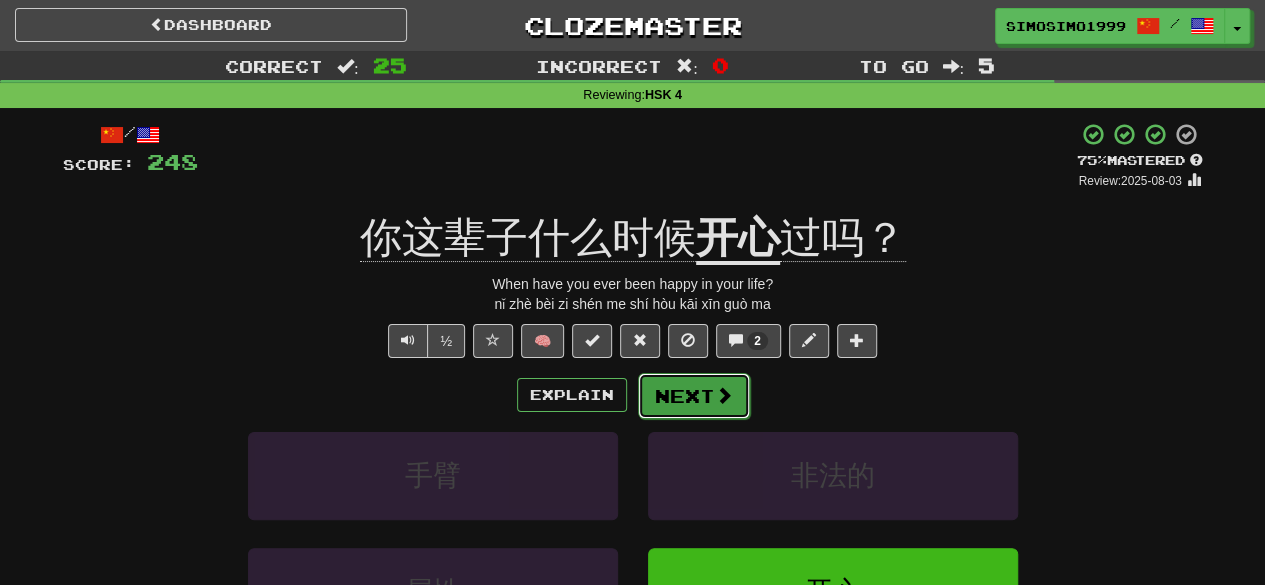 click at bounding box center (724, 395) 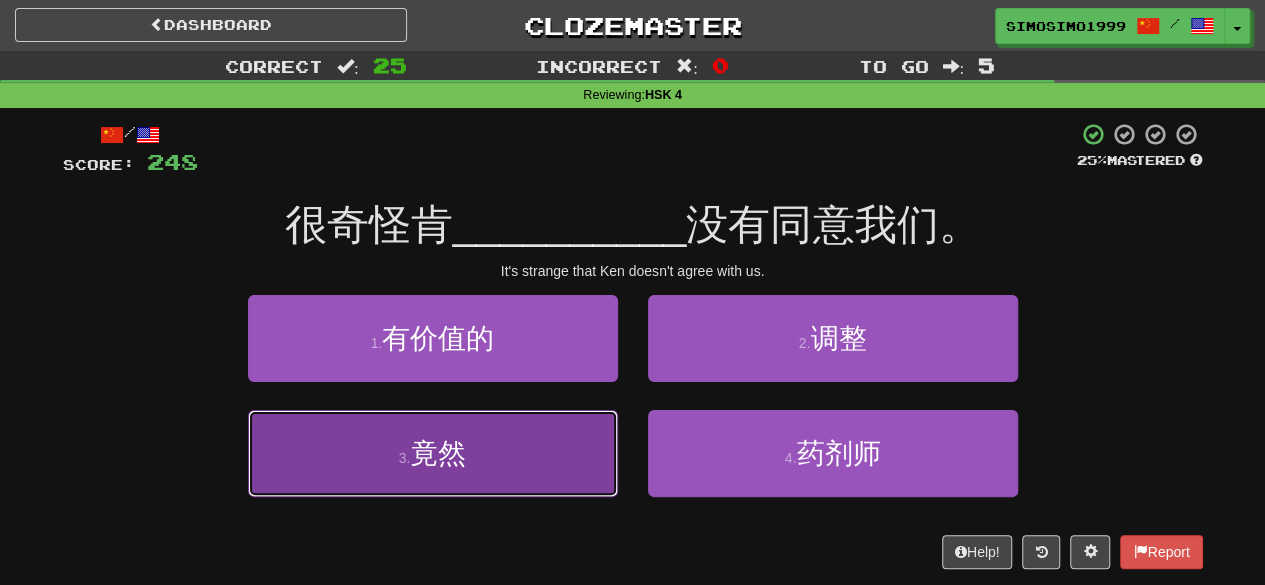 click on "3 .  竟然" at bounding box center [433, 453] 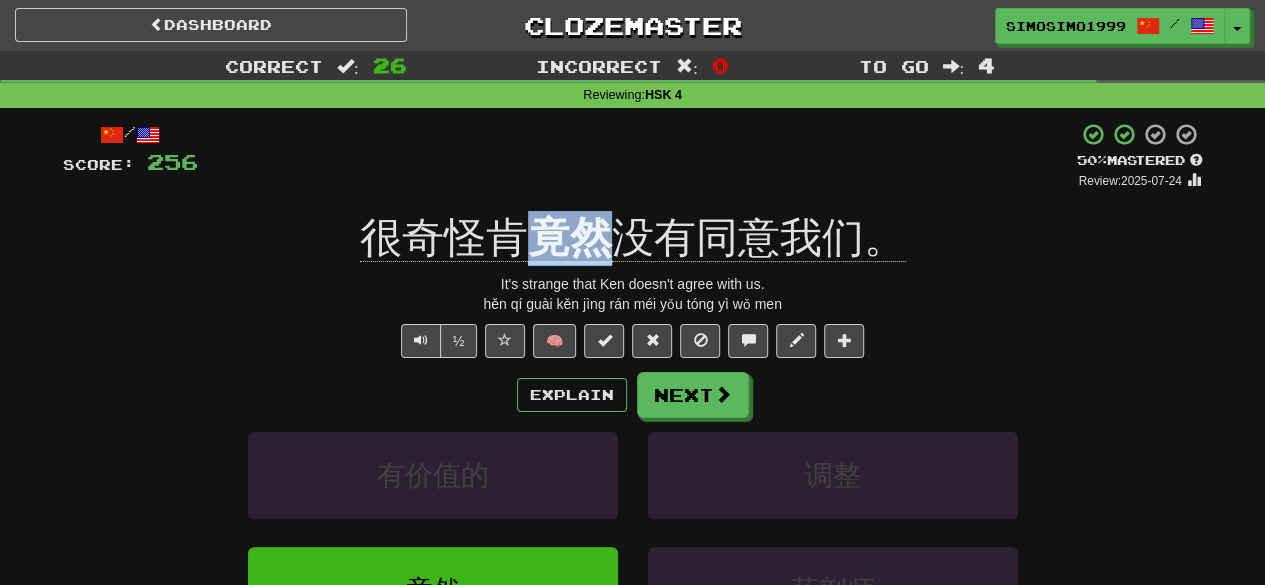 drag, startPoint x: 532, startPoint y: 227, endPoint x: 604, endPoint y: 249, distance: 75.28612 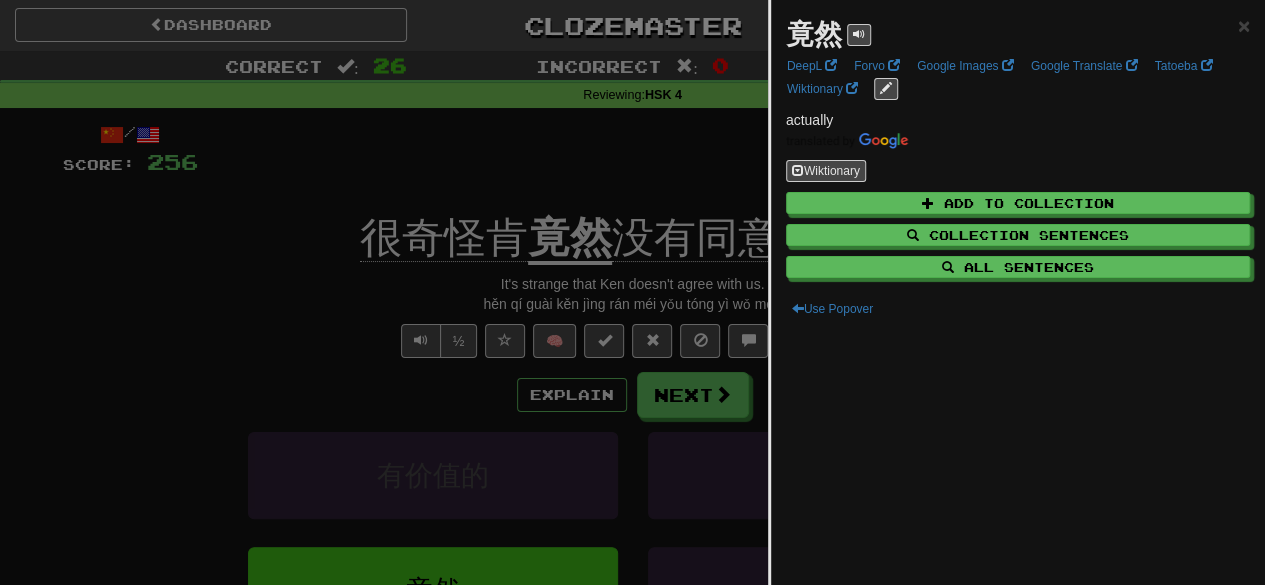 click at bounding box center (632, 292) 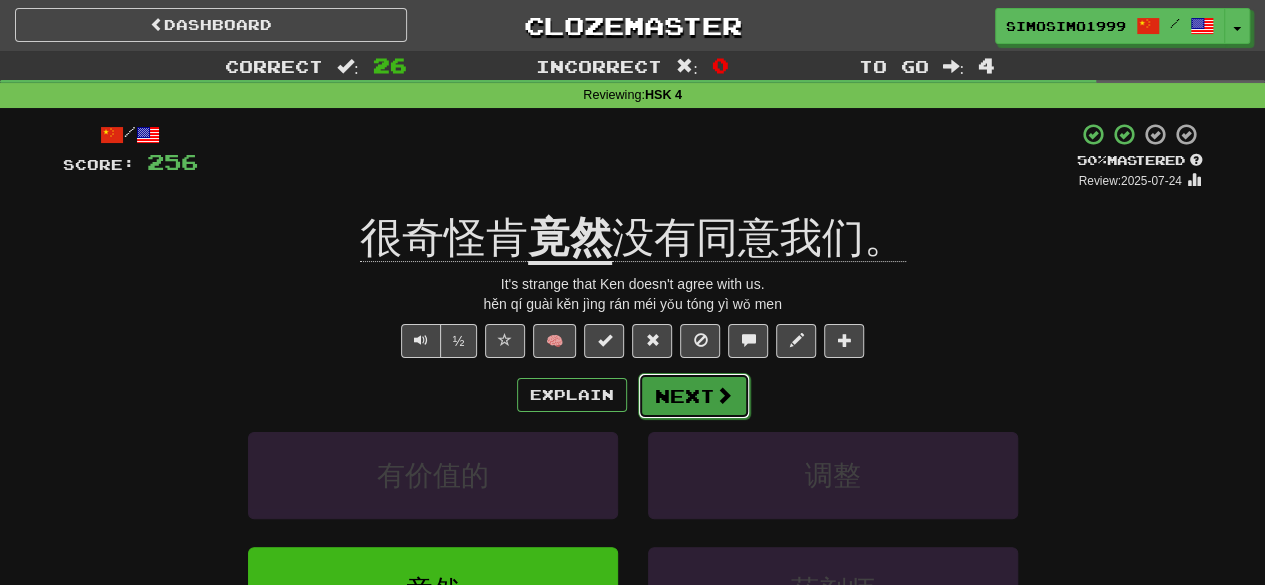 click on "Next" at bounding box center [694, 396] 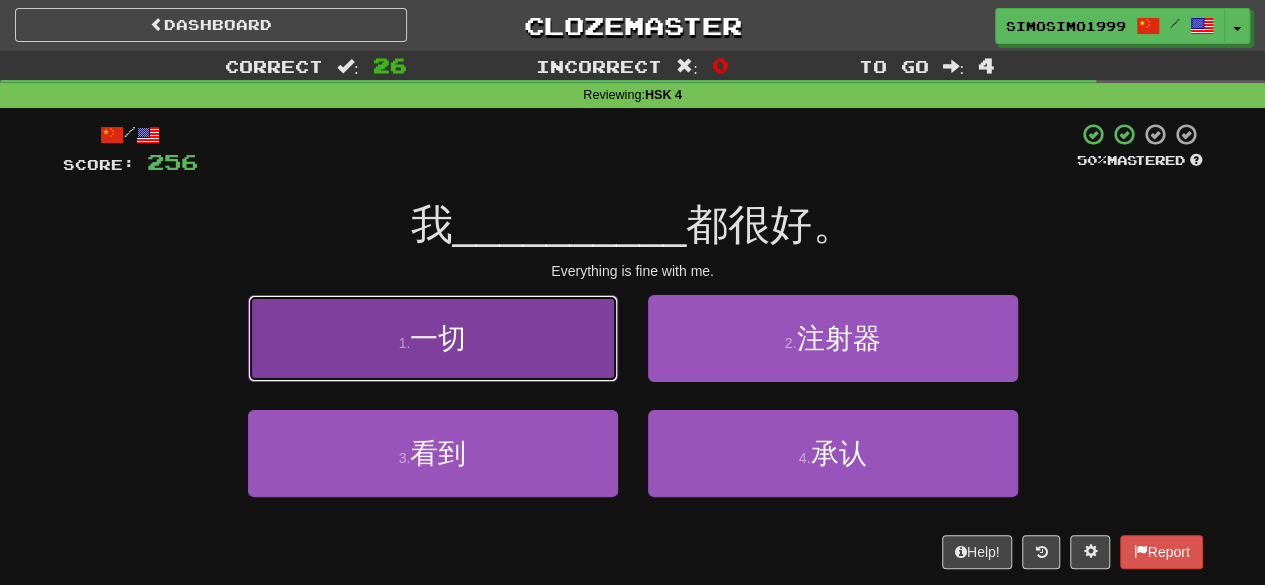 click on "1 .  一切" at bounding box center (433, 338) 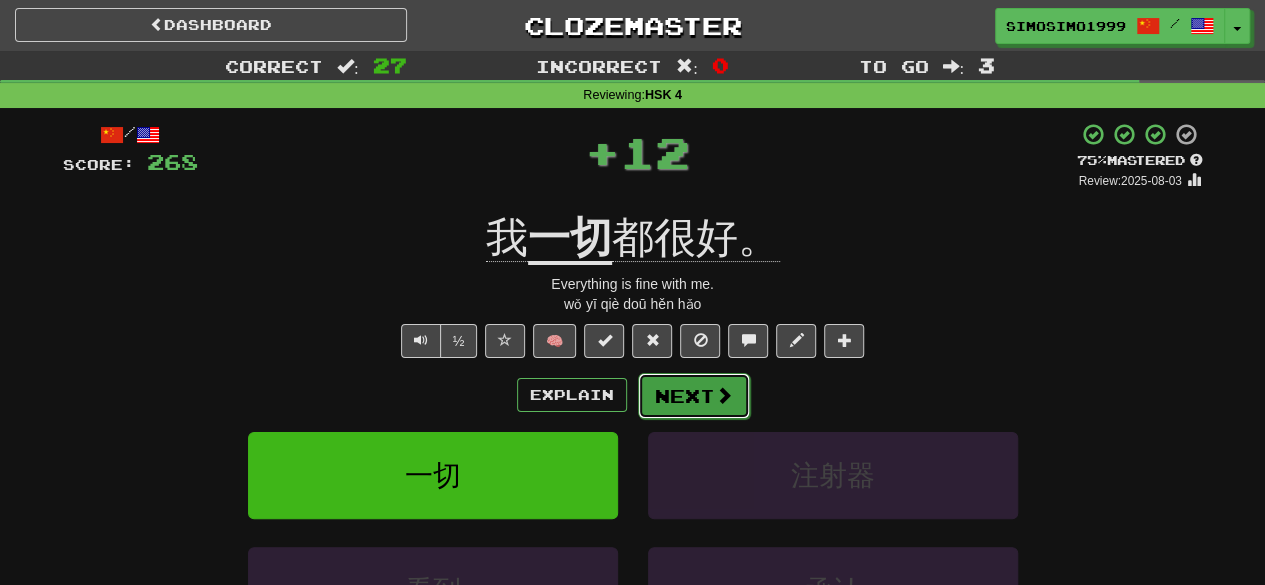 click on "Next" at bounding box center (694, 396) 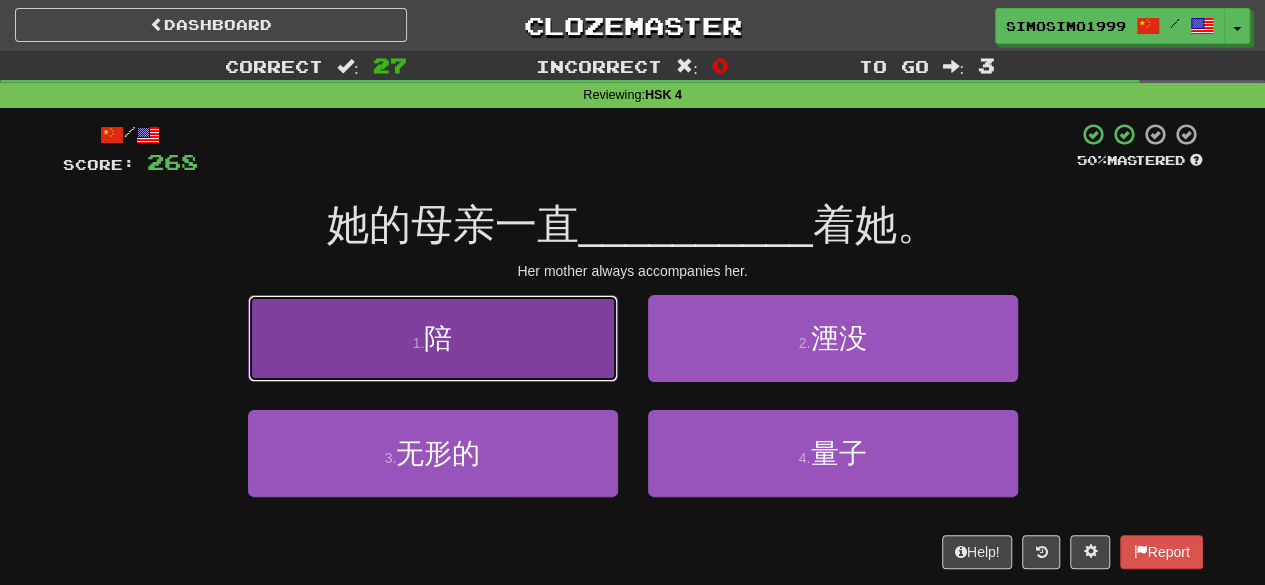 click on "1 .  陪" at bounding box center [433, 338] 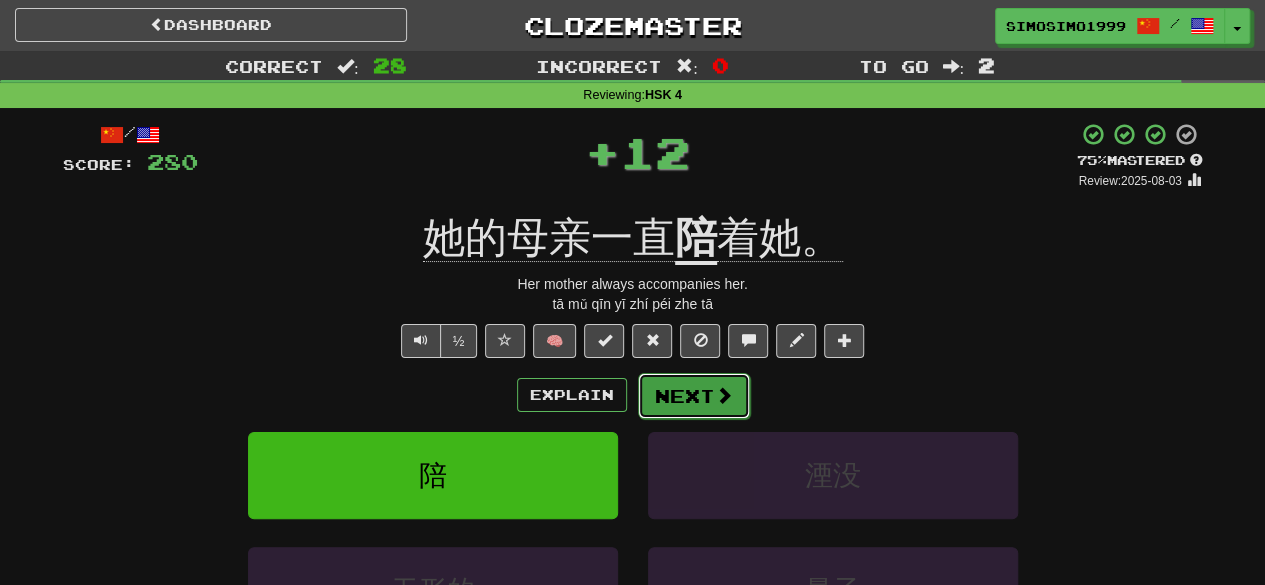 click on "Next" at bounding box center (694, 396) 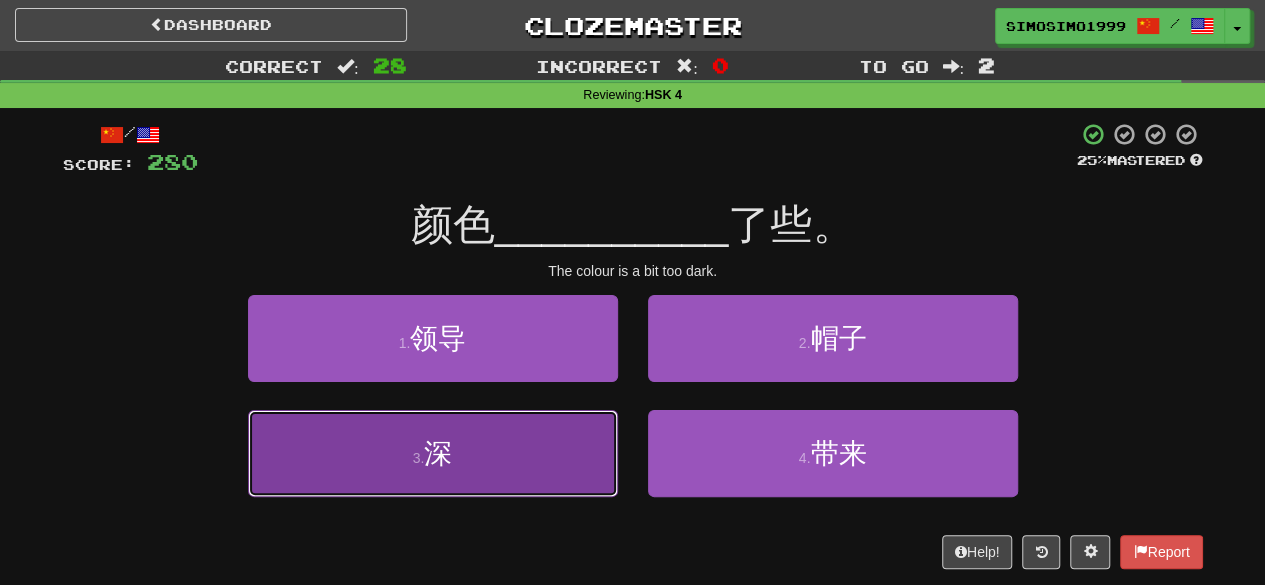 click on "3 .  深" at bounding box center (433, 453) 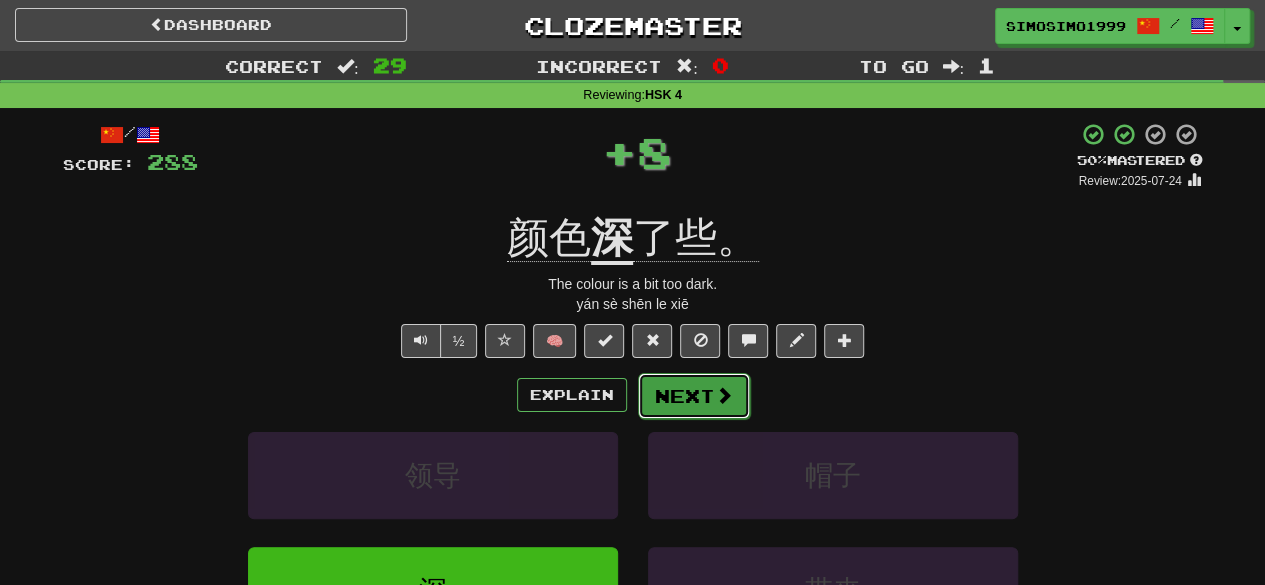 click on "Next" at bounding box center (694, 396) 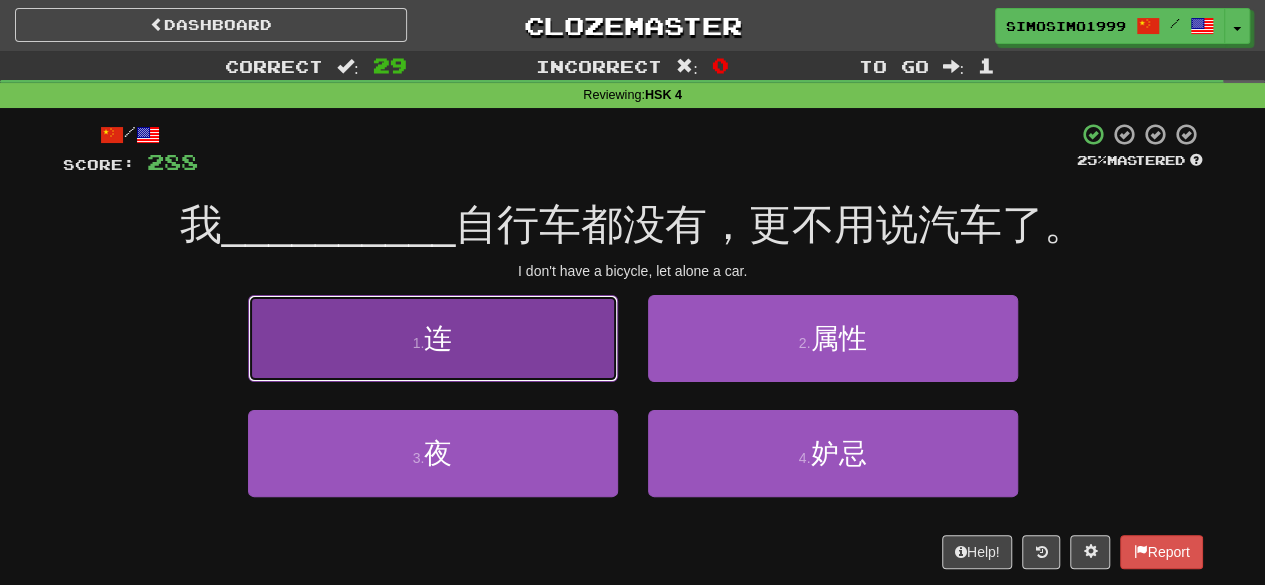 click on "1 .  连" at bounding box center (433, 338) 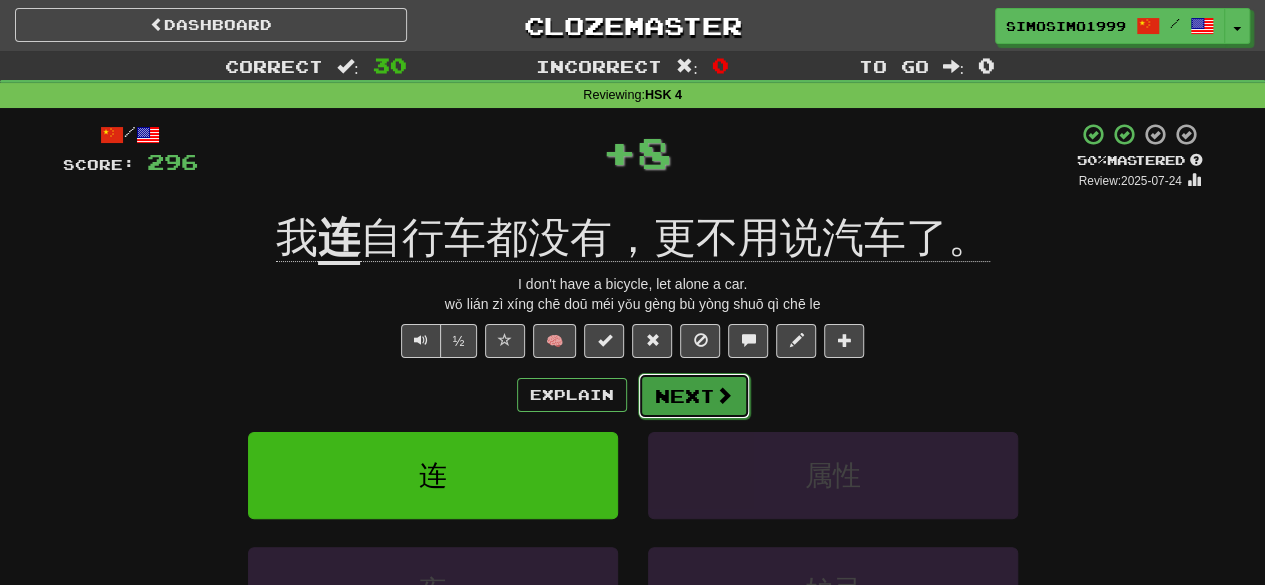 click on "Next" at bounding box center (694, 396) 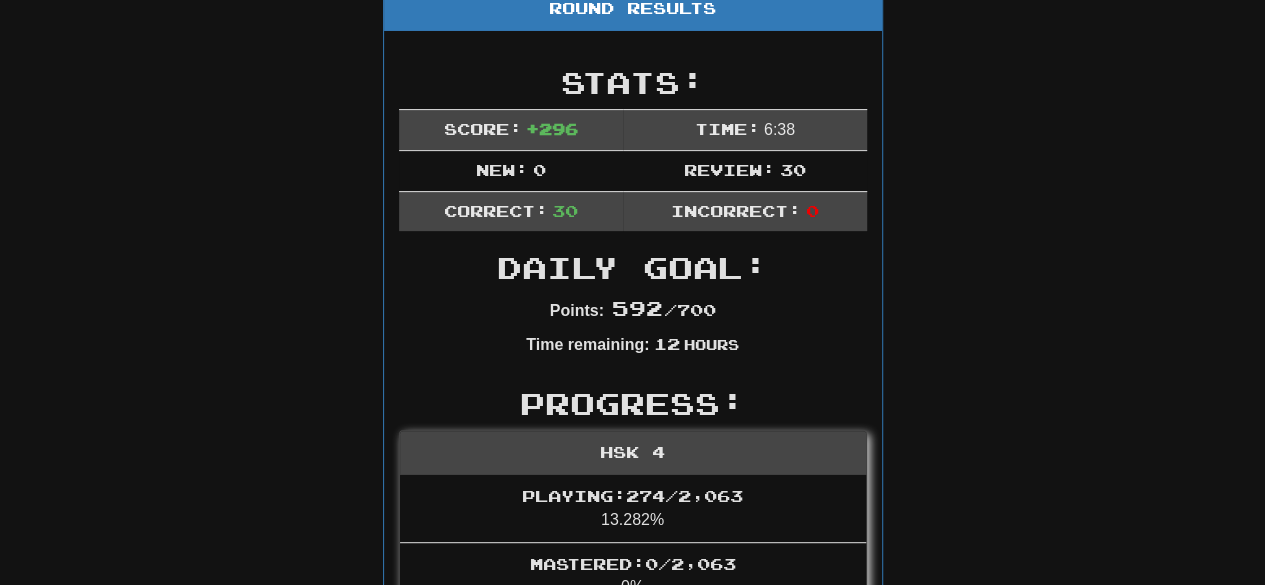 scroll, scrollTop: 0, scrollLeft: 0, axis: both 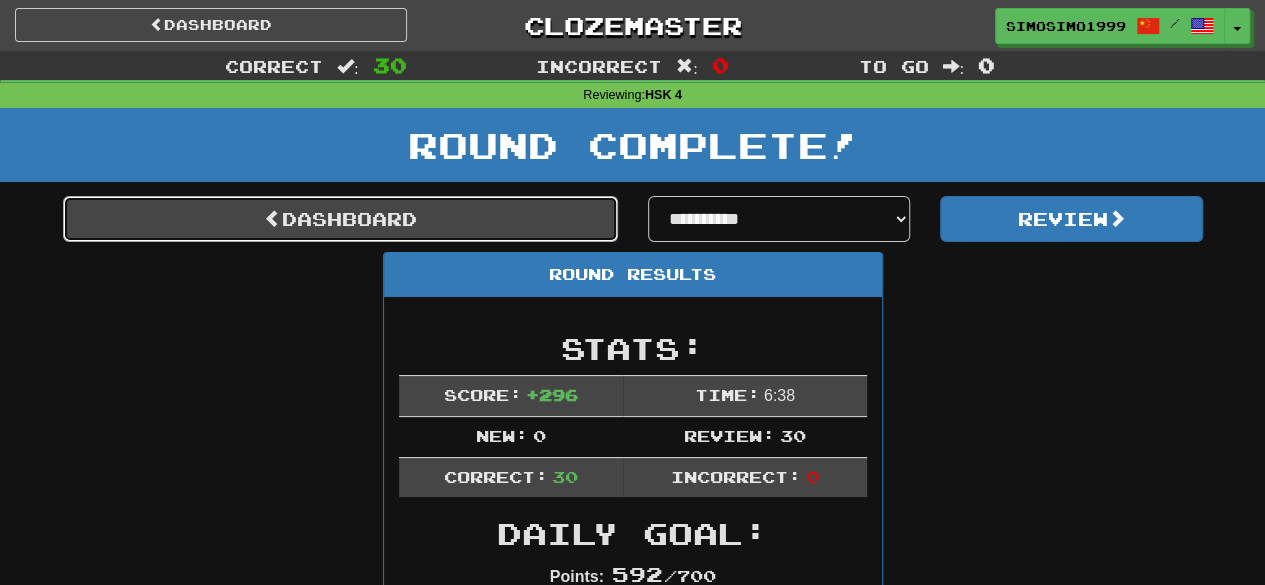 click on "Dashboard" at bounding box center [340, 219] 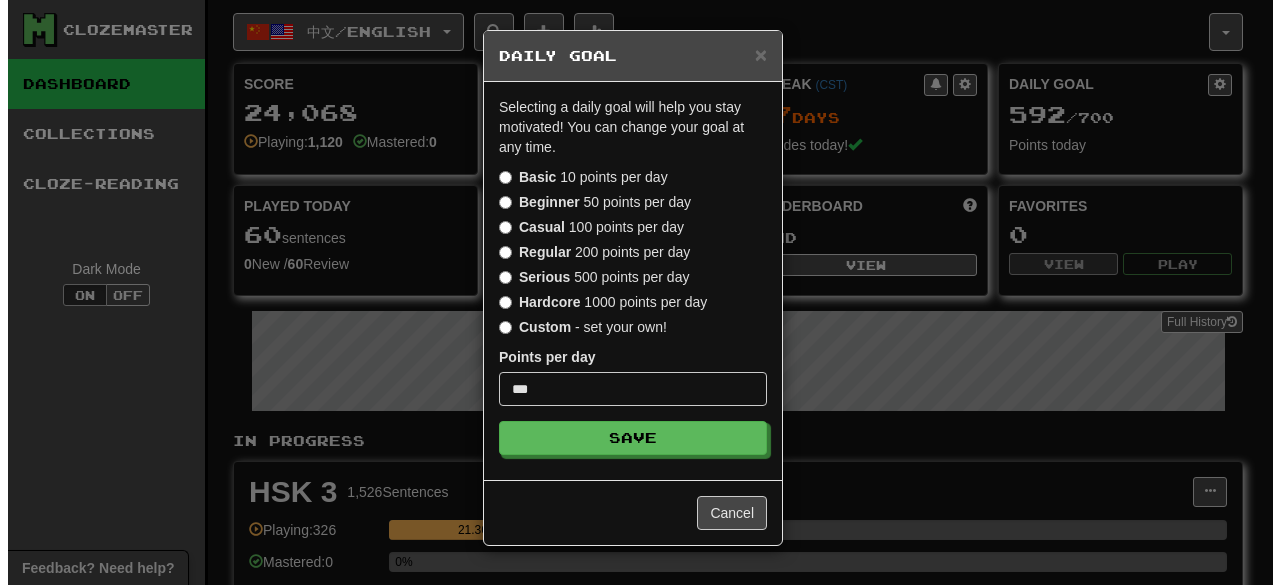 scroll, scrollTop: 0, scrollLeft: 0, axis: both 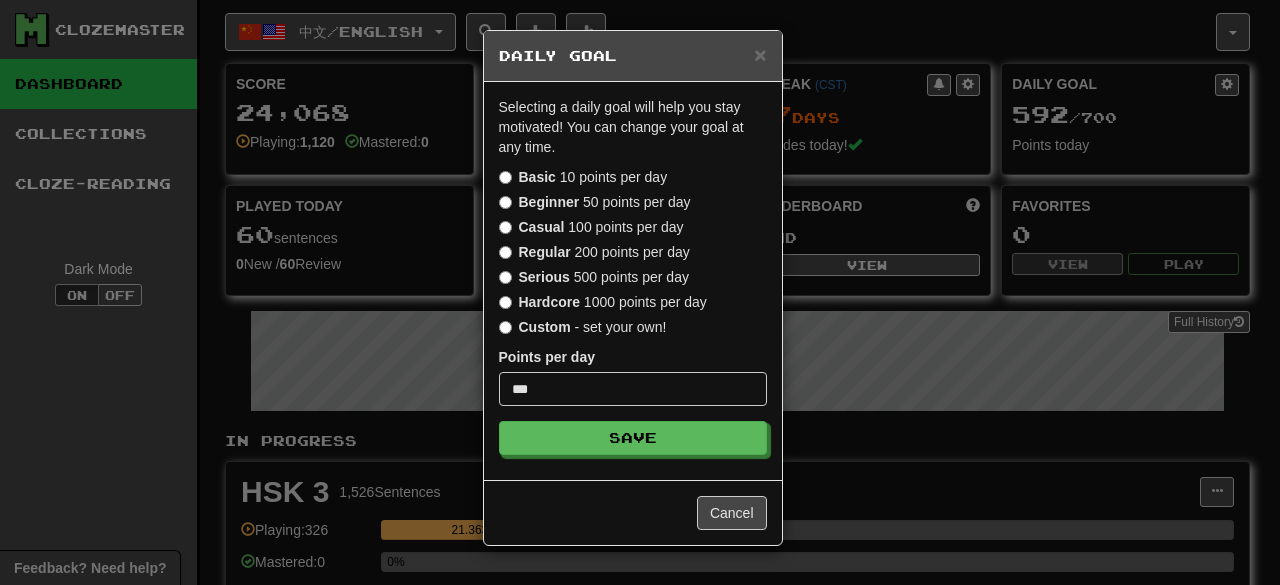 click on "Serious   500 points per day" at bounding box center (594, 277) 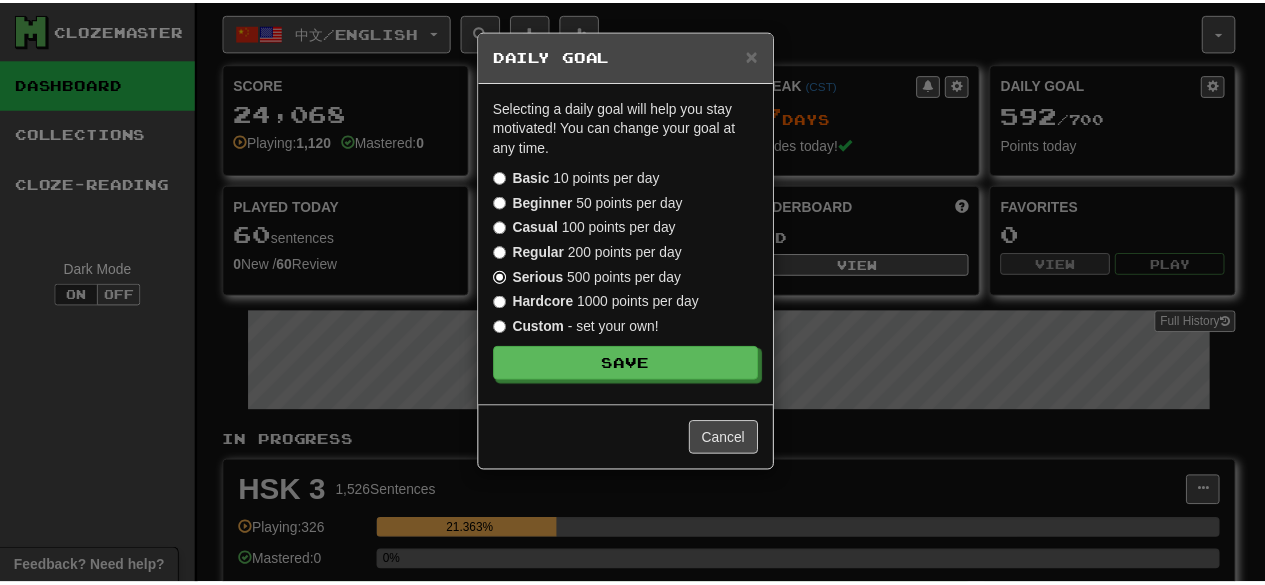 scroll, scrollTop: 0, scrollLeft: 0, axis: both 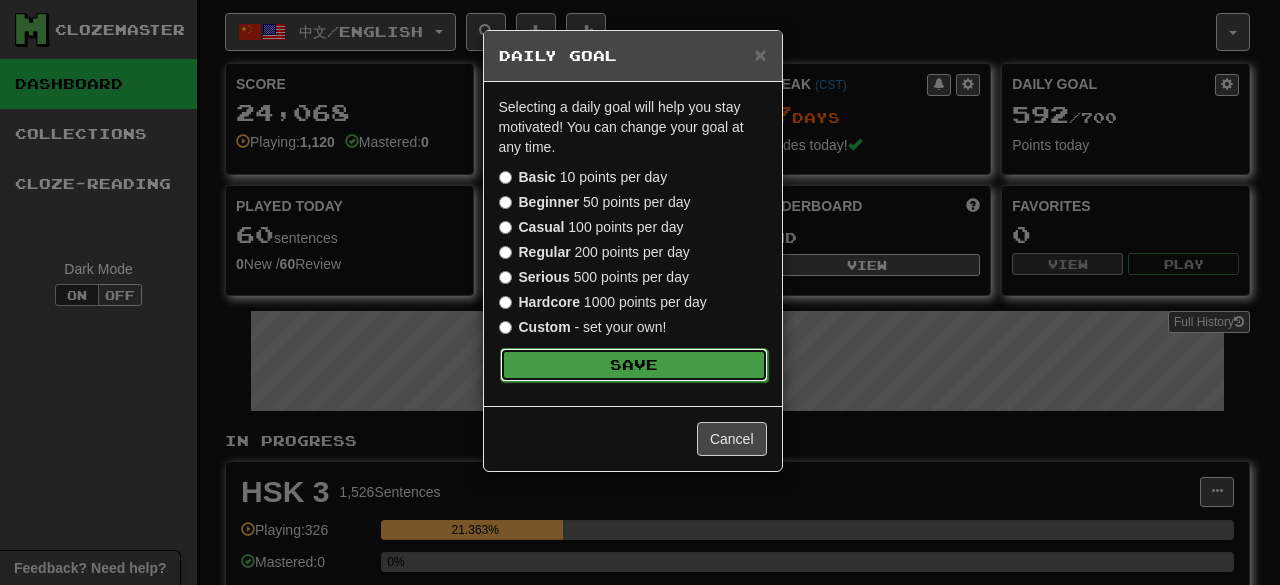 click on "Save" at bounding box center [634, 365] 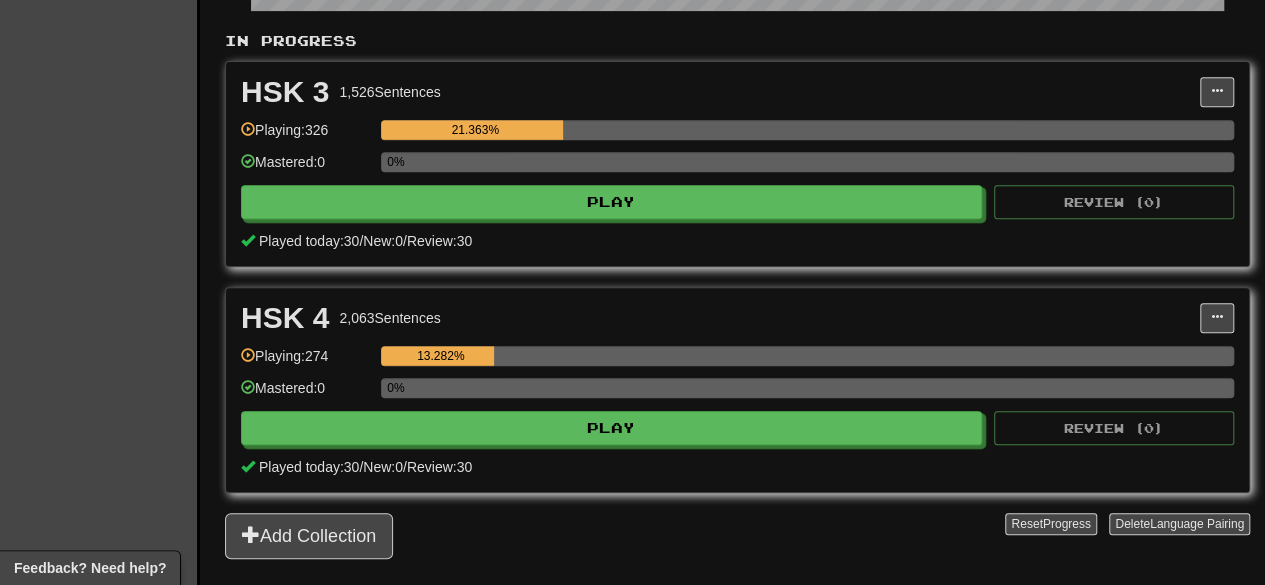 scroll, scrollTop: 0, scrollLeft: 0, axis: both 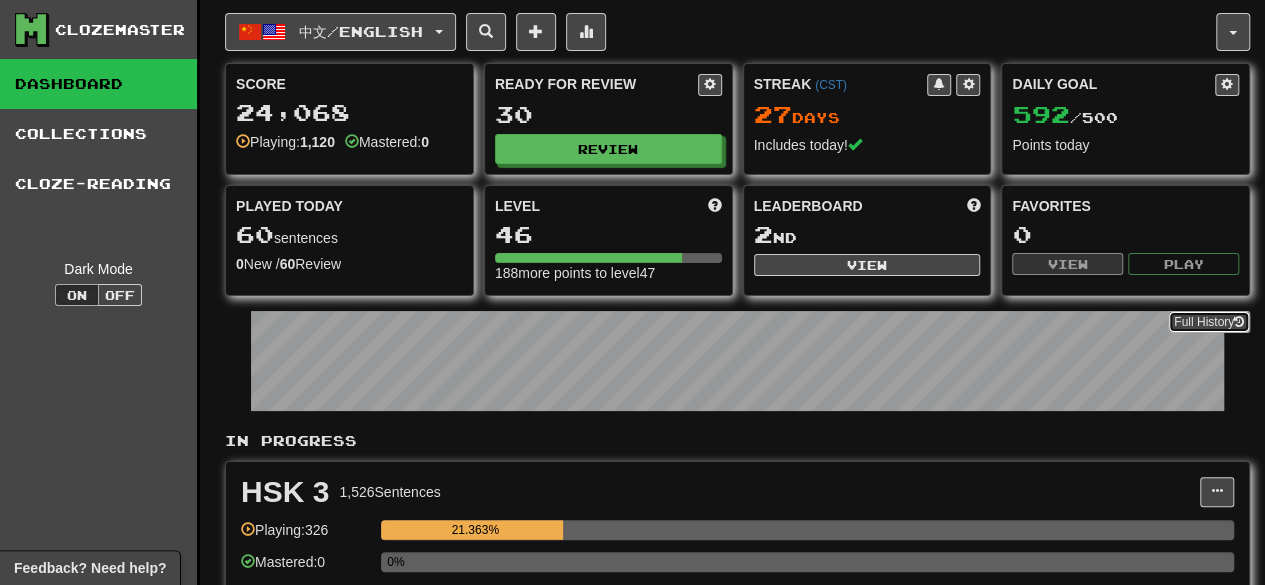 click on "Full History" at bounding box center [1209, 322] 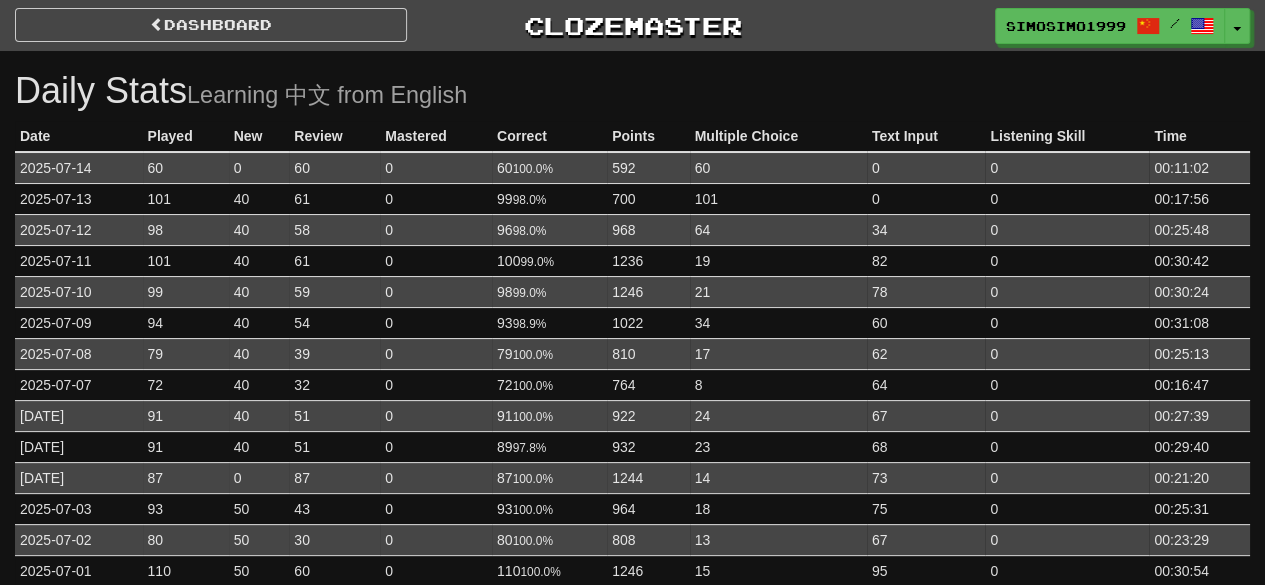 scroll, scrollTop: 0, scrollLeft: 0, axis: both 